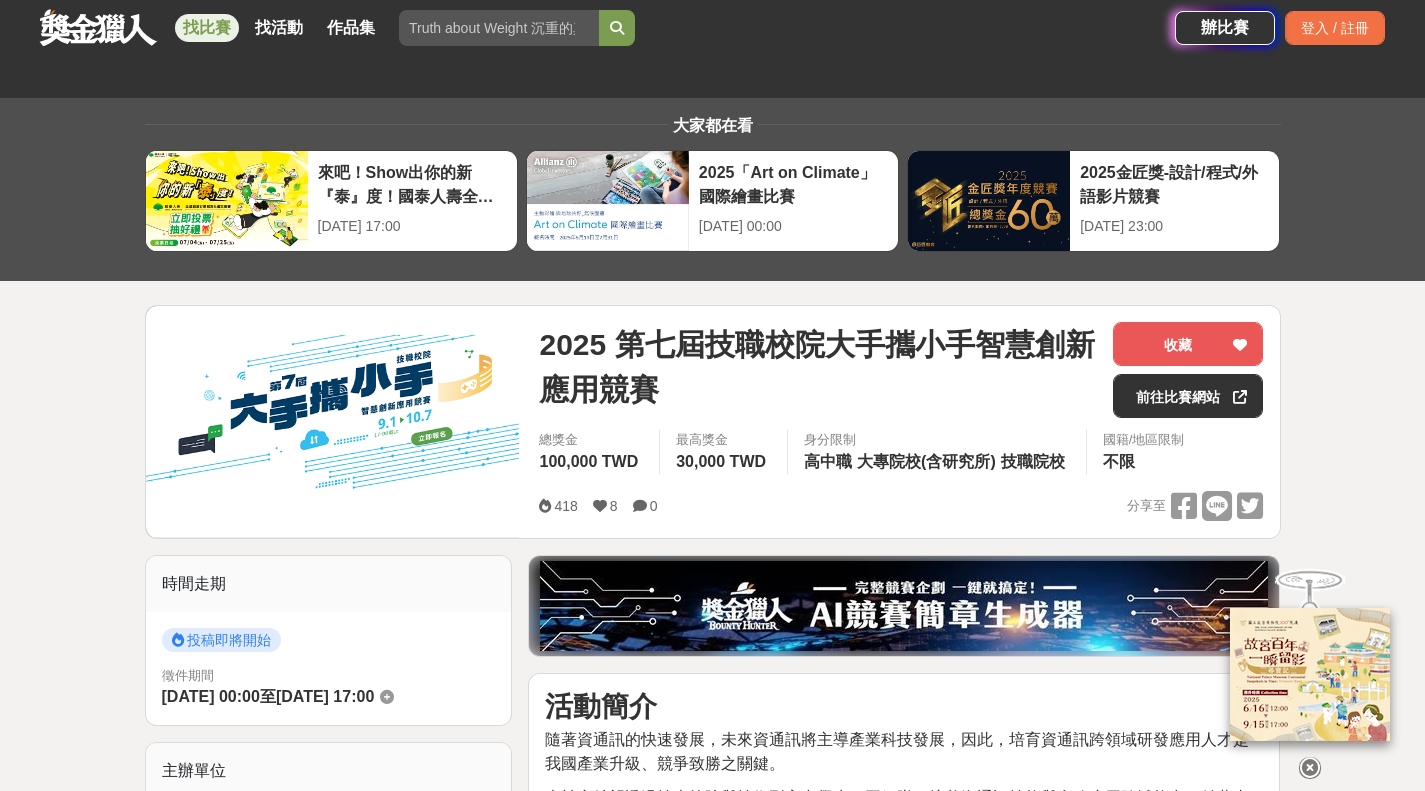 scroll, scrollTop: 2253, scrollLeft: 0, axis: vertical 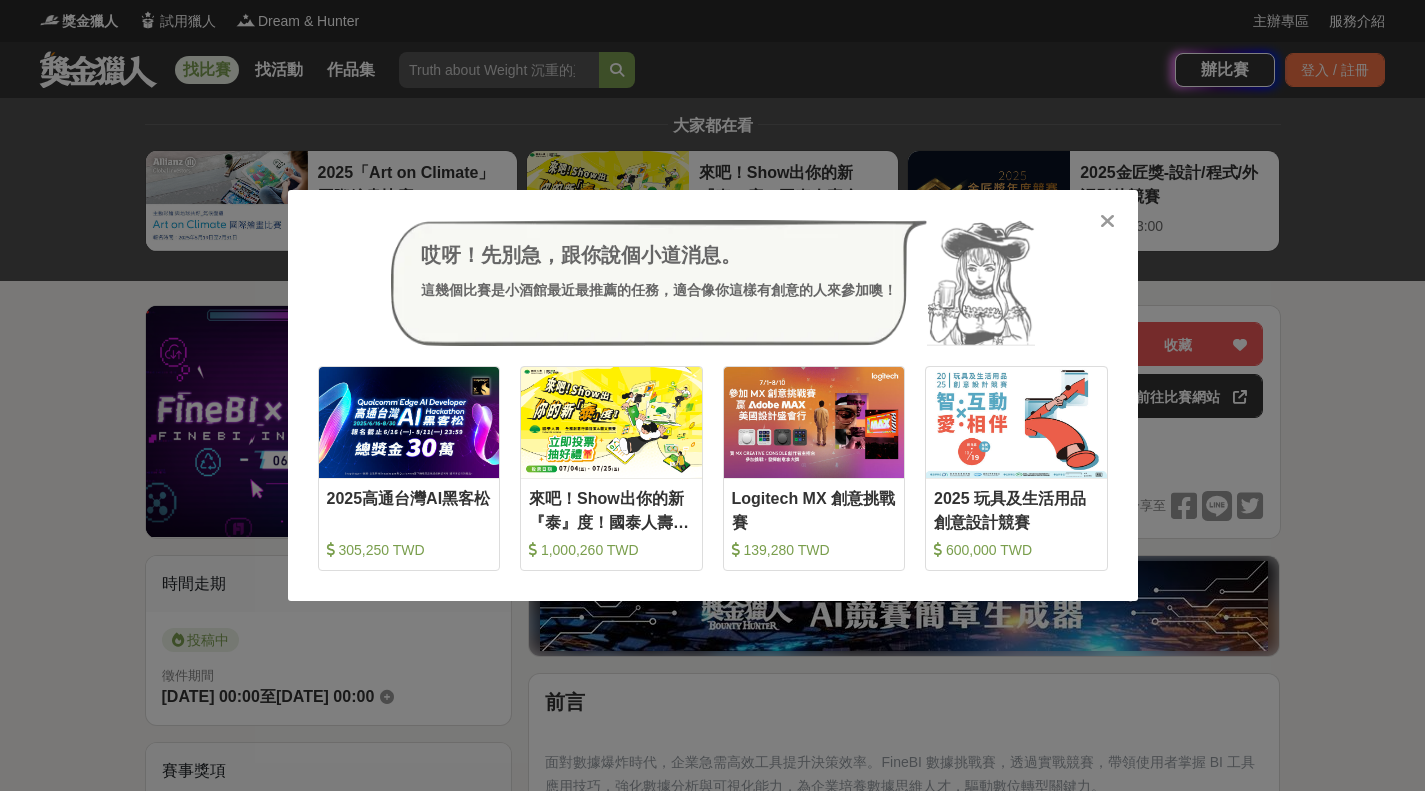 click at bounding box center (1107, 221) 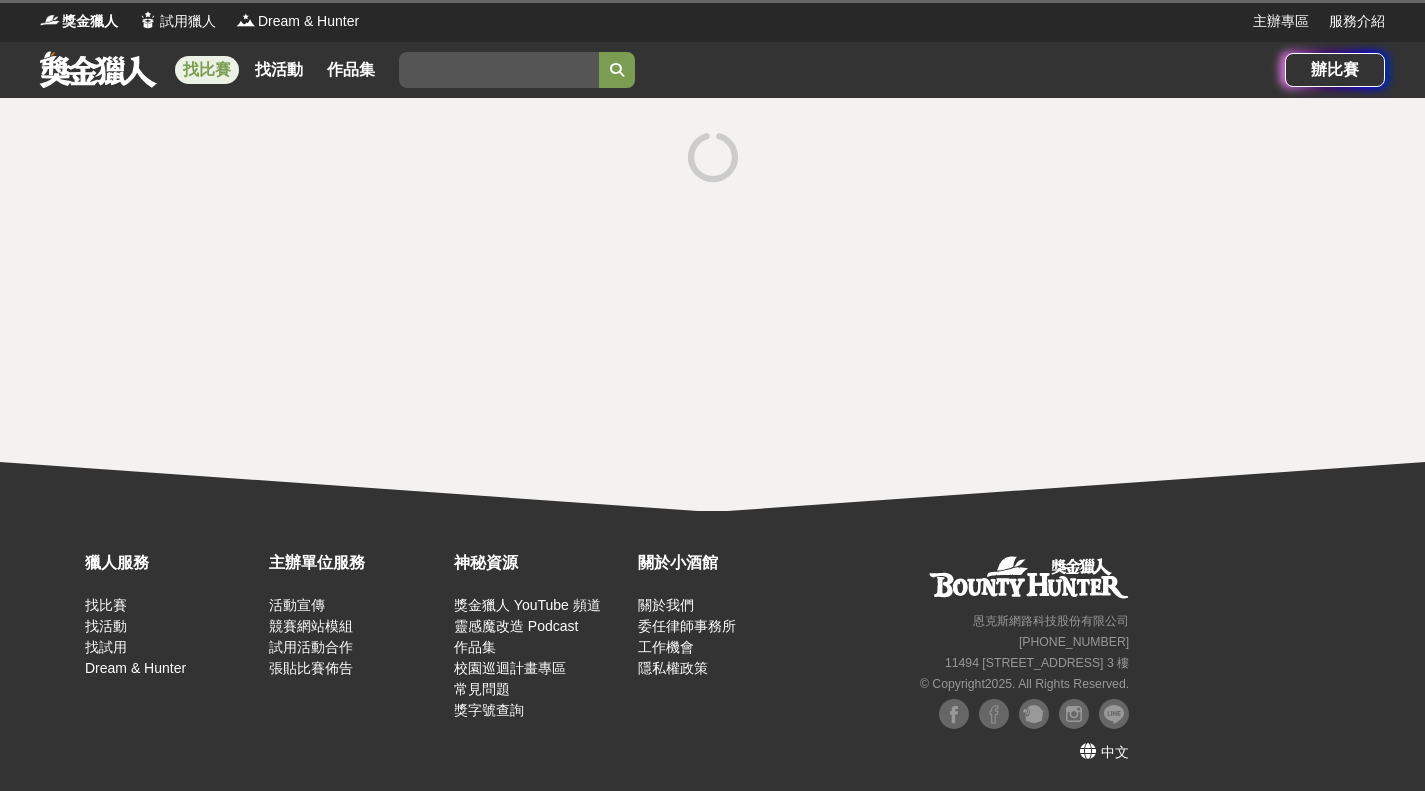 scroll, scrollTop: 0, scrollLeft: 0, axis: both 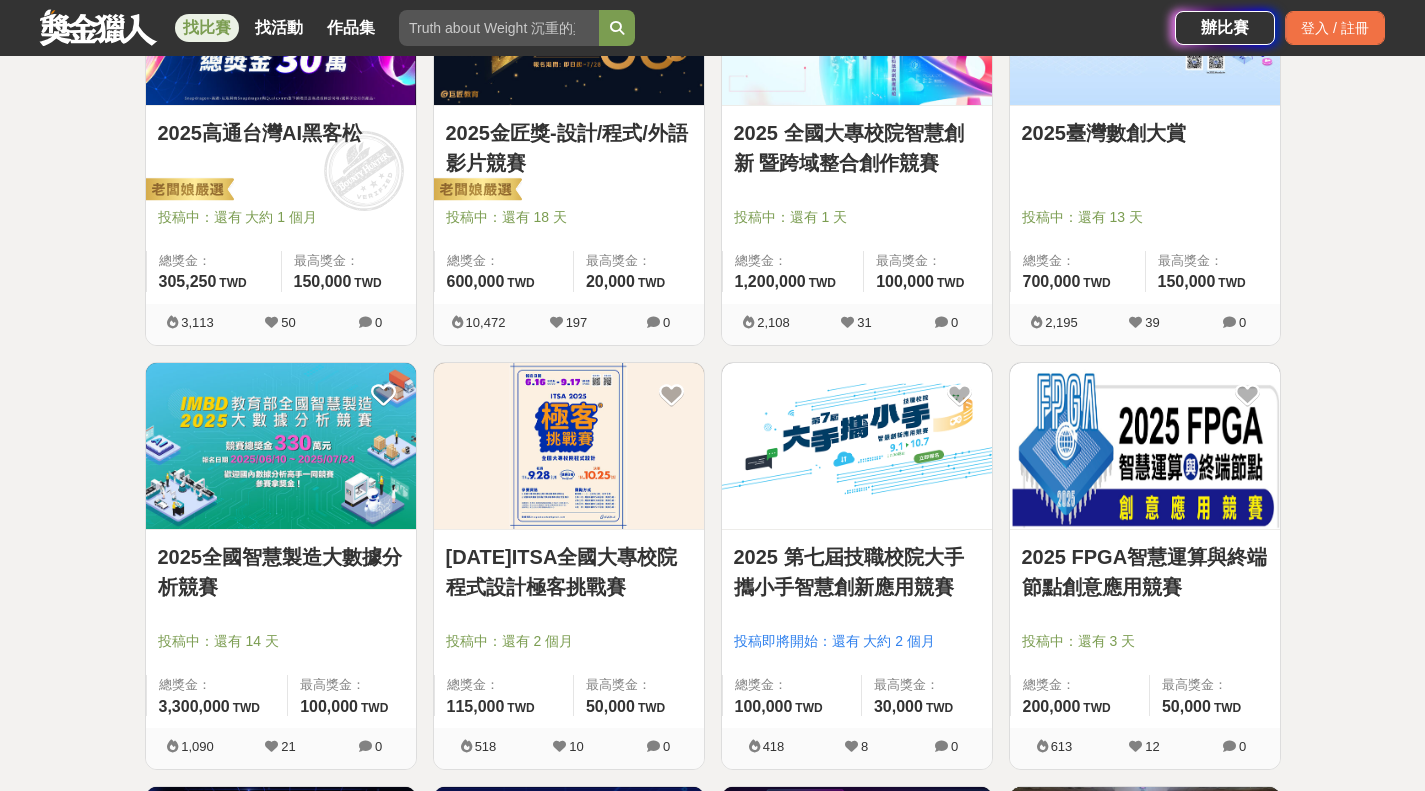 click on "全部 設計 影像 寫作 商業 音樂 運動 其他 國際 所有分類 進階篩選 12   個比賽 綜合 熱門 獎金 截止 最新 程式競賽 尚未截止 重置條件 2025高通台灣AI黑客松 投稿中：還有 大約 1 個月 總獎金： 305,250 305,250 TWD 最高獎金： 150,000 TWD 3,113 50 0 2025金匠獎-設計/程式/外語影片競賽 投稿中：還有 18 天 總獎金： 600,000 600,000 TWD 最高獎金： 20,000 TWD 10,472 197 0 2025 全國大專校院智慧創新 暨跨域整合創作競賽 投稿中：還有 1 天 總獎金： 1,200,000 120 萬 TWD 最高獎金： 100,000 TWD 2,108 31 0 2025臺灣數創大賞 投稿中：還有 13 天 總獎金： 700,000 700,000 TWD 最高獎金： 150,000 TWD 2,195 39 0 2025全國智慧製造大數據分析競賽 投稿中：還有 14 天 總獎金： 3,300,000 330 萬 TWD 最高獎金： 100,000 TWD 1,090 21 0 2025年ITSA全國大專校院程式設計極客挑戰賽 投稿中：還有 2 個月 總獎金： 115,000 115,000 TWD 最高獎金： TWD" at bounding box center (712, 530) 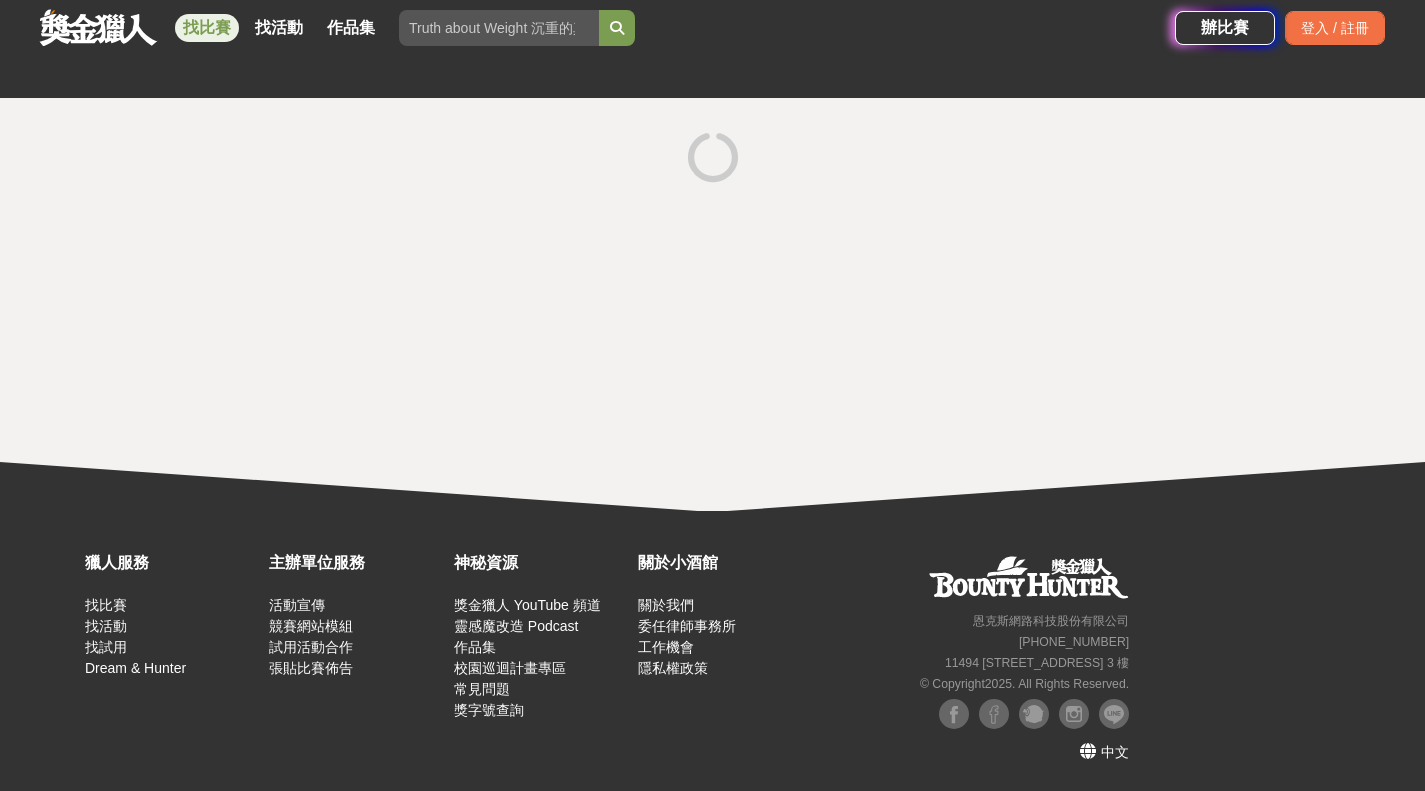 scroll, scrollTop: 0, scrollLeft: 0, axis: both 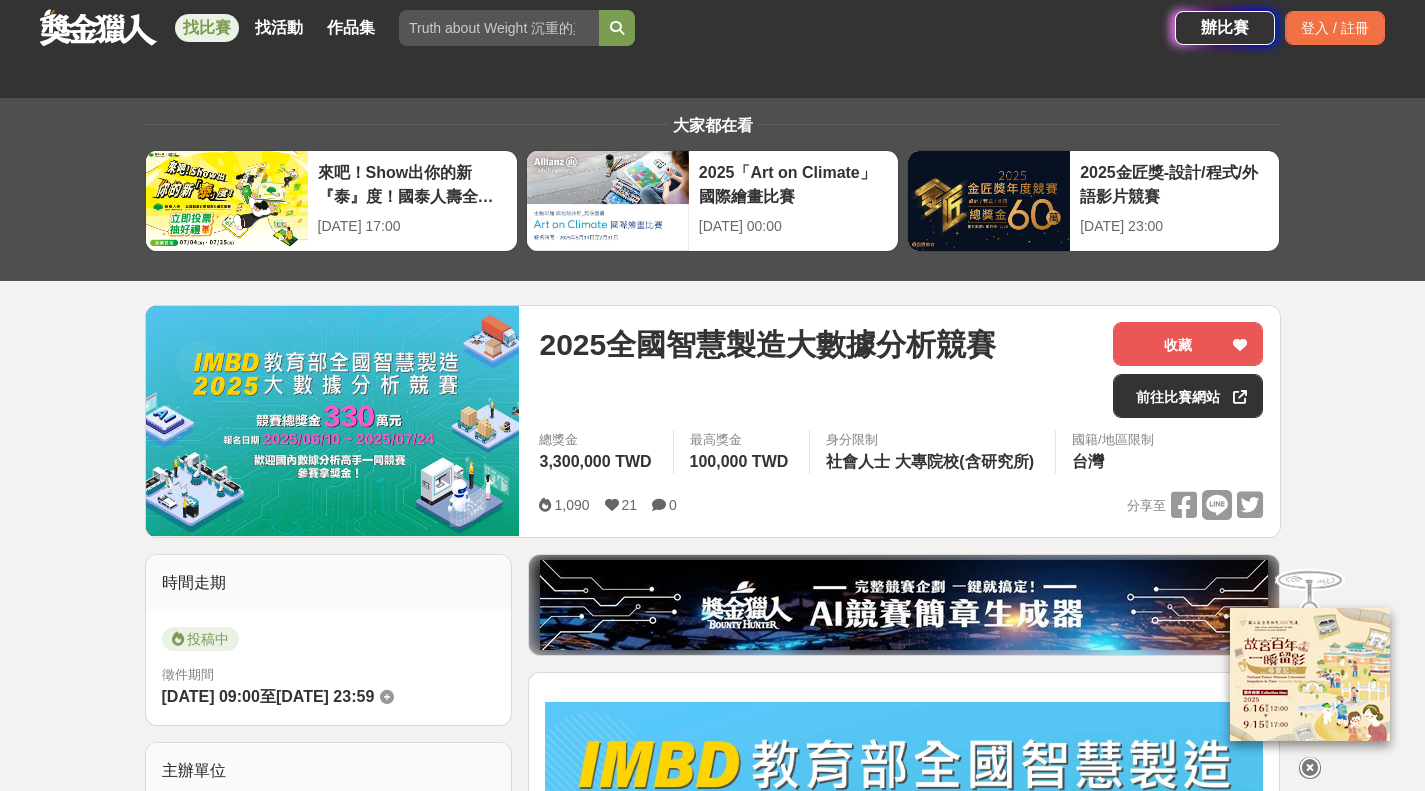 drag, startPoint x: 0, startPoint y: 414, endPoint x: 11, endPoint y: 433, distance: 21.954498 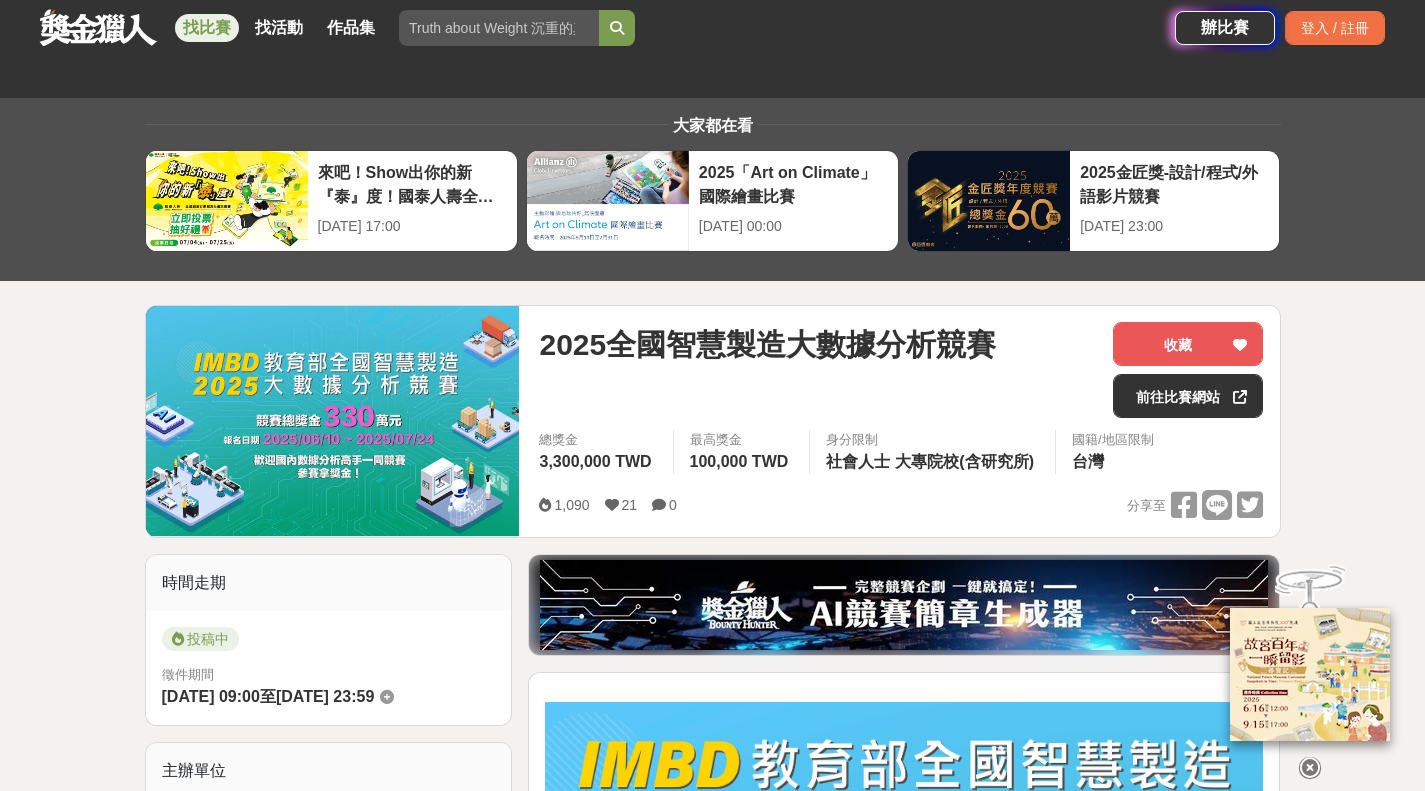 click on "大家都在看 來吧！Show出你的新『泰』度！國泰人壽全國創意行銷提案&圖文競賽 2025-06-27 17:00 2025「Art on Climate」國際繪畫比賽 2025-07-31 00:00 2025金匠獎-設計/程式/外語影片競賽 2025-07-28 23:00 2025全國智慧製造大數據分析競賽 收藏 前往比賽網站 總獎金 3,300,000   TWD 最高獎金 100,000   TWD 身分限制 社會人士 大專院校(含研究所) 國籍/地區限制 台灣 1,090 21 0 分享至 收藏 前往比賽網站 時間走期 投稿中 徵件期間 2025-06-10 09:00  至  2025-07-24 23:59 主辦單位 東海大學 協辦/執行： 東海大學 電話： 04-23590121#30242 Email： thubigdata@thu.edu.tw 國家/地區： 台灣 相關分類與標籤 程式競賽 學生競賽 政府主辦 大數據 AI 大專校院 社會人士 大學 數據分析 程式 智慧製造 大數據分析 競賽獎金 教育部指導 產官學研 人工智慧 實證場域數據 競賽報名 總決賽暨頒獎典禮 參賽團隊 學生及企業 產業出題 J" at bounding box center [712, 4560] 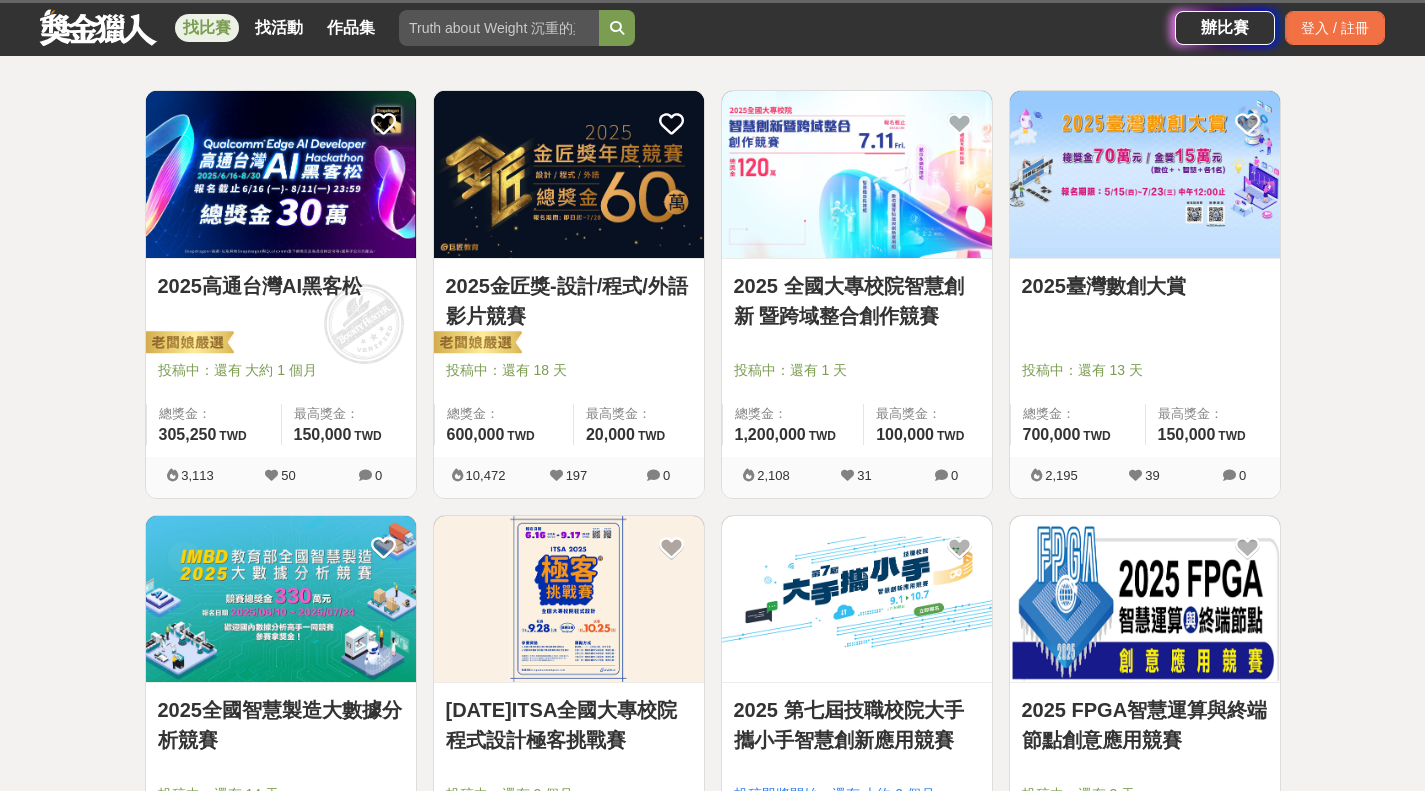scroll, scrollTop: 300, scrollLeft: 0, axis: vertical 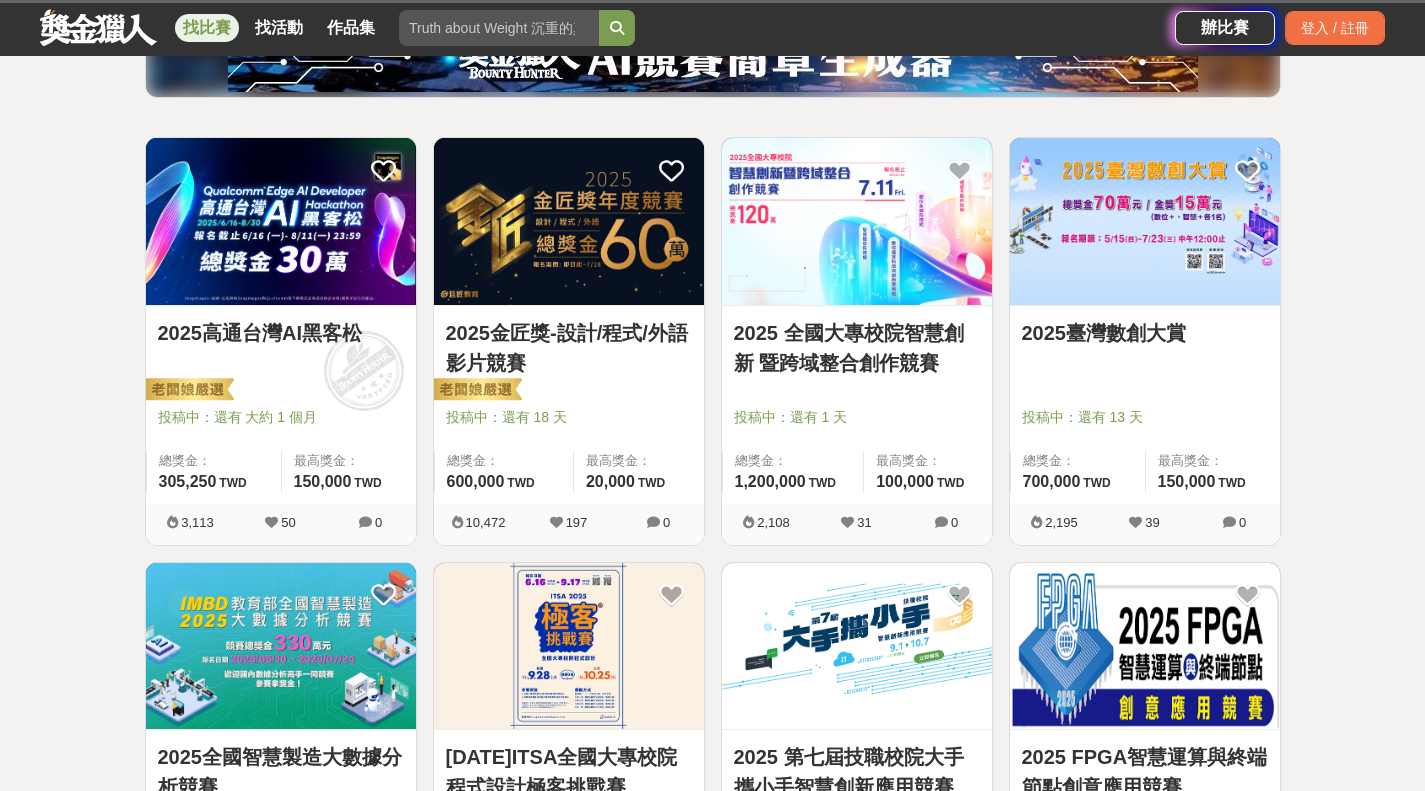click on "2025臺灣數創大賞" at bounding box center (1145, 333) 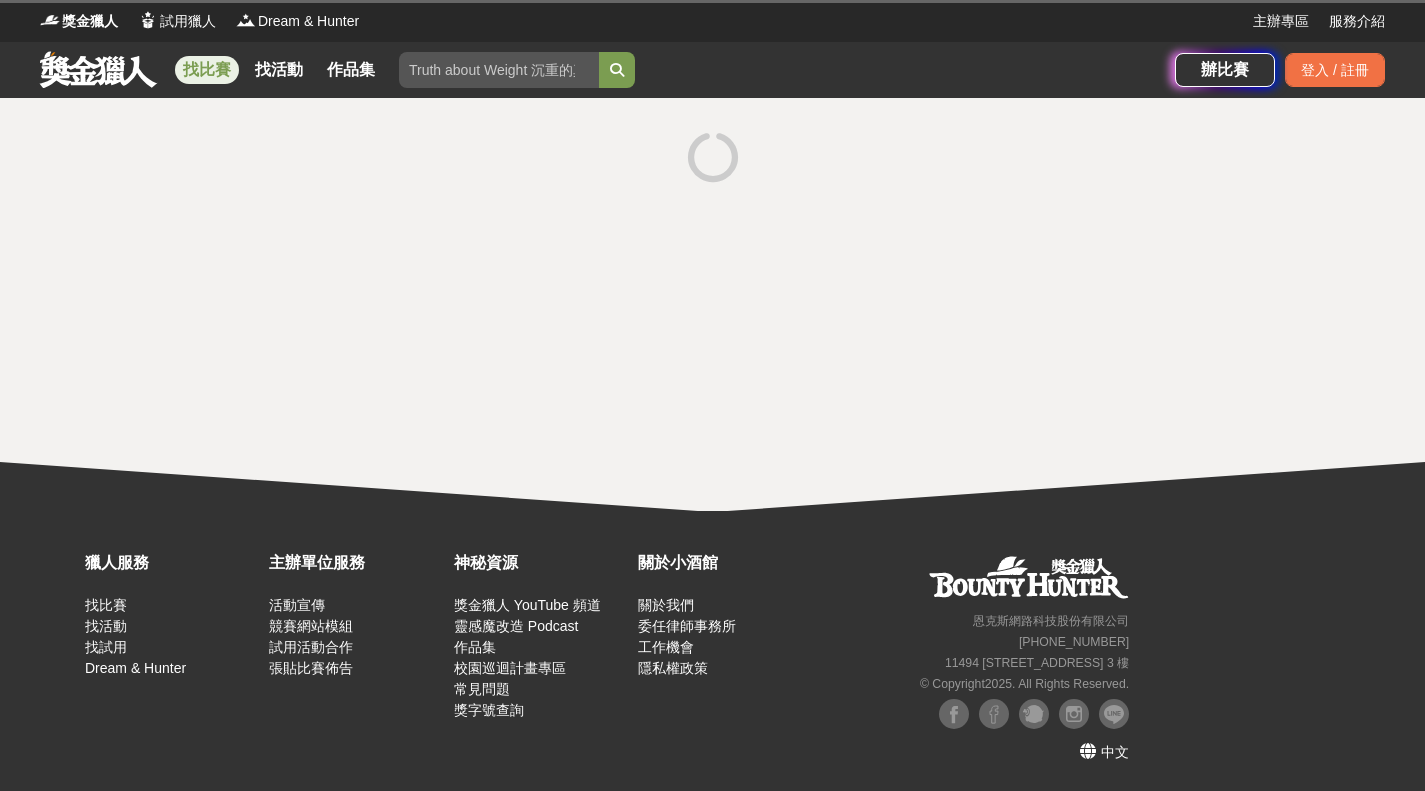 scroll, scrollTop: 0, scrollLeft: 0, axis: both 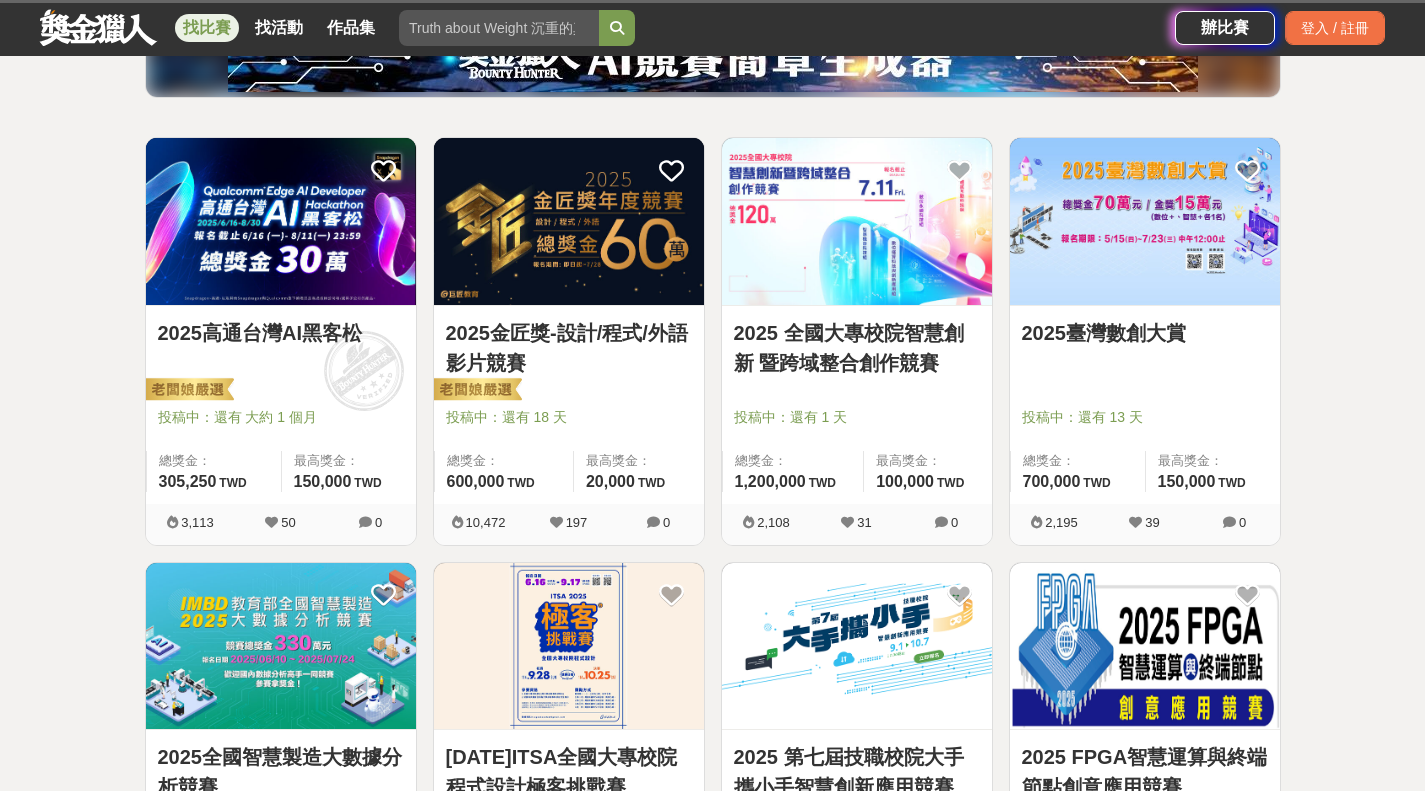 click on "2025 全國大專校院智慧創新 暨跨域整合創作競賽" at bounding box center (857, 348) 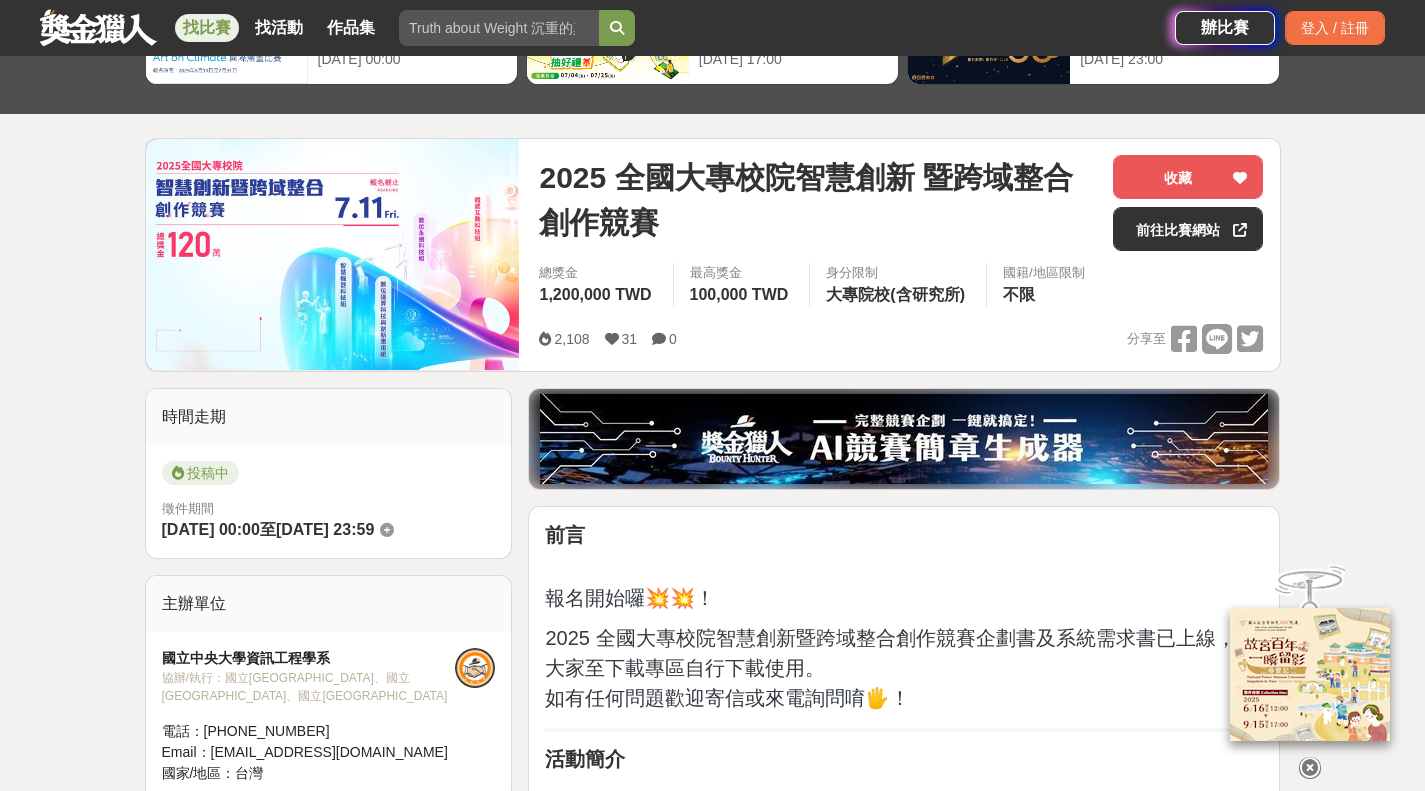 scroll, scrollTop: 100, scrollLeft: 0, axis: vertical 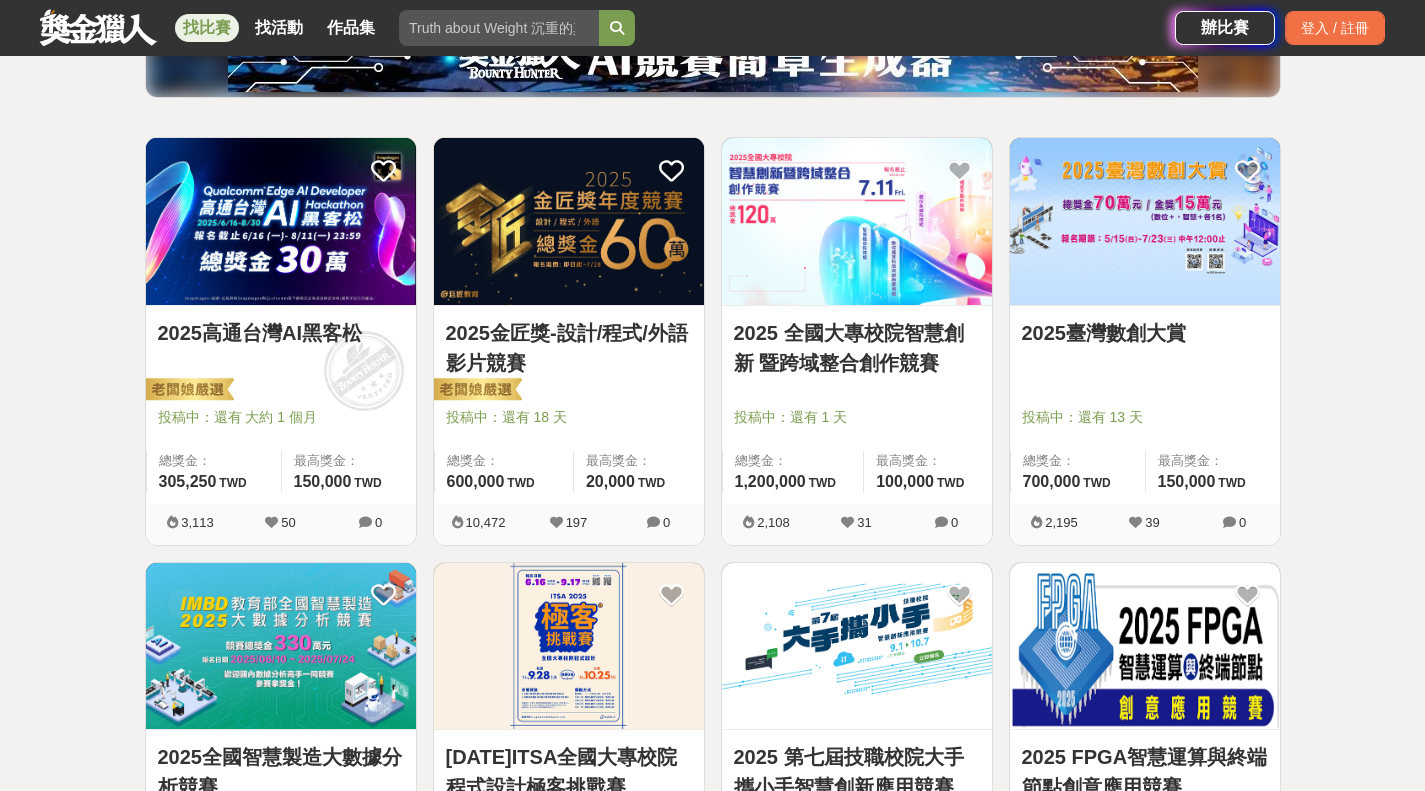 click on "2025金匠獎-設計/程式/外語影片競賽" at bounding box center [569, 348] 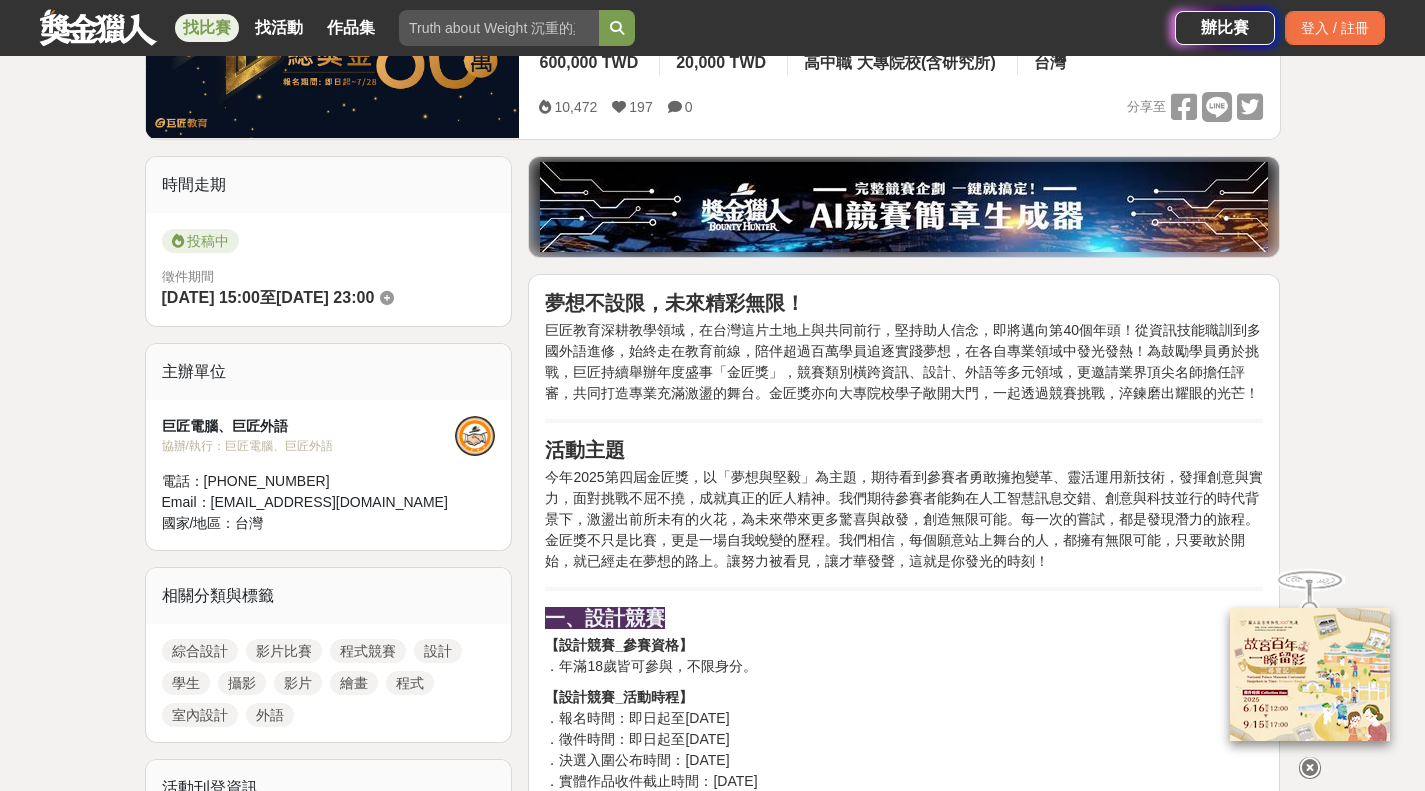 scroll, scrollTop: 400, scrollLeft: 0, axis: vertical 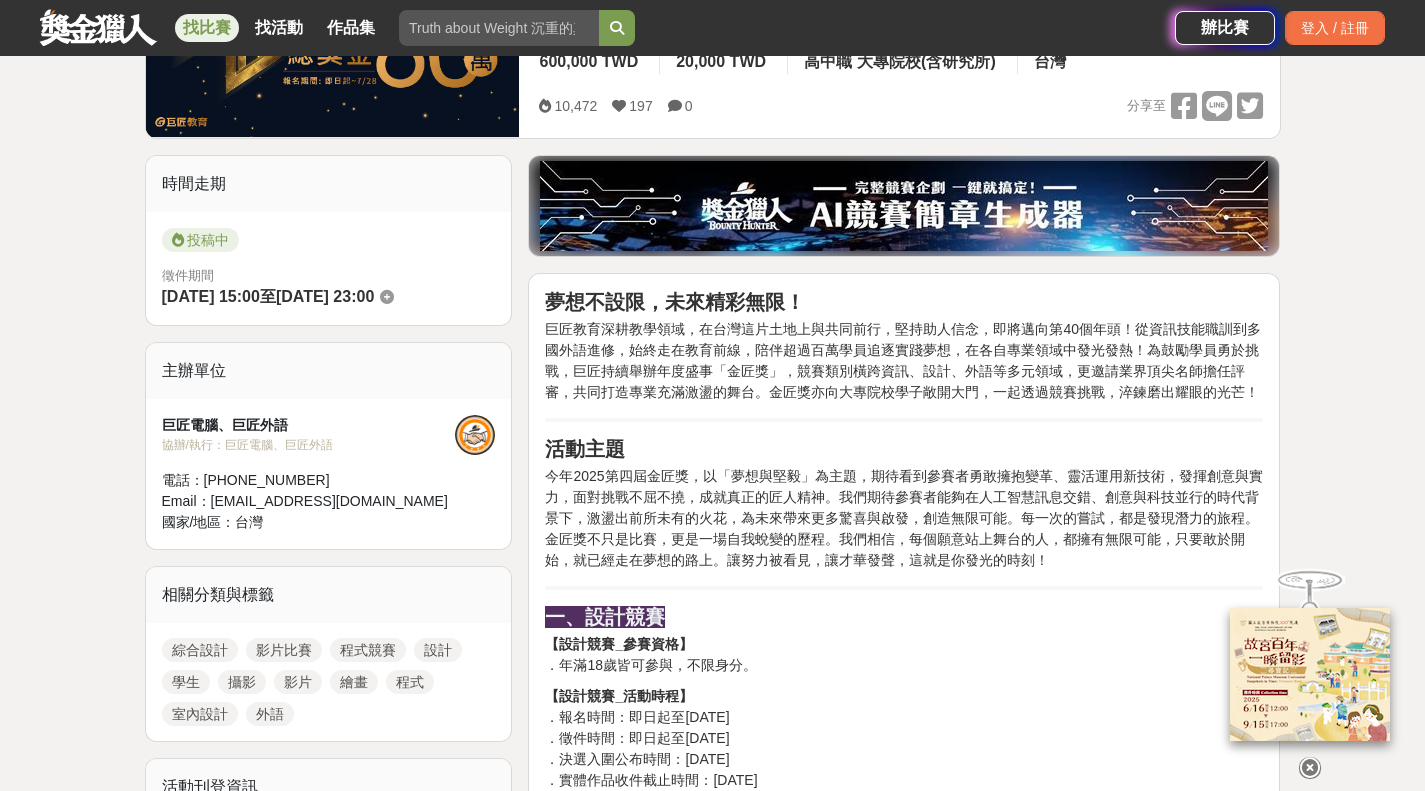 click on "巨匠教育深耕教學領域，在台灣這片土地上與共同前行，堅持助人信念，即將邁向第40個年頭！從資訊技能職訓到多國外語進修，始終走在教育前線，陪伴超過百萬學員追逐實踐夢想，在各自專業領域中發光發熱！為鼓勵學員勇於挑戰，巨匠持續舉辦年度盛事「金匠獎」，競賽類別橫跨資訊、設計、外語等多元領域，更邀請業界頂尖名師擔任評審，共同打造專業充滿激盪的舞台。金匠獎亦向大專院校學子敞開大門，一起透過競賽挑戰，淬鍊磨出耀眼的光芒！" at bounding box center [904, 361] 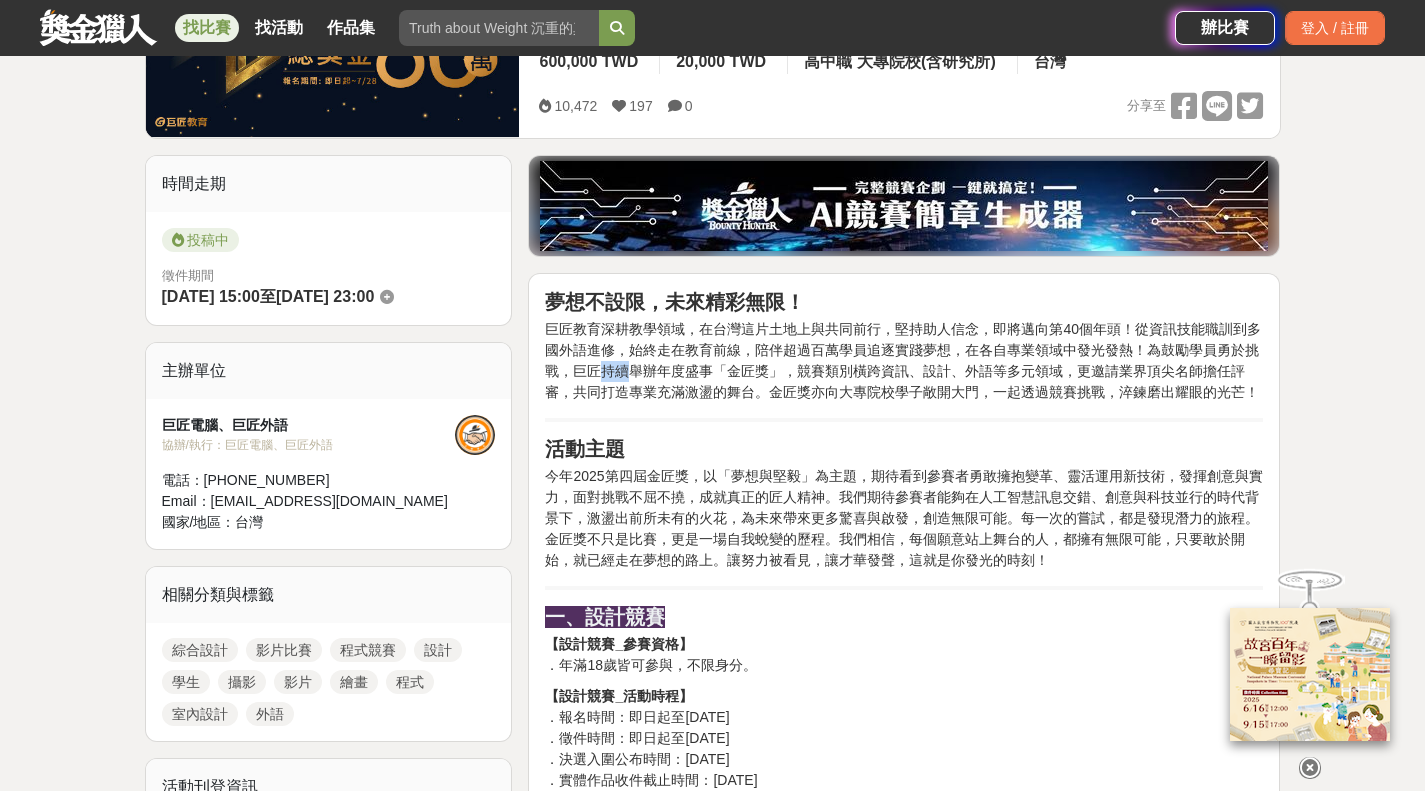 click on "巨匠教育深耕教學領域，在台灣這片土地上與共同前行，堅持助人信念，即將邁向第40個年頭！從資訊技能職訓到多國外語進修，始終走在教育前線，陪伴超過百萬學員追逐實踐夢想，在各自專業領域中發光發熱！為鼓勵學員勇於挑戰，巨匠持續舉辦年度盛事「金匠獎」，競賽類別橫跨資訊、設計、外語等多元領域，更邀請業界頂尖名師擔任評審，共同打造專業充滿激盪的舞台。金匠獎亦向大專院校學子敞開大門，一起透過競賽挑戰，淬鍊磨出耀眼的光芒！" at bounding box center (904, 361) 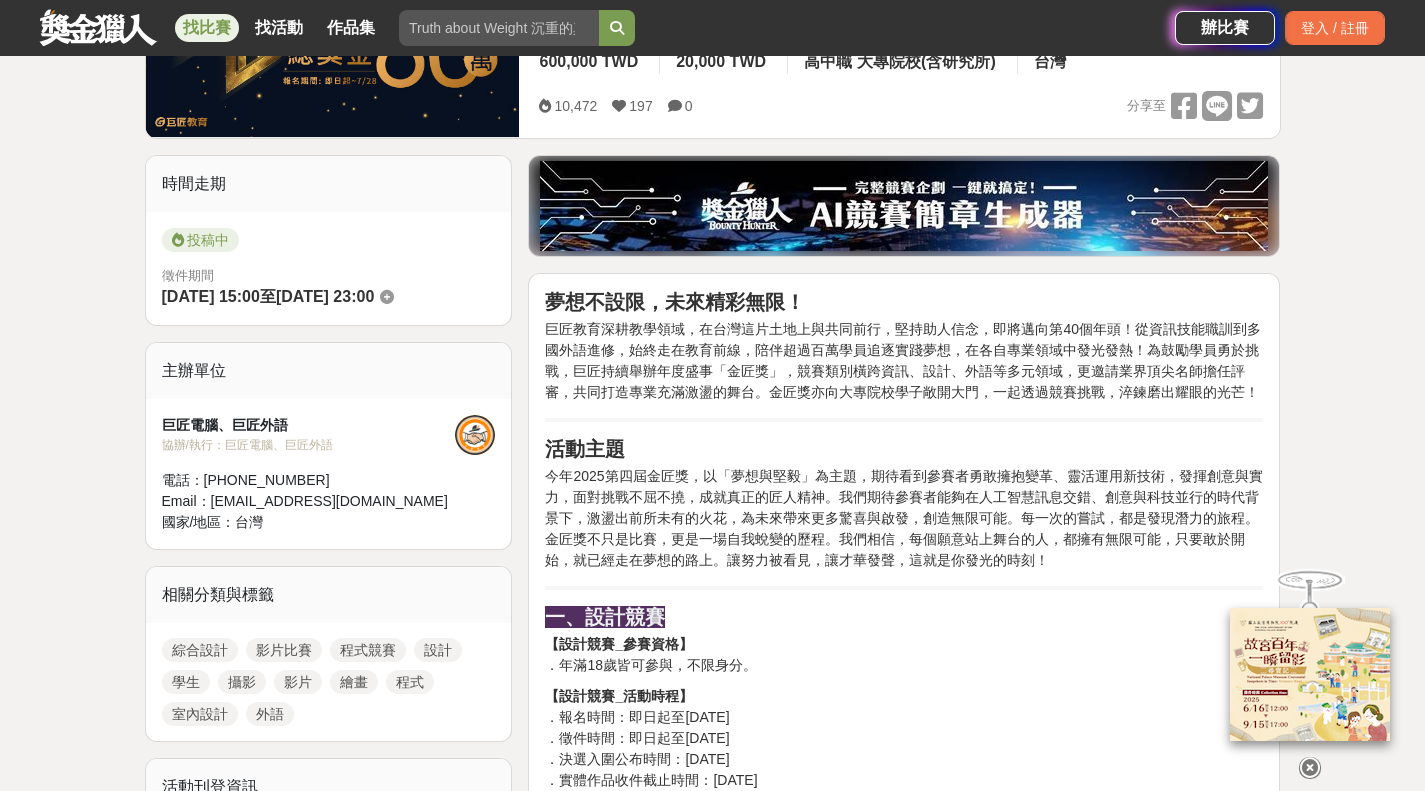click on "巨匠教育深耕教學領域，在台灣這片土地上與共同前行，堅持助人信念，即將邁向第40個年頭！從資訊技能職訓到多國外語進修，始終走在教育前線，陪伴超過百萬學員追逐實踐夢想，在各自專業領域中發光發熱！為鼓勵學員勇於挑戰，巨匠持續舉辦年度盛事「金匠獎」，競賽類別橫跨資訊、設計、外語等多元領域，更邀請業界頂尖名師擔任評審，共同打造專業充滿激盪的舞台。金匠獎亦向大專院校學子敞開大門，一起透過競賽挑戰，淬鍊磨出耀眼的光芒！" at bounding box center [904, 361] 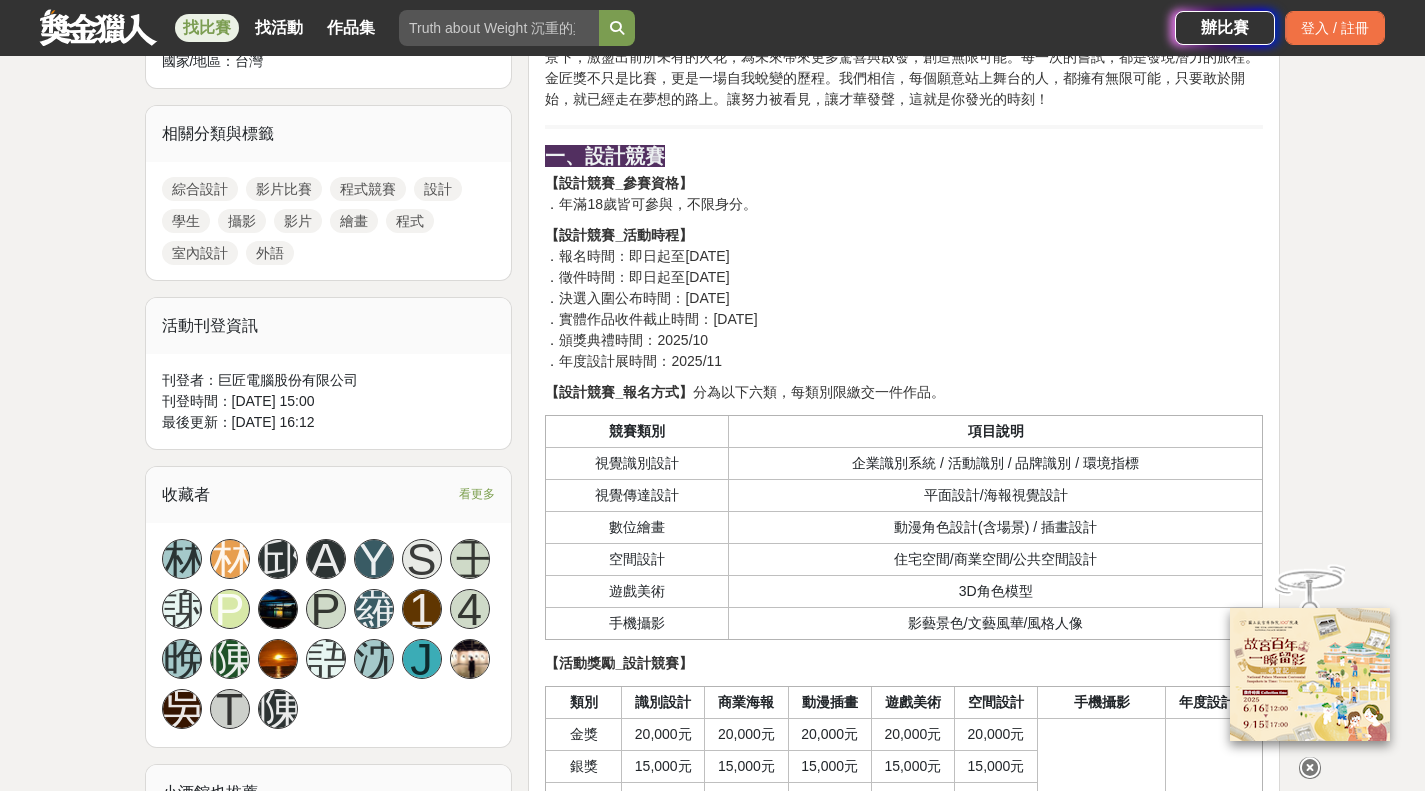scroll, scrollTop: 900, scrollLeft: 0, axis: vertical 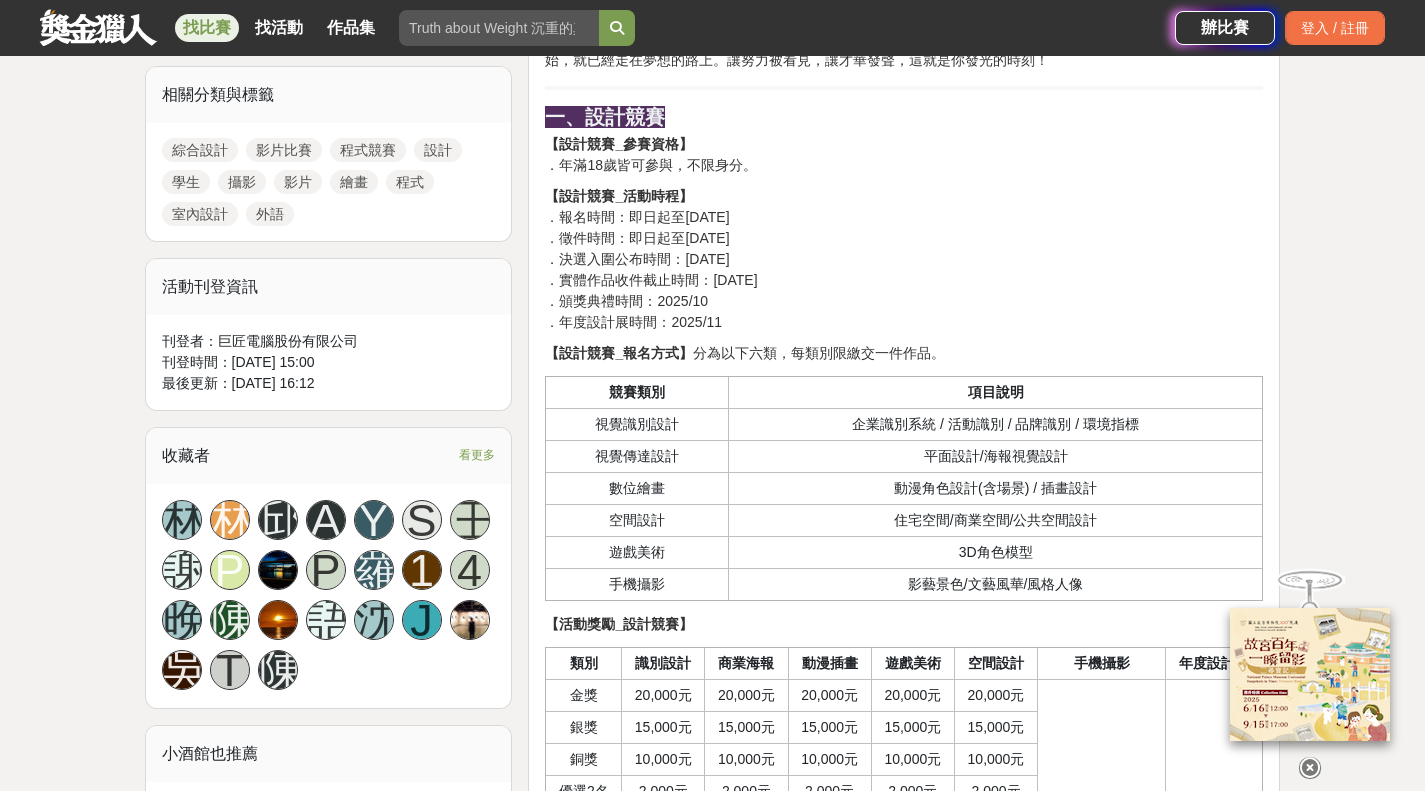 click on "【設計競賽_報名方式】 分為以下六類，每類別限繳交一件作品。" at bounding box center (904, 353) 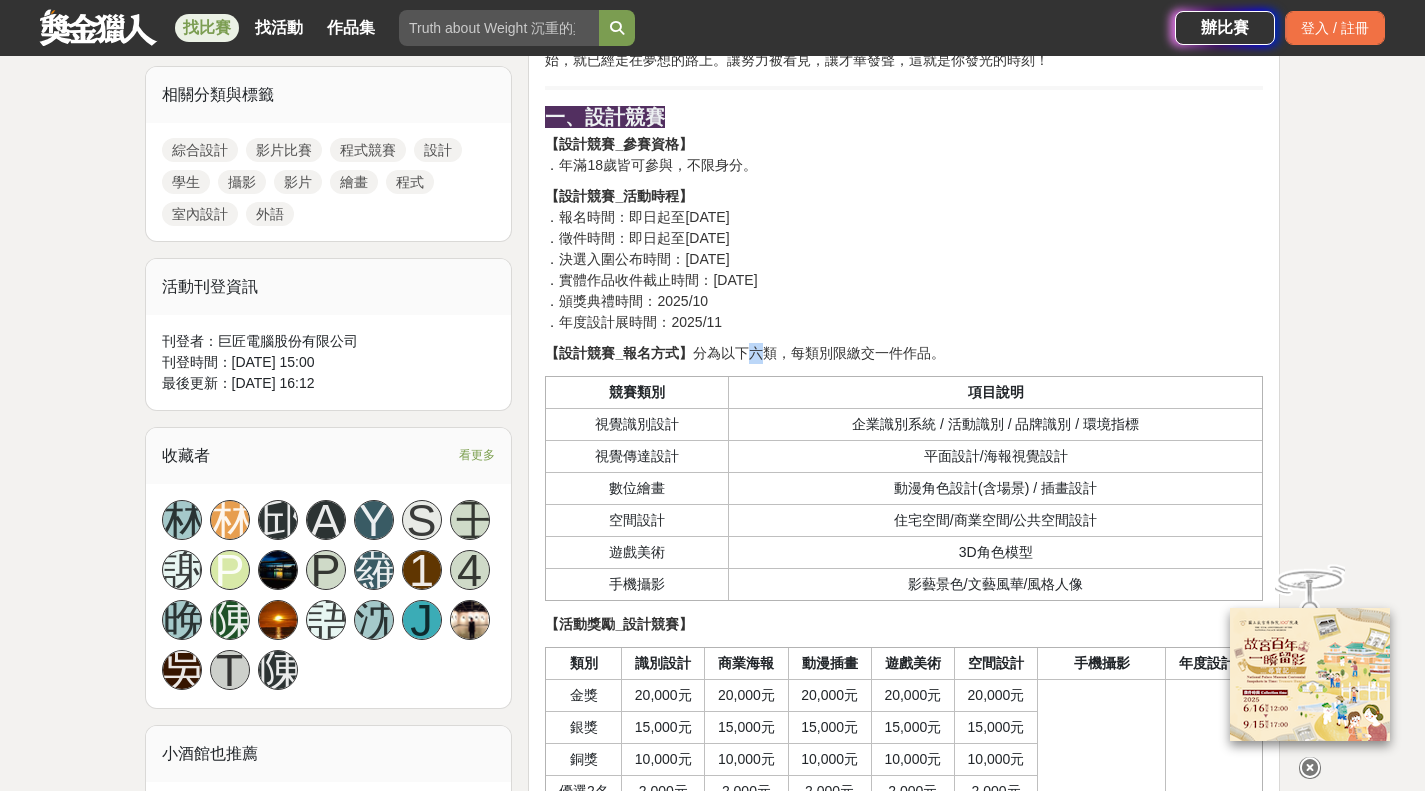 click on "【設計競賽_報名方式】 分為以下六類，每類別限繳交一件作品。" at bounding box center [904, 353] 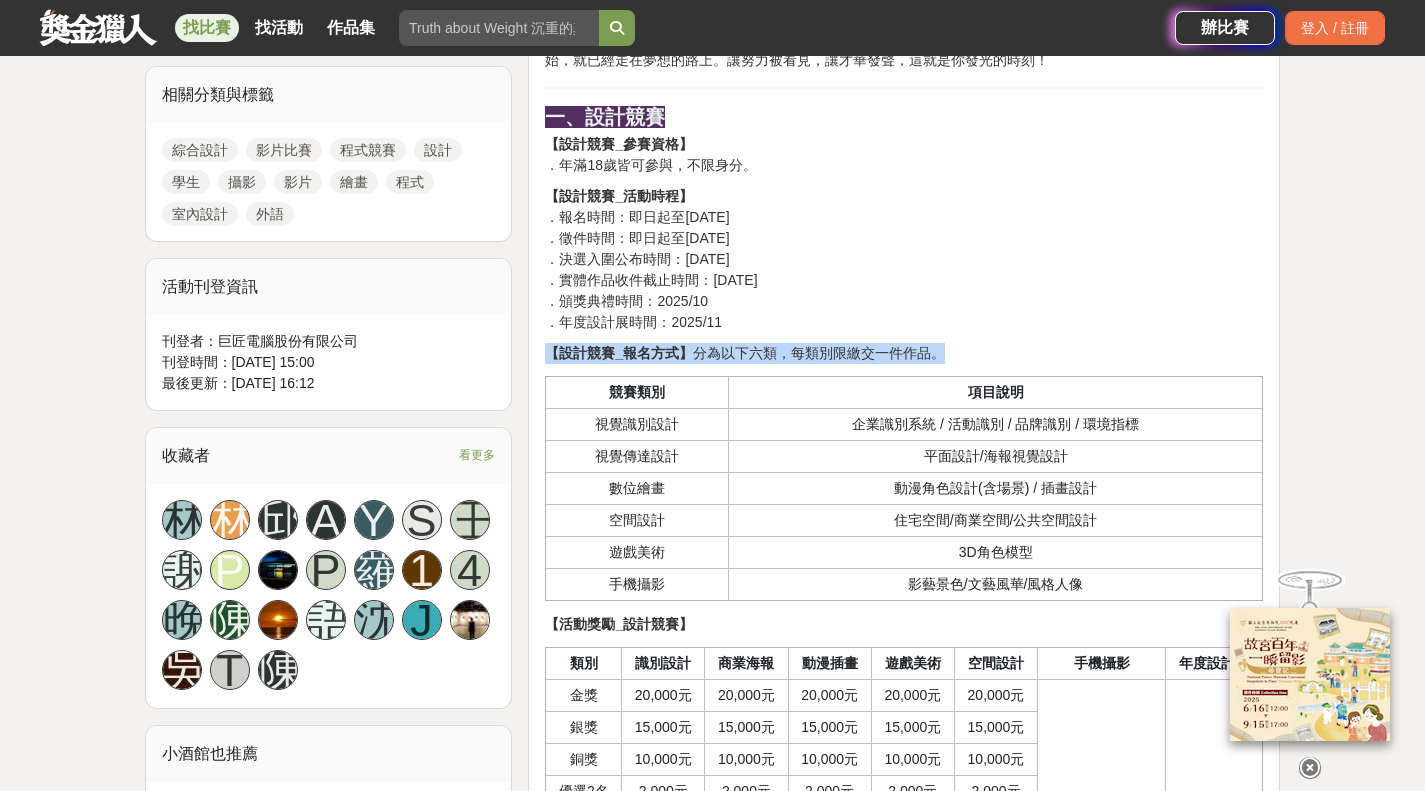 click on "【設計競賽_報名方式】 分為以下六類，每類別限繳交一件作品。" at bounding box center [904, 353] 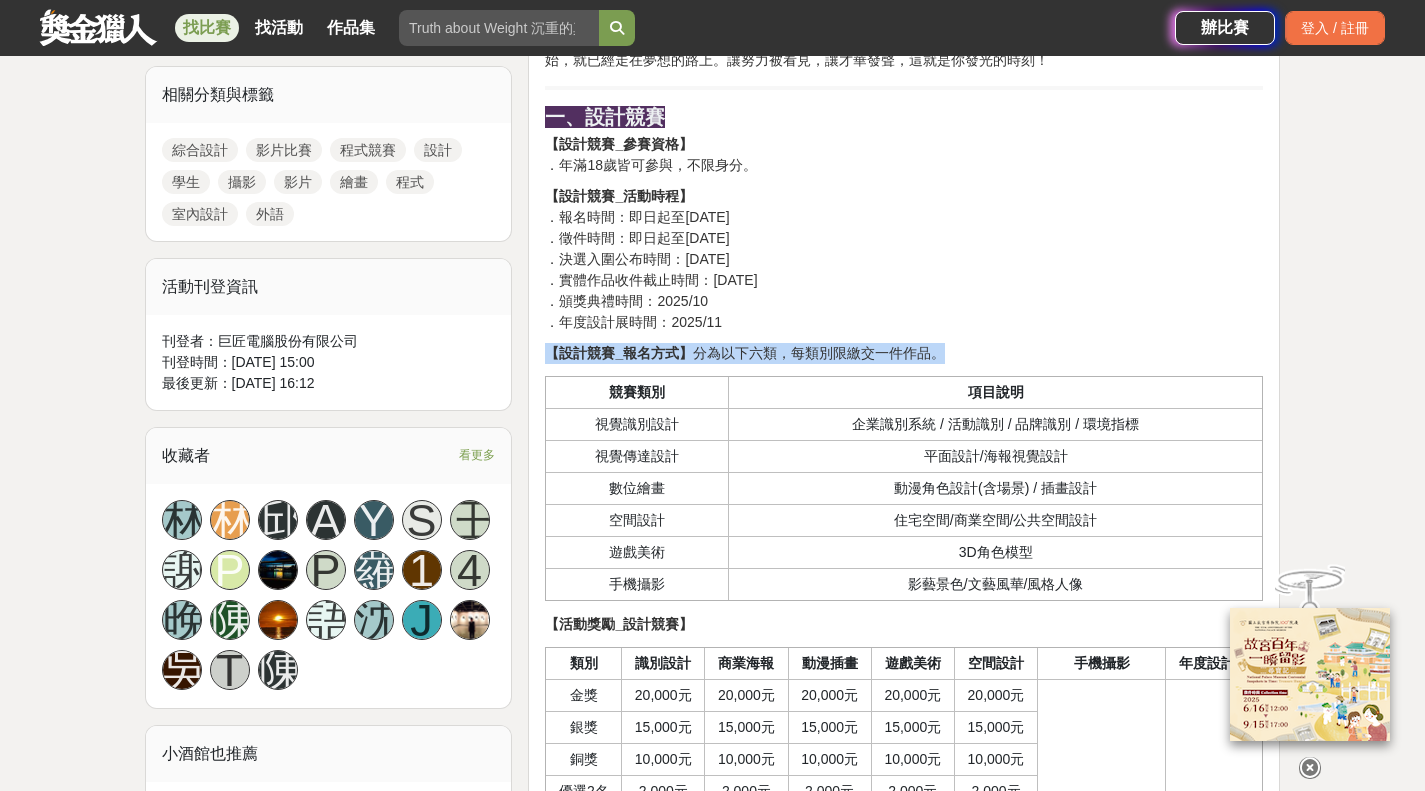 click on "【設計競賽_報名方式】 分為以下六類，每類別限繳交一件作品。" at bounding box center [904, 353] 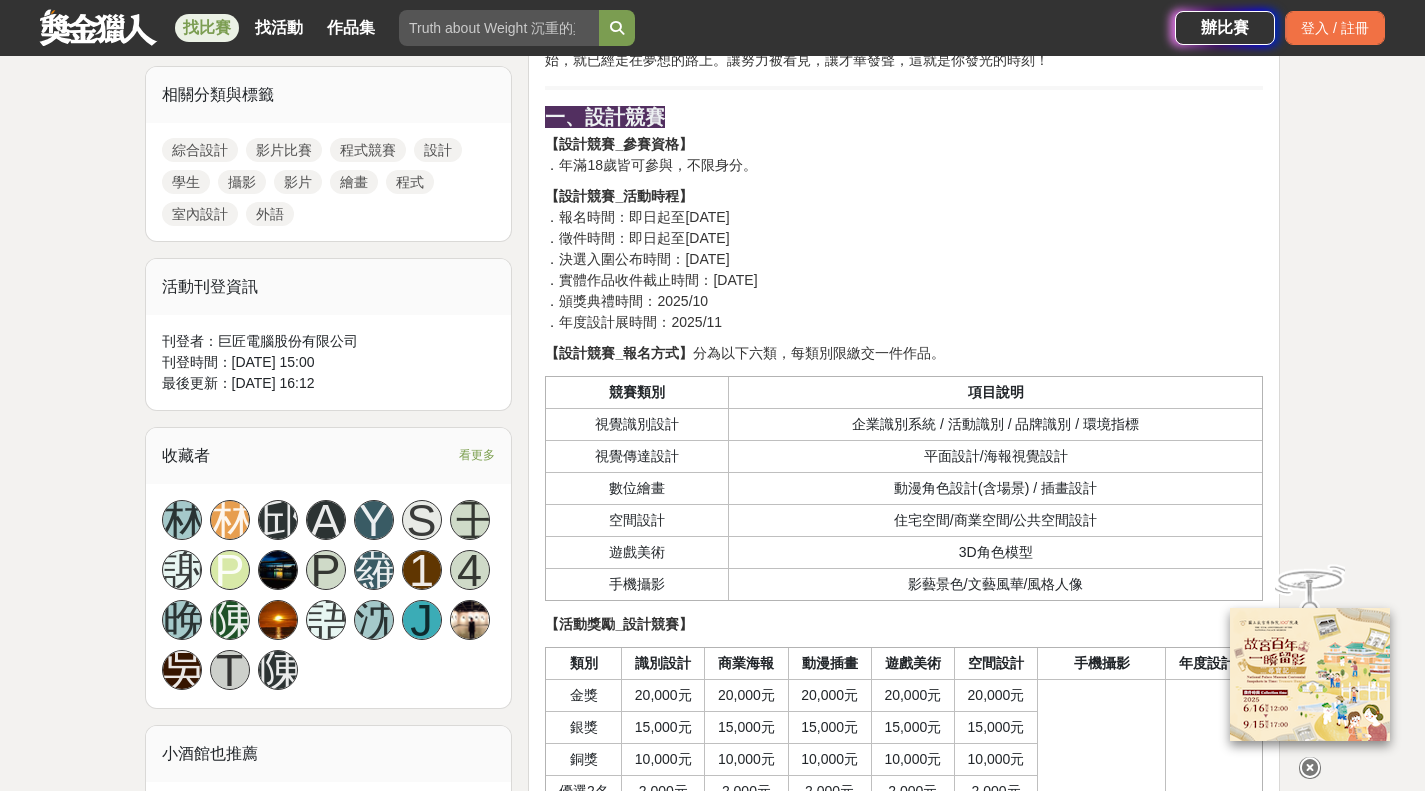 click on "影藝景色/文藝風華/風格人像" at bounding box center [995, 585] 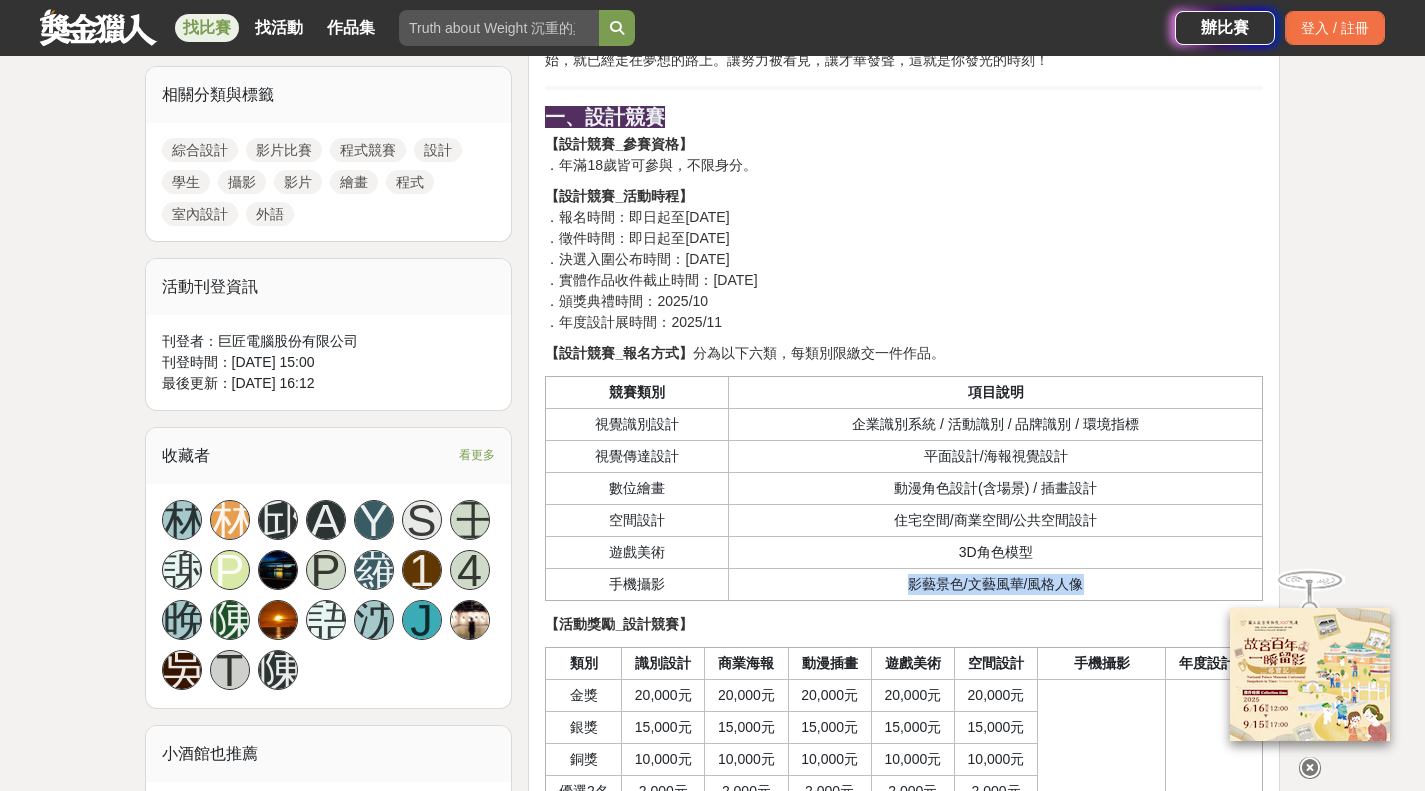 click on "影藝景色/文藝風華/風格人像" at bounding box center (995, 585) 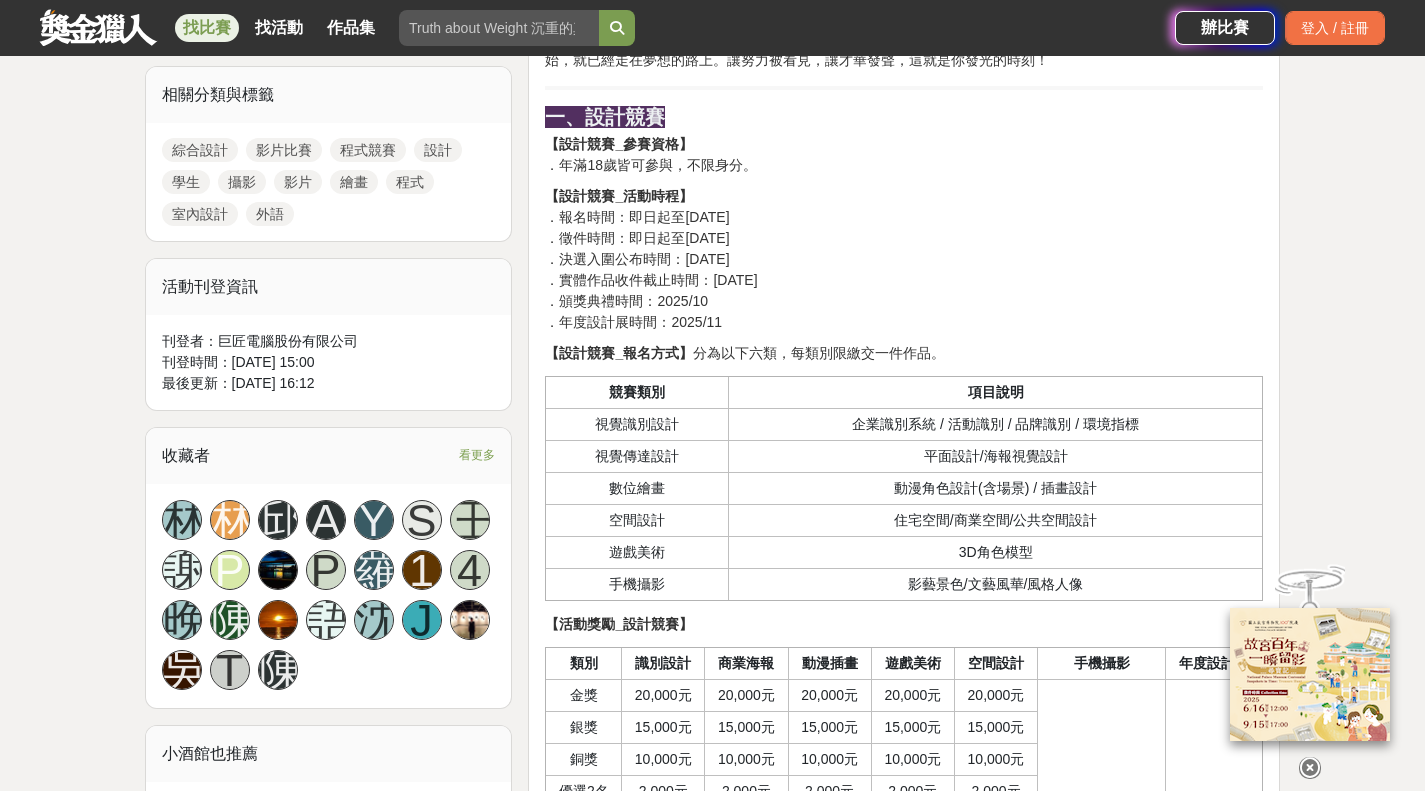 click on "3D角色模型" at bounding box center (995, 553) 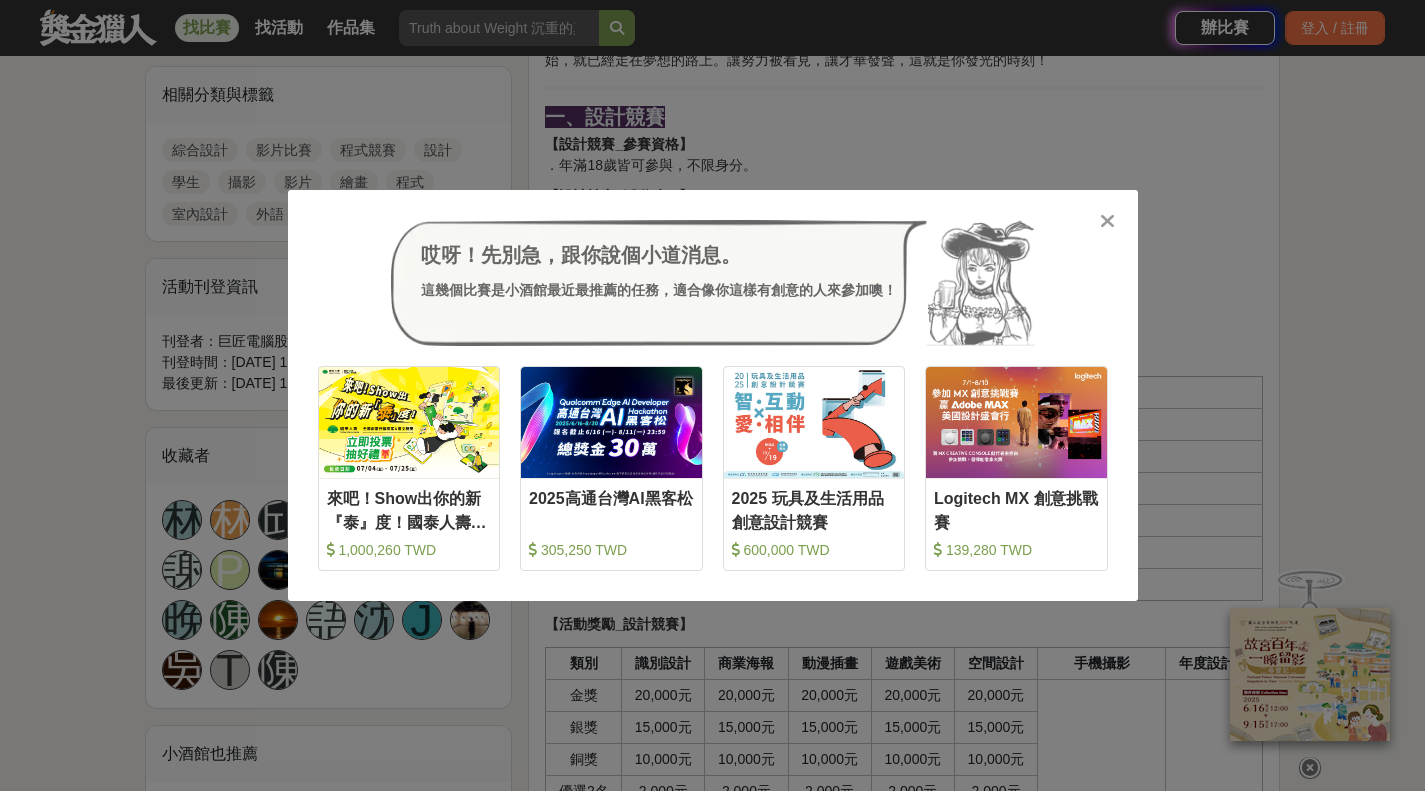 drag, startPoint x: 1171, startPoint y: 343, endPoint x: 1183, endPoint y: 328, distance: 19.209373 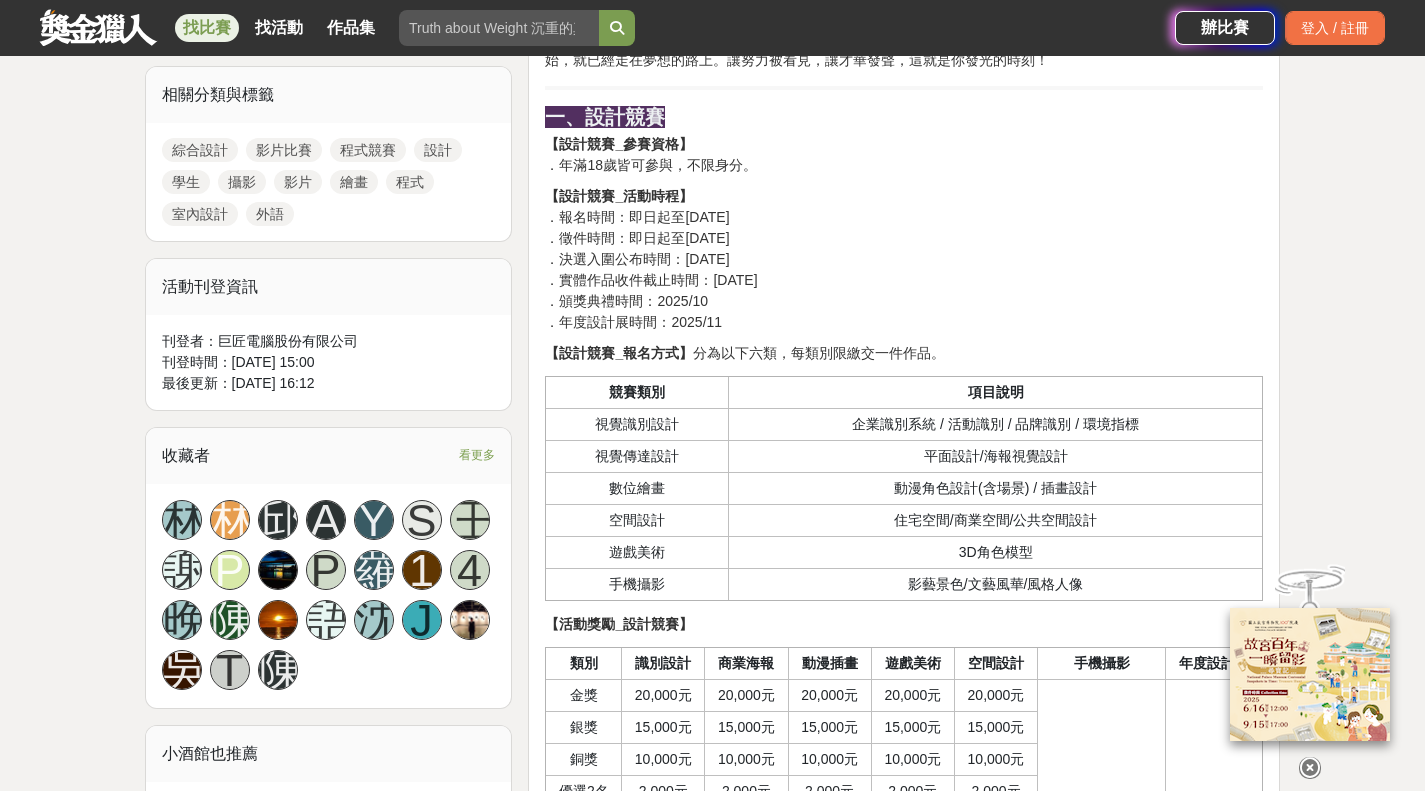 click on "大家都在看 2025「Art on Climate」國際繪畫比賽 2025-07-31 00:00 來吧！Show出你的新『泰』度！國泰人壽全國創意行銷提案&圖文競賽 2025-06-27 17:00 2025金匠獎-設計/程式/外語影片競賽 2025-07-28 23:00 2025金匠獎-設計/程式/外語影片競賽 收藏 前往比賽網站 總獎金 600,000   TWD 最高獎金 20,000   TWD 身分限制 高中職 大專院校(含研究所) 國籍/地區限制 台灣 10,472 197 0 分享至 收藏 前往比賽網站 時間走期 投稿中 徵件期間 2025-04-25 15:00  至  2025-07-28 23:00 主辦單位 巨匠電腦、巨匠外語 協辦/執行： 巨匠電腦、巨匠外語 電話： 02-2557-6707#8205 Email： GreatMasterAward@pcschool.com.tw 國家/地區： 台灣 相關分類與標籤 綜合設計 影片比賽 程式競賽 設計 學生 攝影 影片 繪畫 程式 室內設計 外語 活動刊登資訊 刊登者： 巨匠電腦股份有限公司 刊登時間： 2025-04-29 15:00 最後更新： 2025-06-23 16:12 收藏者 看更多" at bounding box center (712, 2165) 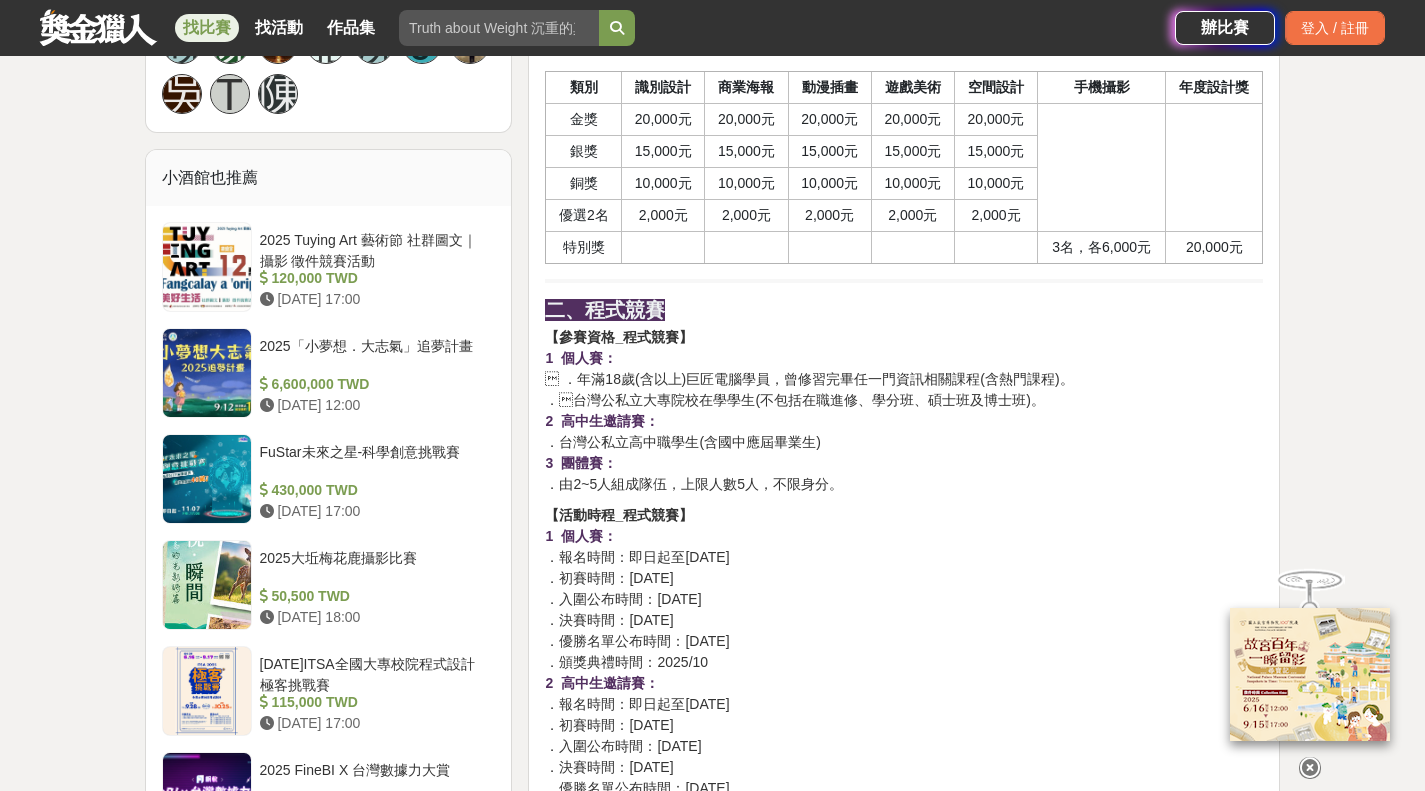scroll, scrollTop: 1500, scrollLeft: 0, axis: vertical 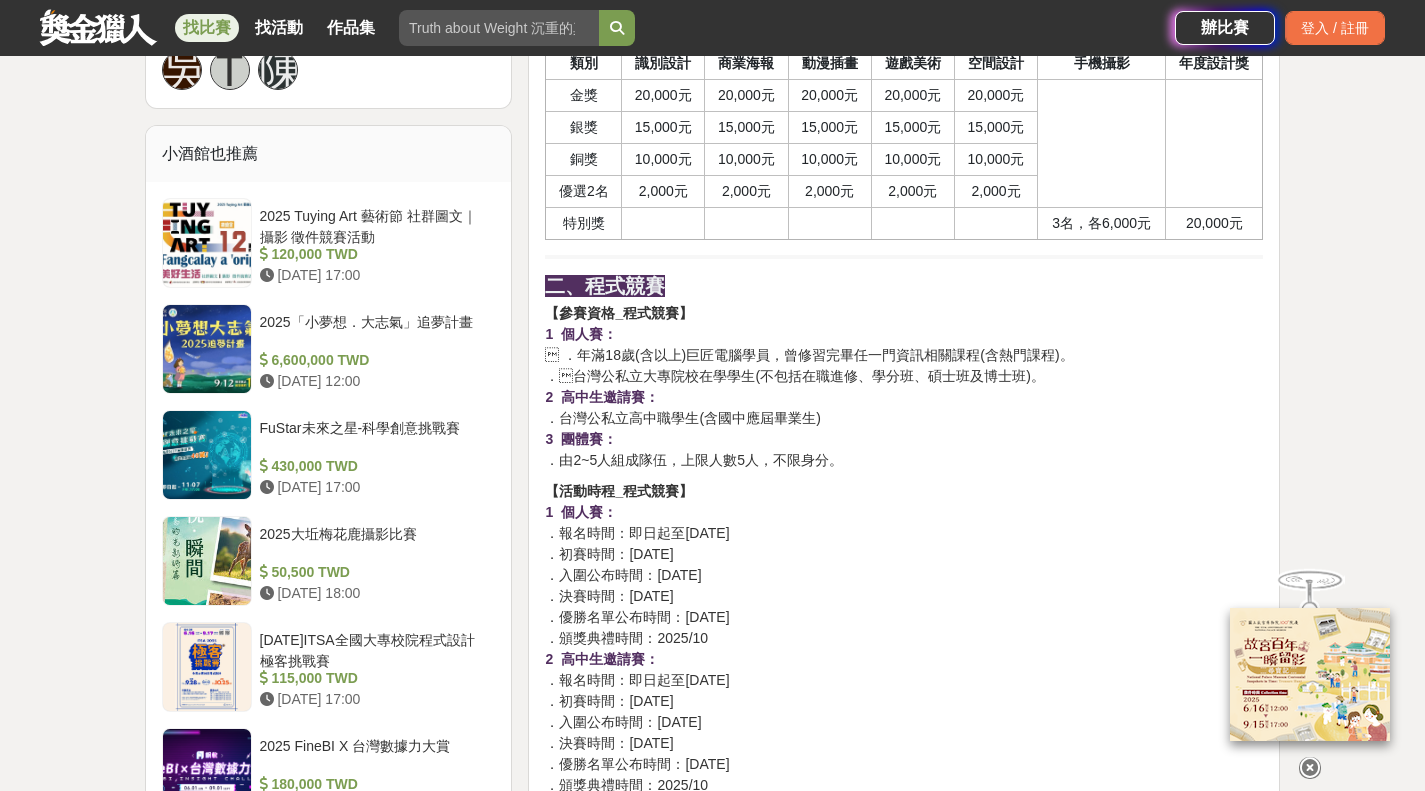 click on "【參賽資格_程式競賽】   1  個人賽：  ．年滿18歲(含以上)巨匠電腦學員，曾修習完畢任一門資訊相關課程(含熱門課程)。  ．台灣公私立大專院校在學學生(不包括在職進修、學分班、碩士班及博士班)。   2  高中生邀請賽：  ．台灣公私立高中職學生(含國中應屆畢業生)   3  團體賽：  ．由2~5人組成隊伍，上限人數5人，不限身分。" at bounding box center (904, 387) 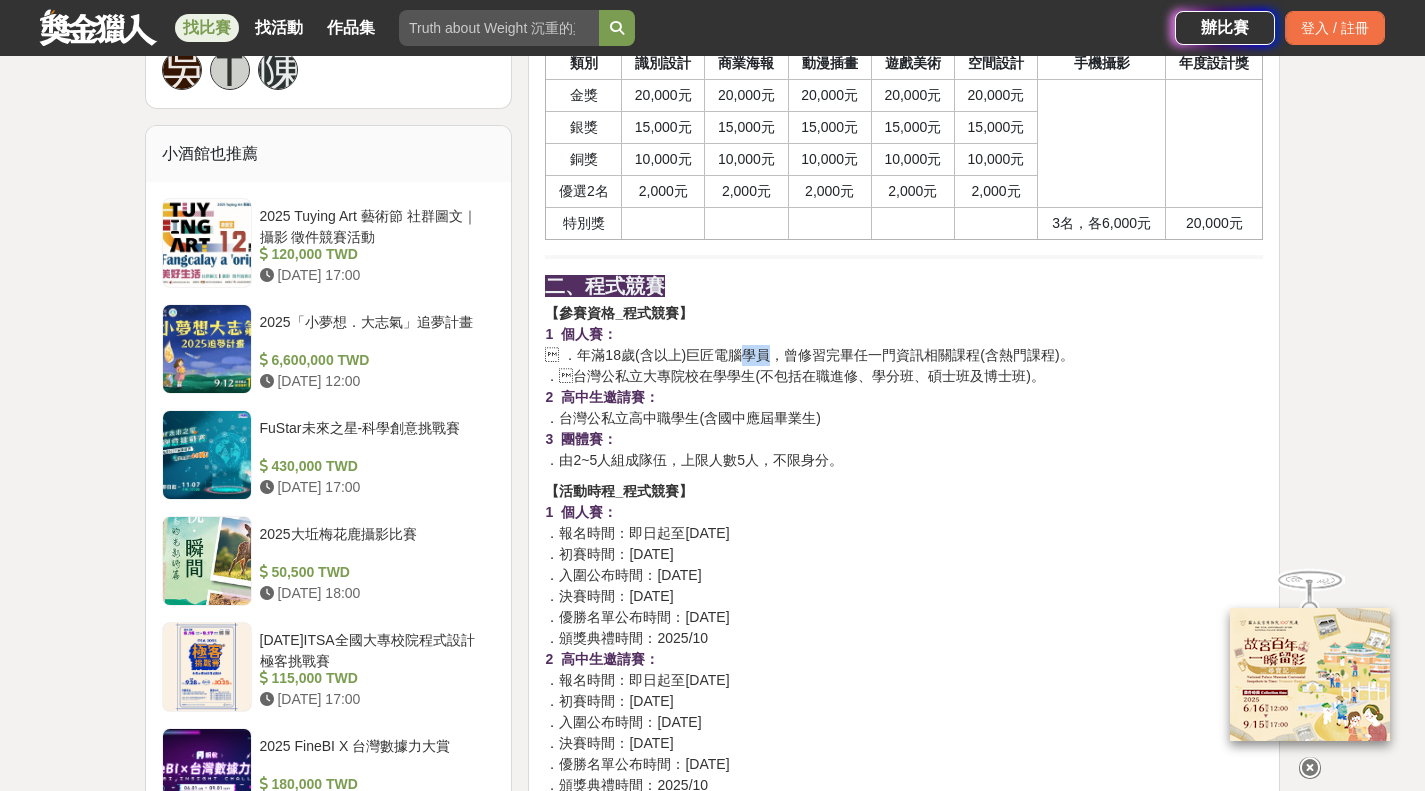 click on "【參賽資格_程式競賽】   1  個人賽：  ．年滿18歲(含以上)巨匠電腦學員，曾修習完畢任一門資訊相關課程(含熱門課程)。  ．台灣公私立大專院校在學學生(不包括在職進修、學分班、碩士班及博士班)。   2  高中生邀請賽：  ．台灣公私立高中職學生(含國中應屆畢業生)   3  團體賽：  ．由2~5人組成隊伍，上限人數5人，不限身分。" at bounding box center (904, 387) 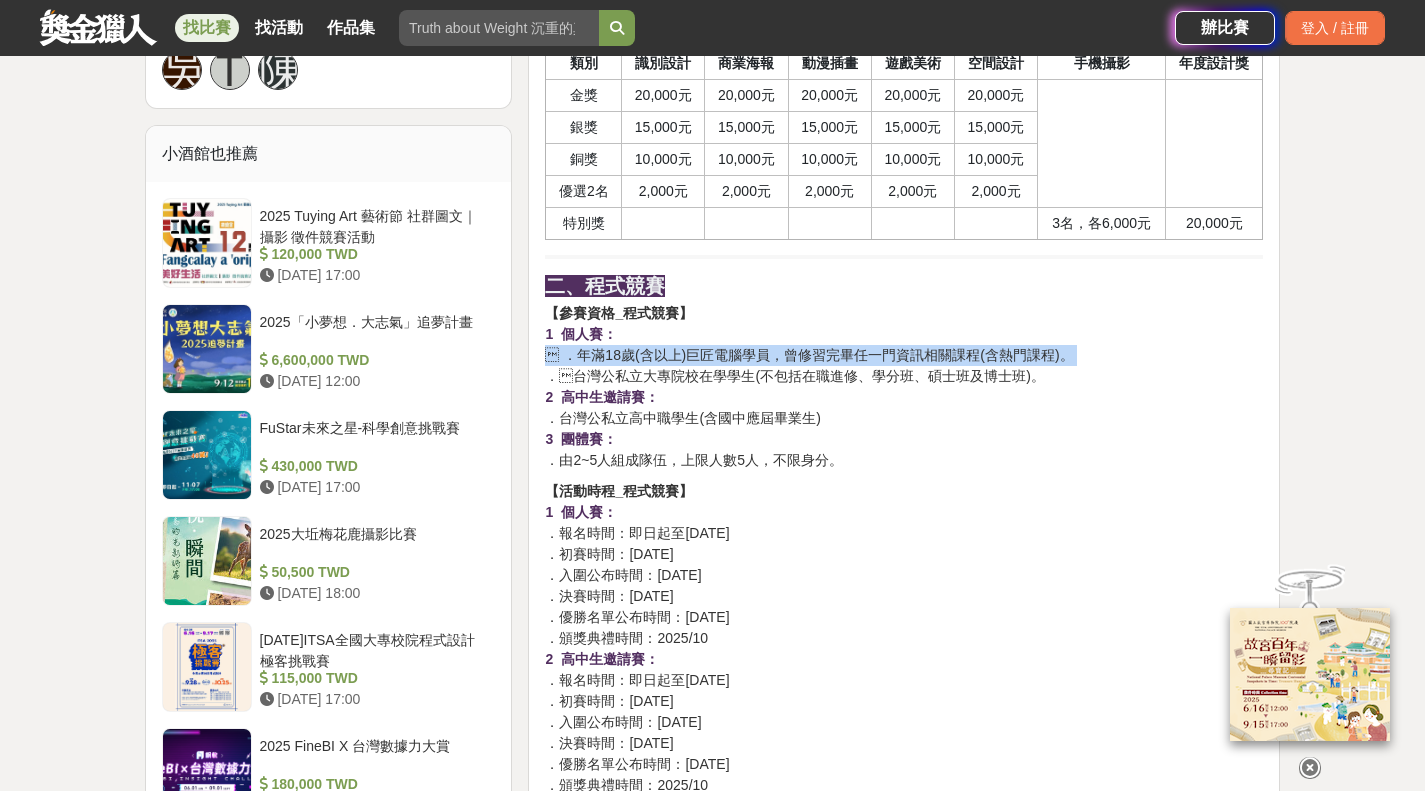 click on "【參賽資格_程式競賽】   1  個人賽：  ．年滿18歲(含以上)巨匠電腦學員，曾修習完畢任一門資訊相關課程(含熱門課程)。  ．台灣公私立大專院校在學學生(不包括在職進修、學分班、碩士班及博士班)。   2  高中生邀請賽：  ．台灣公私立高中職學生(含國中應屆畢業生)   3  團體賽：  ．由2~5人組成隊伍，上限人數5人，不限身分。" at bounding box center (904, 387) 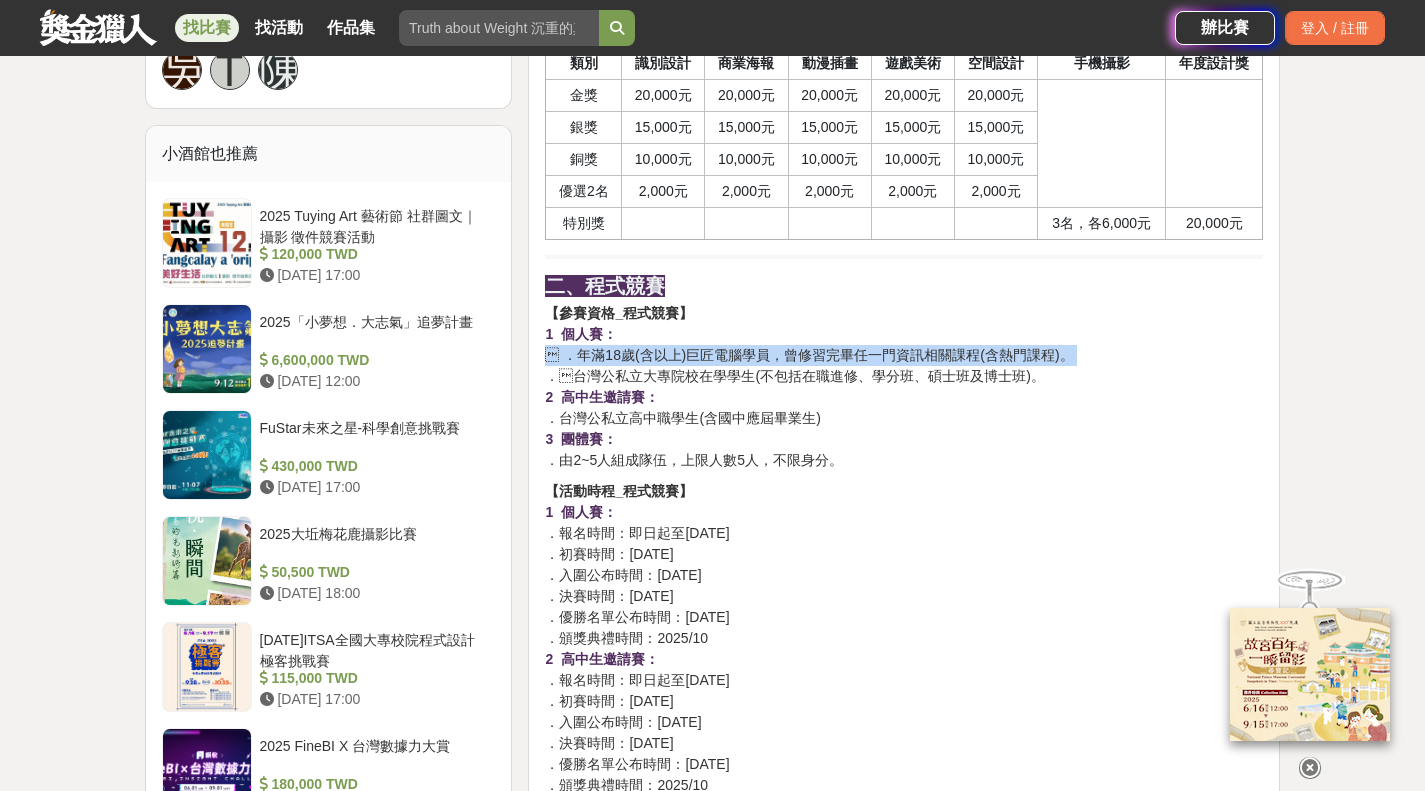 click on "【參賽資格_程式競賽】   1  個人賽：  ．年滿18歲(含以上)巨匠電腦學員，曾修習完畢任一門資訊相關課程(含熱門課程)。  ．台灣公私立大專院校在學學生(不包括在職進修、學分班、碩士班及博士班)。   2  高中生邀請賽：  ．台灣公私立高中職學生(含國中應屆畢業生)   3  團體賽：  ．由2~5人組成隊伍，上限人數5人，不限身分。" at bounding box center (904, 387) 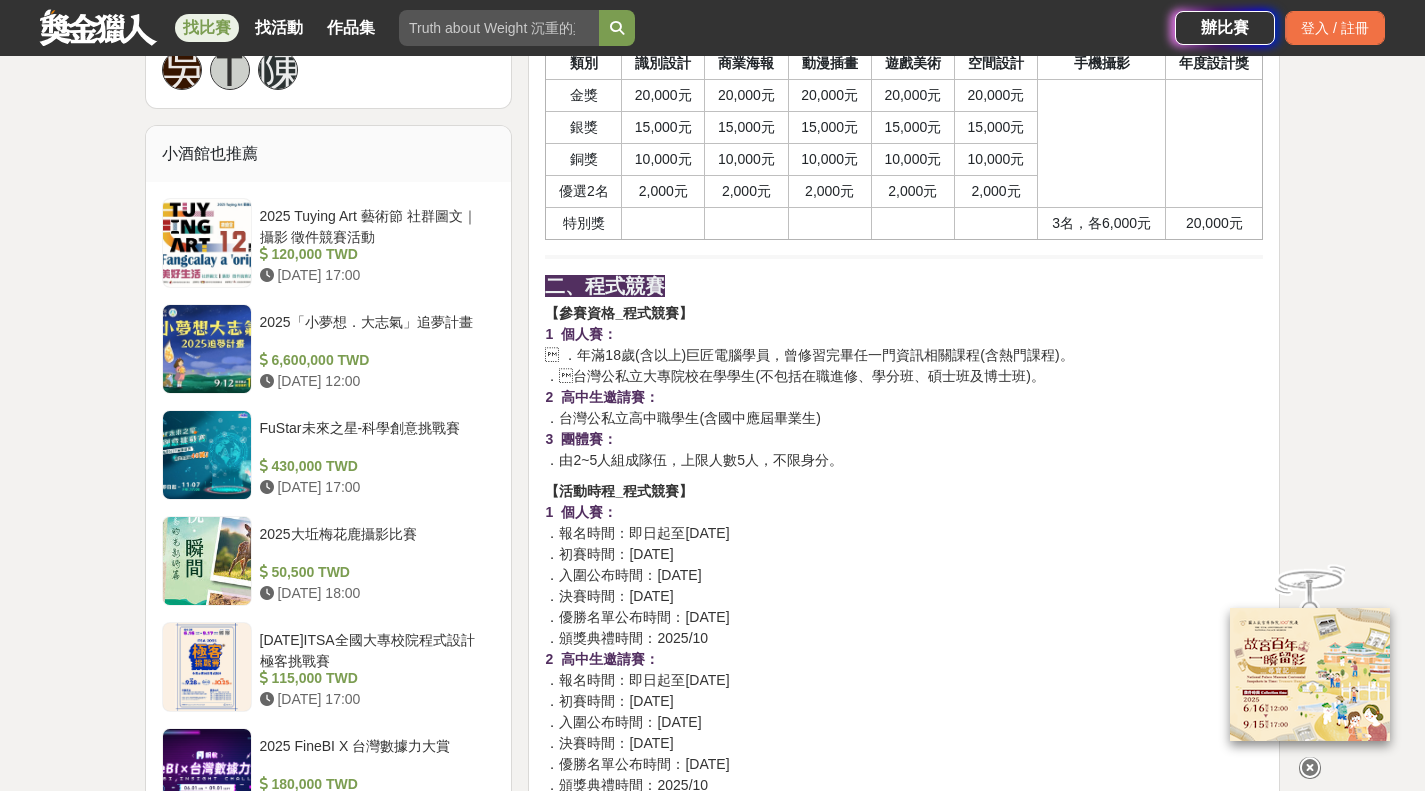 click on "【參賽資格_程式競賽】   1  個人賽：  ．年滿18歲(含以上)巨匠電腦學員，曾修習完畢任一門資訊相關課程(含熱門課程)。  ．台灣公私立大專院校在學學生(不包括在職進修、學分班、碩士班及博士班)。   2  高中生邀請賽：  ．台灣公私立高中職學生(含國中應屆畢業生)   3  團體賽：  ．由2~5人組成隊伍，上限人數5人，不限身分。" at bounding box center [904, 387] 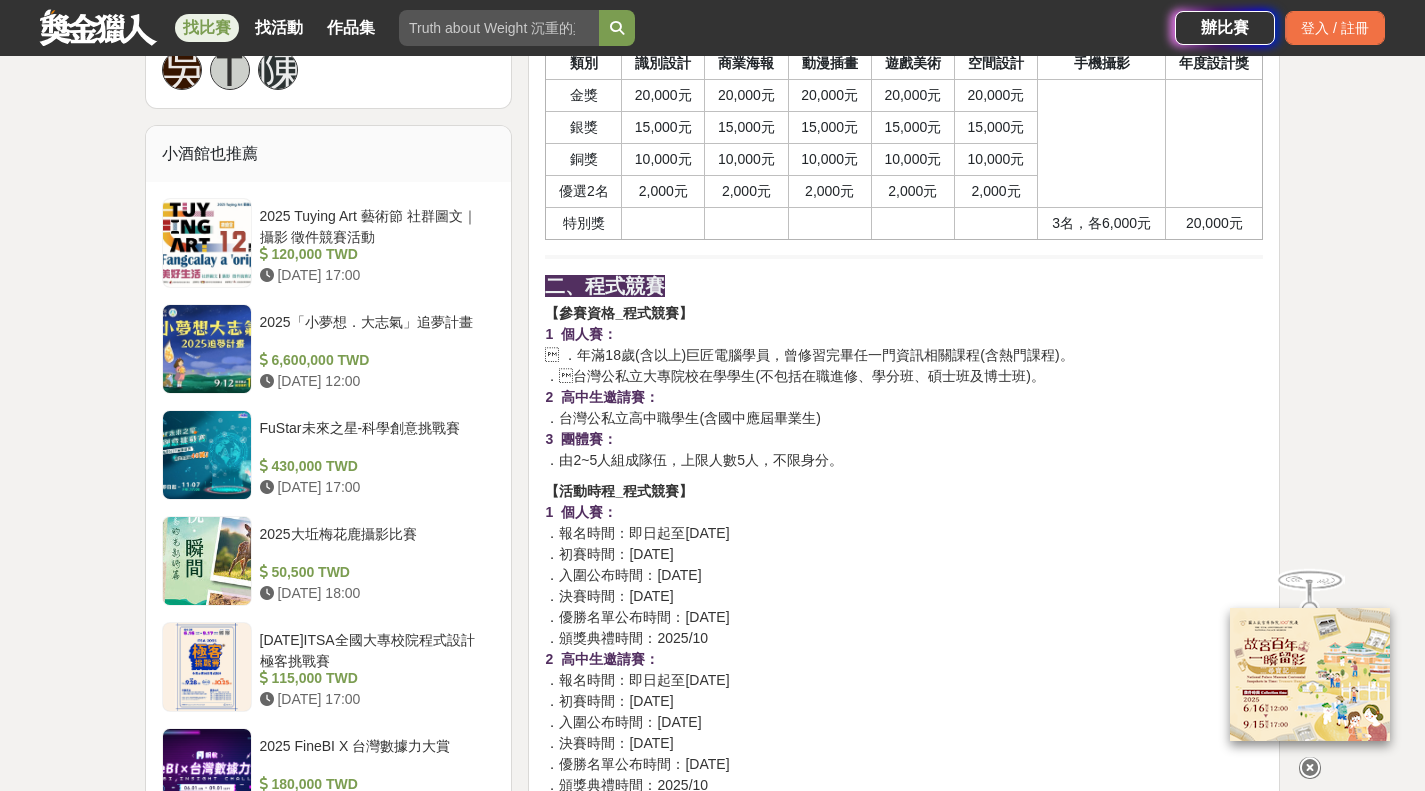 click on "【參賽資格_程式競賽】   1  個人賽：  ．年滿18歲(含以上)巨匠電腦學員，曾修習完畢任一門資訊相關課程(含熱門課程)。  ．台灣公私立大專院校在學學生(不包括在職進修、學分班、碩士班及博士班)。   2  高中生邀請賽：  ．台灣公私立高中職學生(含國中應屆畢業生)   3  團體賽：  ．由2~5人組成隊伍，上限人數5人，不限身分。" at bounding box center (904, 387) 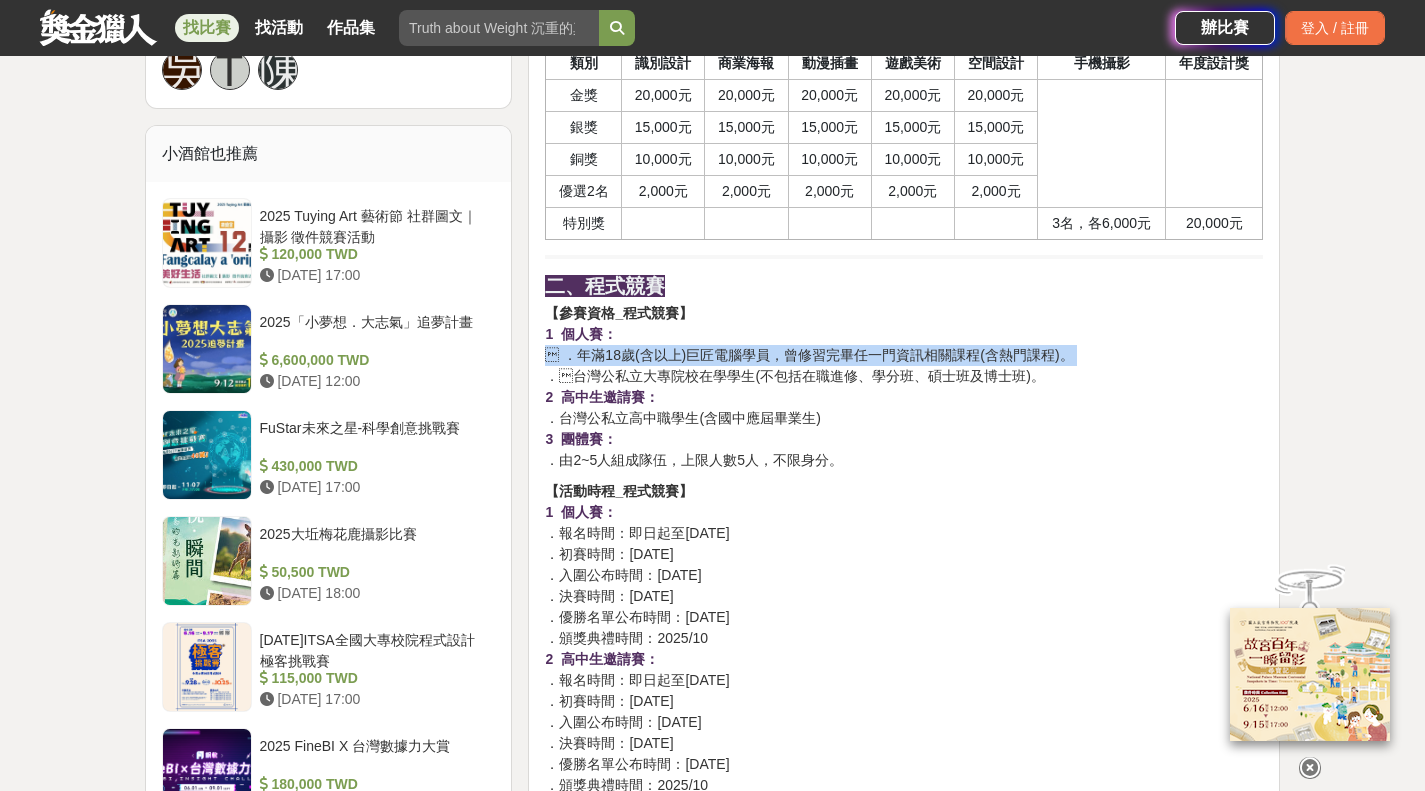 click on "【參賽資格_程式競賽】   1  個人賽：  ．年滿18歲(含以上)巨匠電腦學員，曾修習完畢任一門資訊相關課程(含熱門課程)。  ．台灣公私立大專院校在學學生(不包括在職進修、學分班、碩士班及博士班)。   2  高中生邀請賽：  ．台灣公私立高中職學生(含國中應屆畢業生)   3  團體賽：  ．由2~5人組成隊伍，上限人數5人，不限身分。" at bounding box center (904, 387) 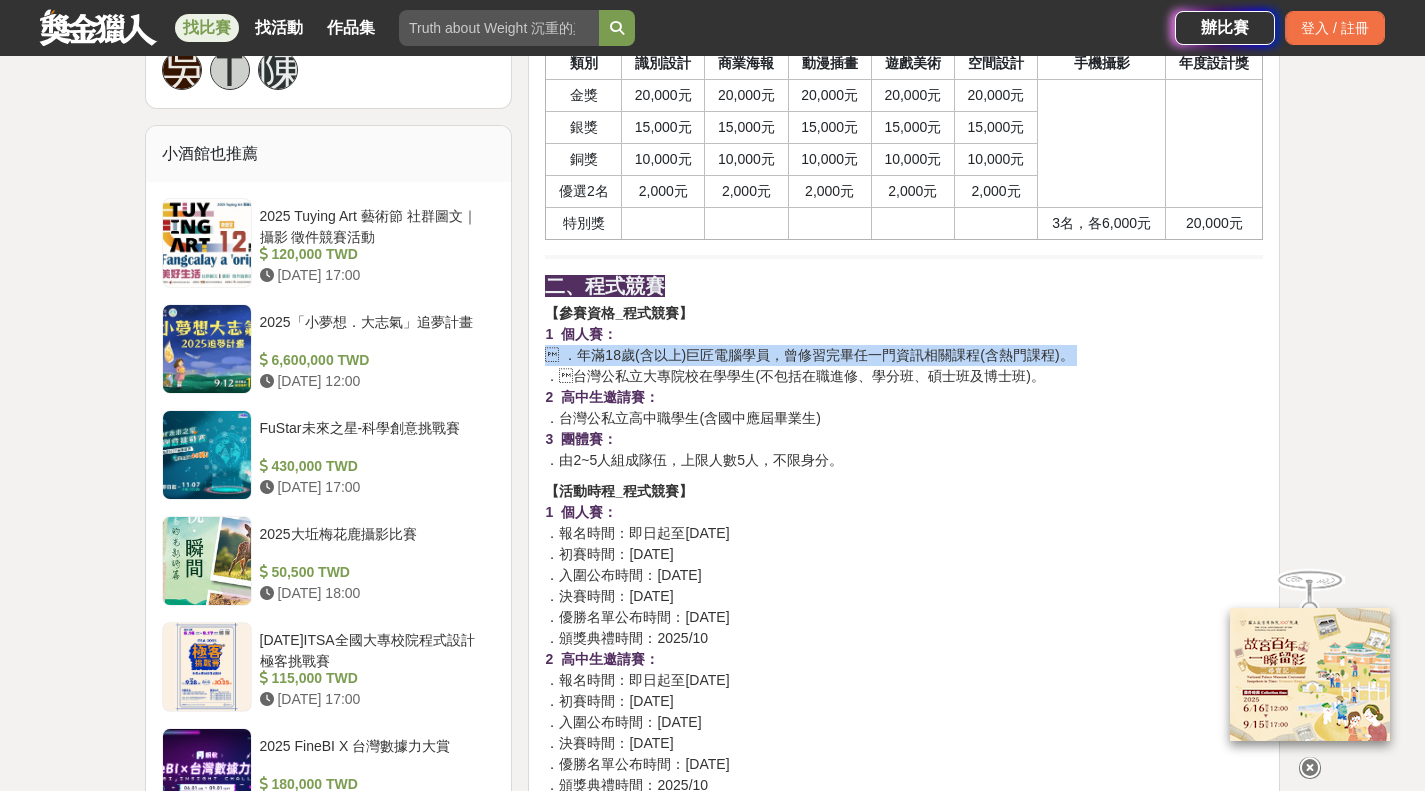 click on "【參賽資格_程式競賽】   1  個人賽：  ．年滿18歲(含以上)巨匠電腦學員，曾修習完畢任一門資訊相關課程(含熱門課程)。  ．台灣公私立大專院校在學學生(不包括在職進修、學分班、碩士班及博士班)。   2  高中生邀請賽：  ．台灣公私立高中職學生(含國中應屆畢業生)   3  團體賽：  ．由2~5人組成隊伍，上限人數5人，不限身分。" at bounding box center (904, 387) 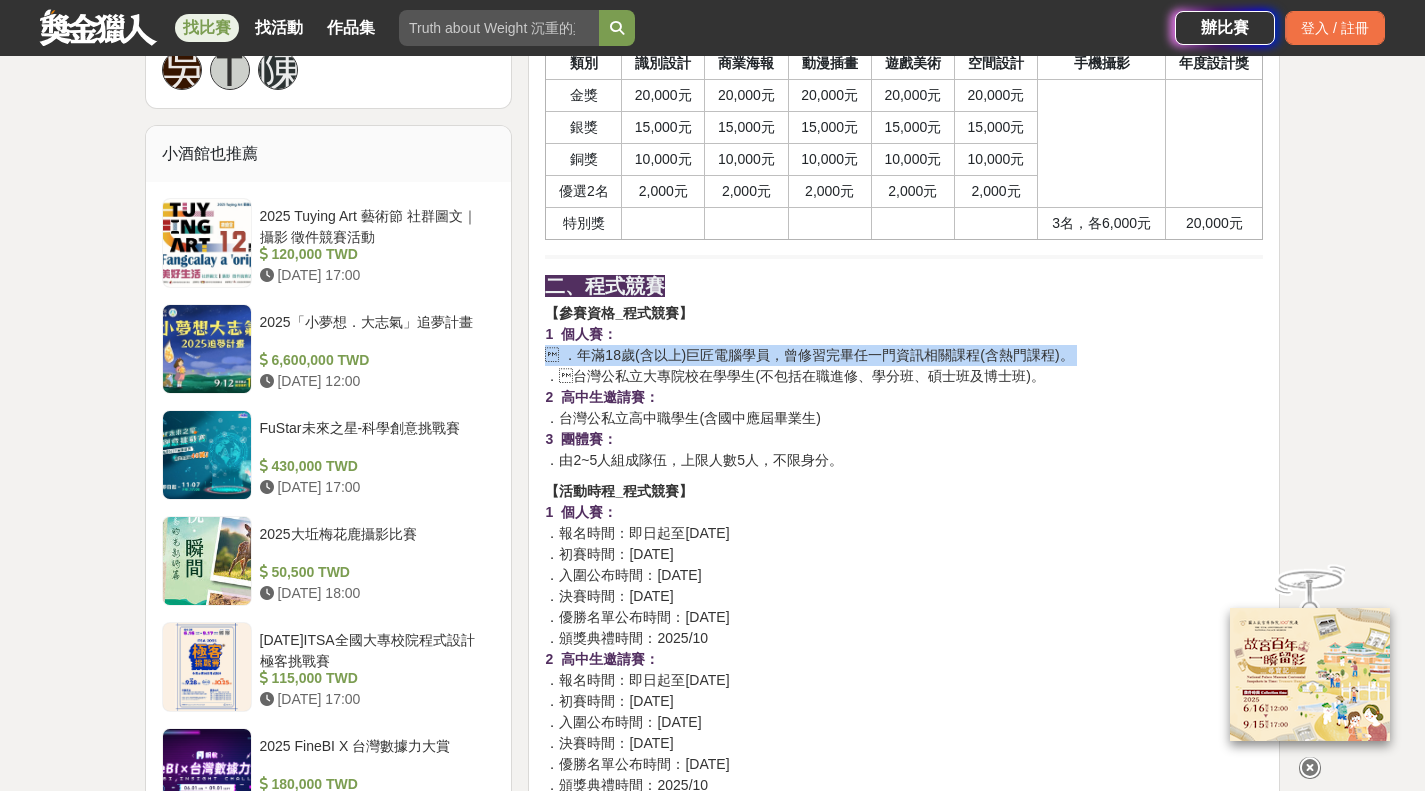 click on "【參賽資格_程式競賽】   1  個人賽：  ．年滿18歲(含以上)巨匠電腦學員，曾修習完畢任一門資訊相關課程(含熱門課程)。  ．台灣公私立大專院校在學學生(不包括在職進修、學分班、碩士班及博士班)。   2  高中生邀請賽：  ．台灣公私立高中職學生(含國中應屆畢業生)   3  團體賽：  ．由2~5人組成隊伍，上限人數5人，不限身分。" at bounding box center (904, 387) 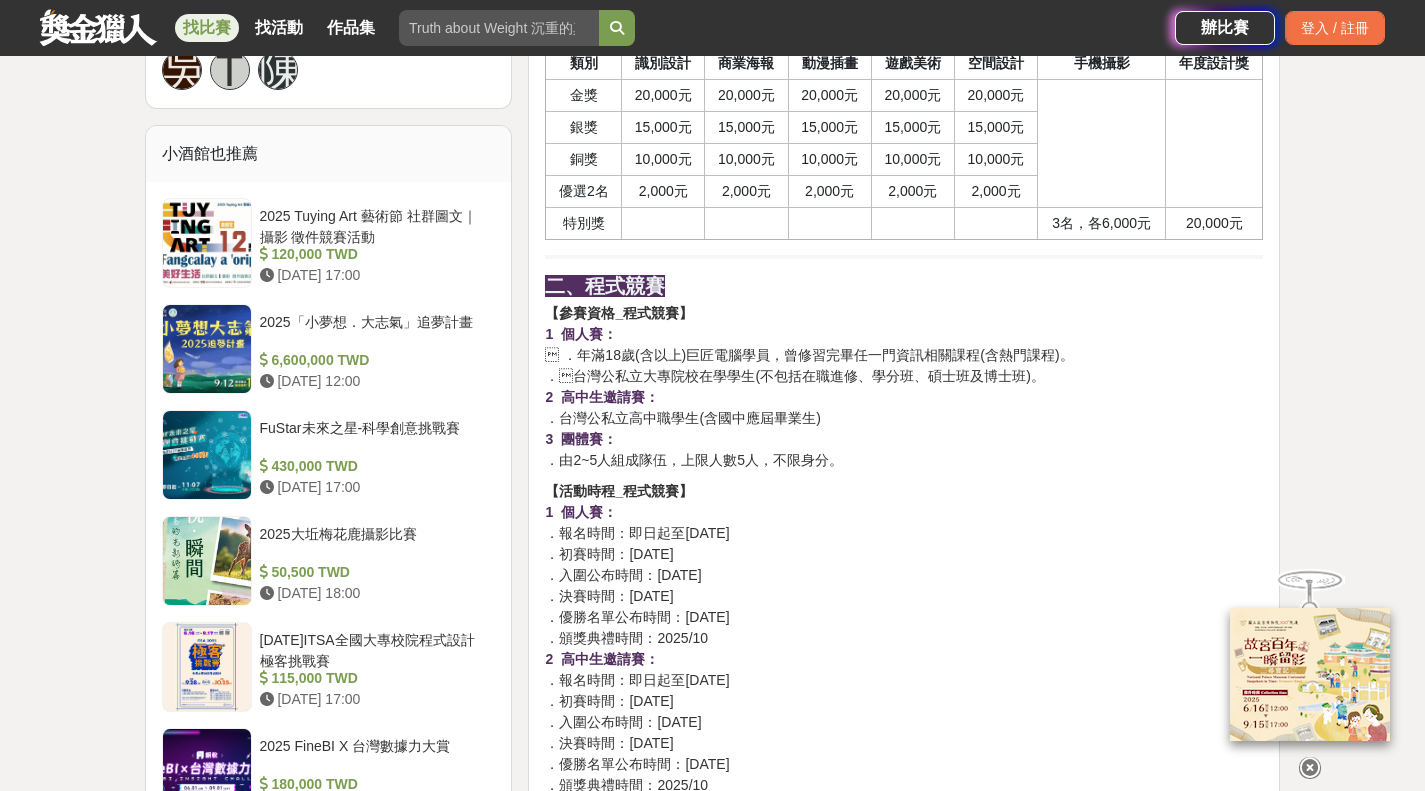click on "【參賽資格_程式競賽】   1  個人賽：  ．年滿18歲(含以上)巨匠電腦學員，曾修習完畢任一門資訊相關課程(含熱門課程)。  ．台灣公私立大專院校在學學生(不包括在職進修、學分班、碩士班及博士班)。   2  高中生邀請賽：  ．台灣公私立高中職學生(含國中應屆畢業生)   3  團體賽：  ．由2~5人組成隊伍，上限人數5人，不限身分。" at bounding box center [904, 387] 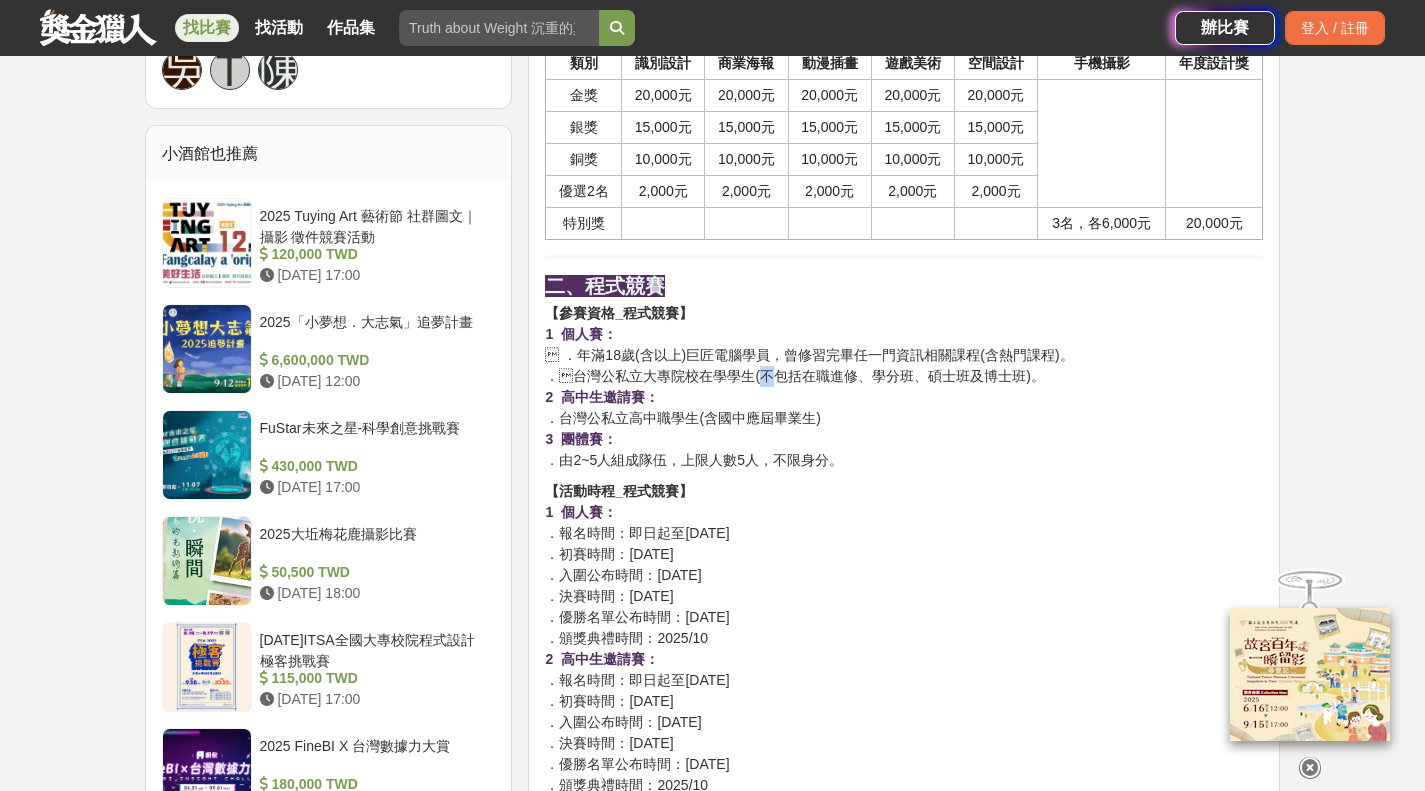 click on "【參賽資格_程式競賽】   1  個人賽：  ．年滿18歲(含以上)巨匠電腦學員，曾修習完畢任一門資訊相關課程(含熱門課程)。  ．台灣公私立大專院校在學學生(不包括在職進修、學分班、碩士班及博士班)。   2  高中生邀請賽：  ．台灣公私立高中職學生(含國中應屆畢業生)   3  團體賽：  ．由2~5人組成隊伍，上限人數5人，不限身分。" at bounding box center [904, 387] 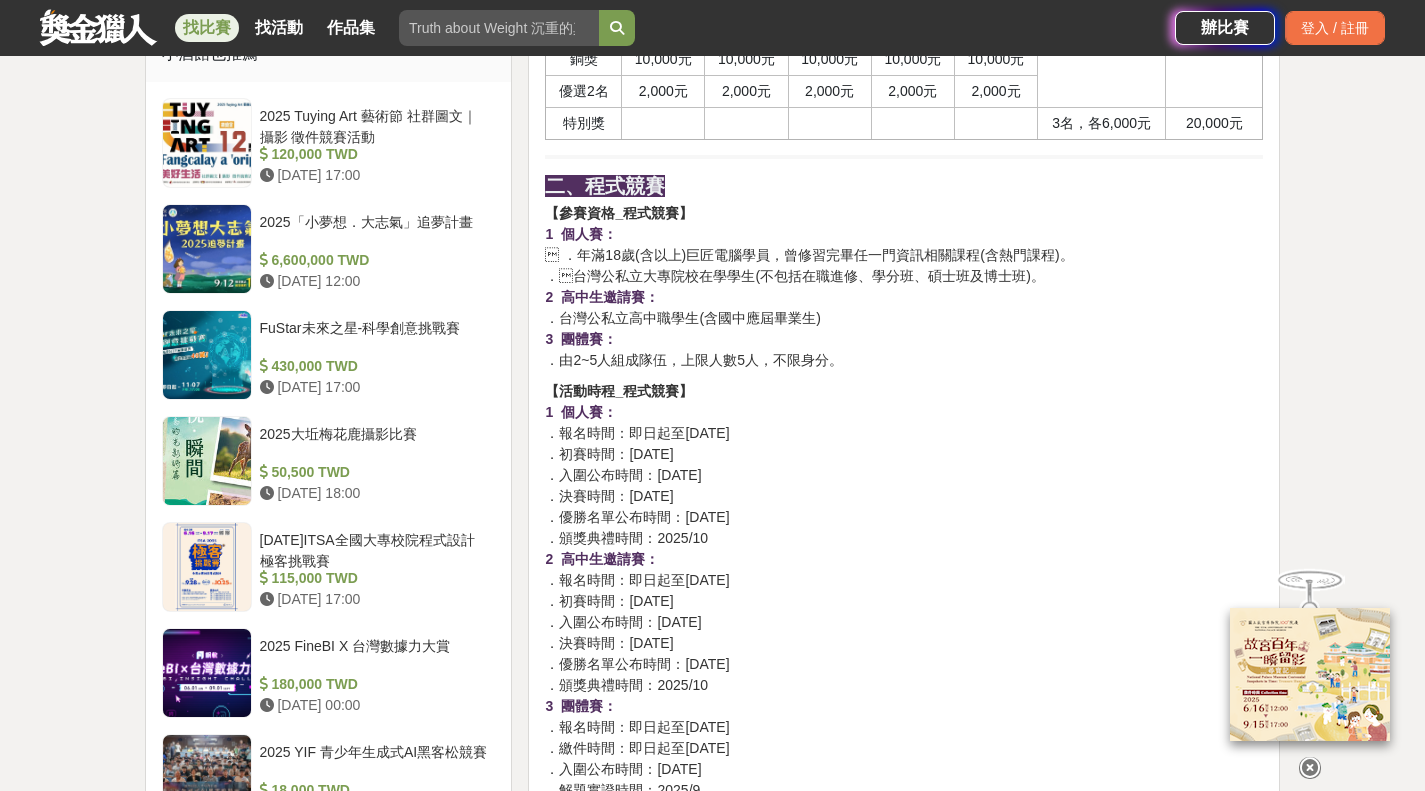 scroll, scrollTop: 1700, scrollLeft: 0, axis: vertical 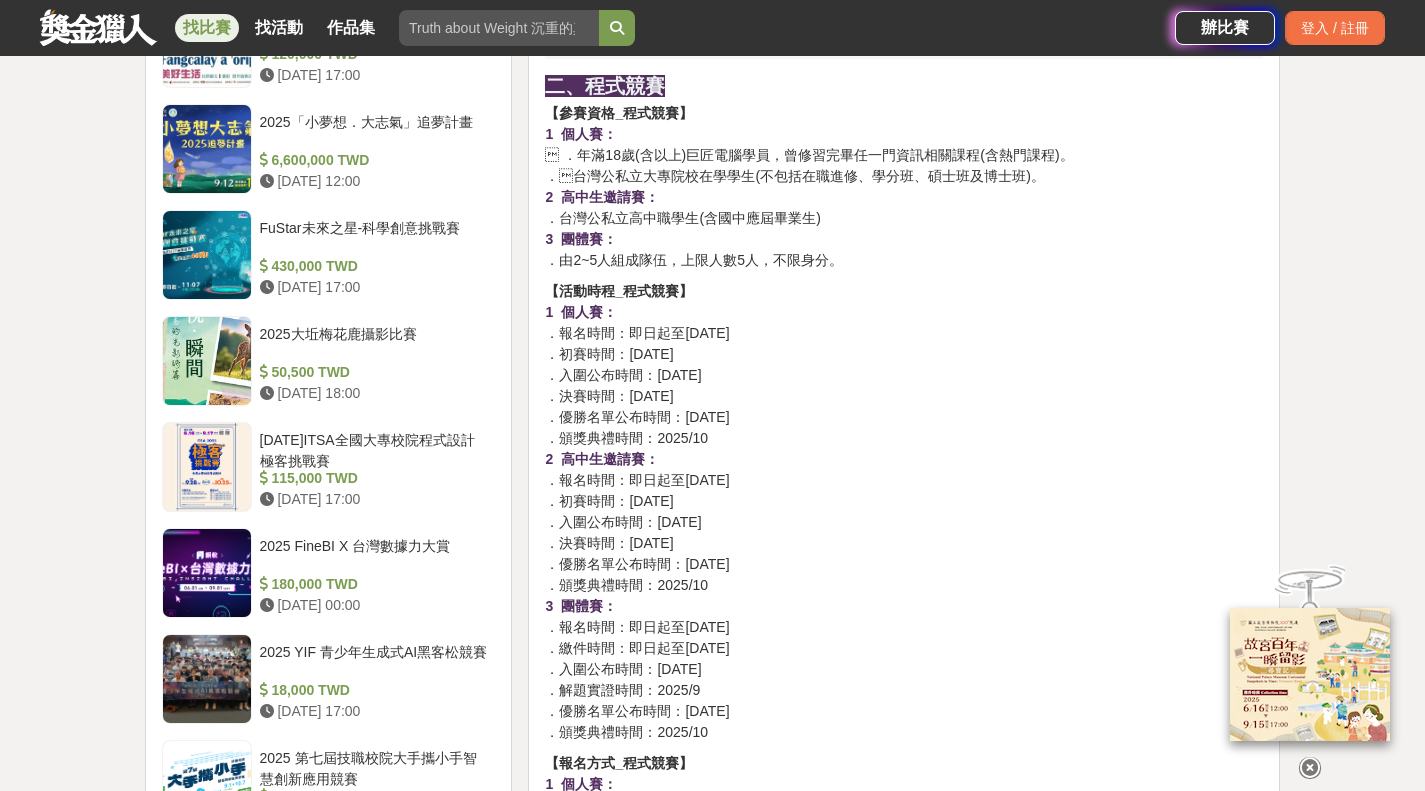 click on "【參賽資格_程式競賽】   1  個人賽：  ．年滿18歲(含以上)巨匠電腦學員，曾修習完畢任一門資訊相關課程(含熱門課程)。  ．台灣公私立大專院校在學學生(不包括在職進修、學分班、碩士班及博士班)。   2  高中生邀請賽：  ．台灣公私立高中職學生(含國中應屆畢業生)   3  團體賽：  ．由2~5人組成隊伍，上限人數5人，不限身分。" at bounding box center (904, 187) 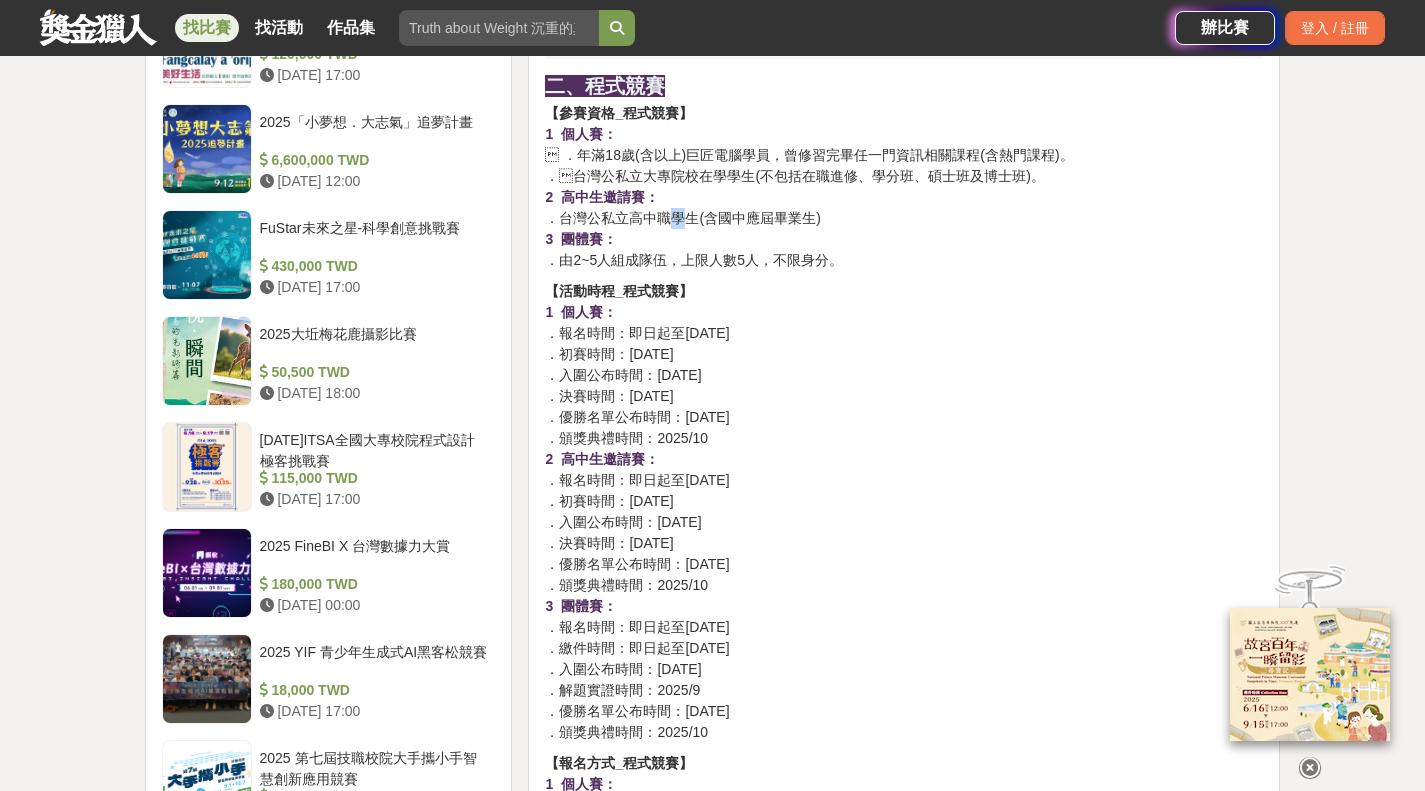 click on "【參賽資格_程式競賽】   1  個人賽：  ．年滿18歲(含以上)巨匠電腦學員，曾修習完畢任一門資訊相關課程(含熱門課程)。  ．台灣公私立大專院校在學學生(不包括在職進修、學分班、碩士班及博士班)。   2  高中生邀請賽：  ．台灣公私立高中職學生(含國中應屆畢業生)   3  團體賽：  ．由2~5人組成隊伍，上限人數5人，不限身分。" at bounding box center [904, 187] 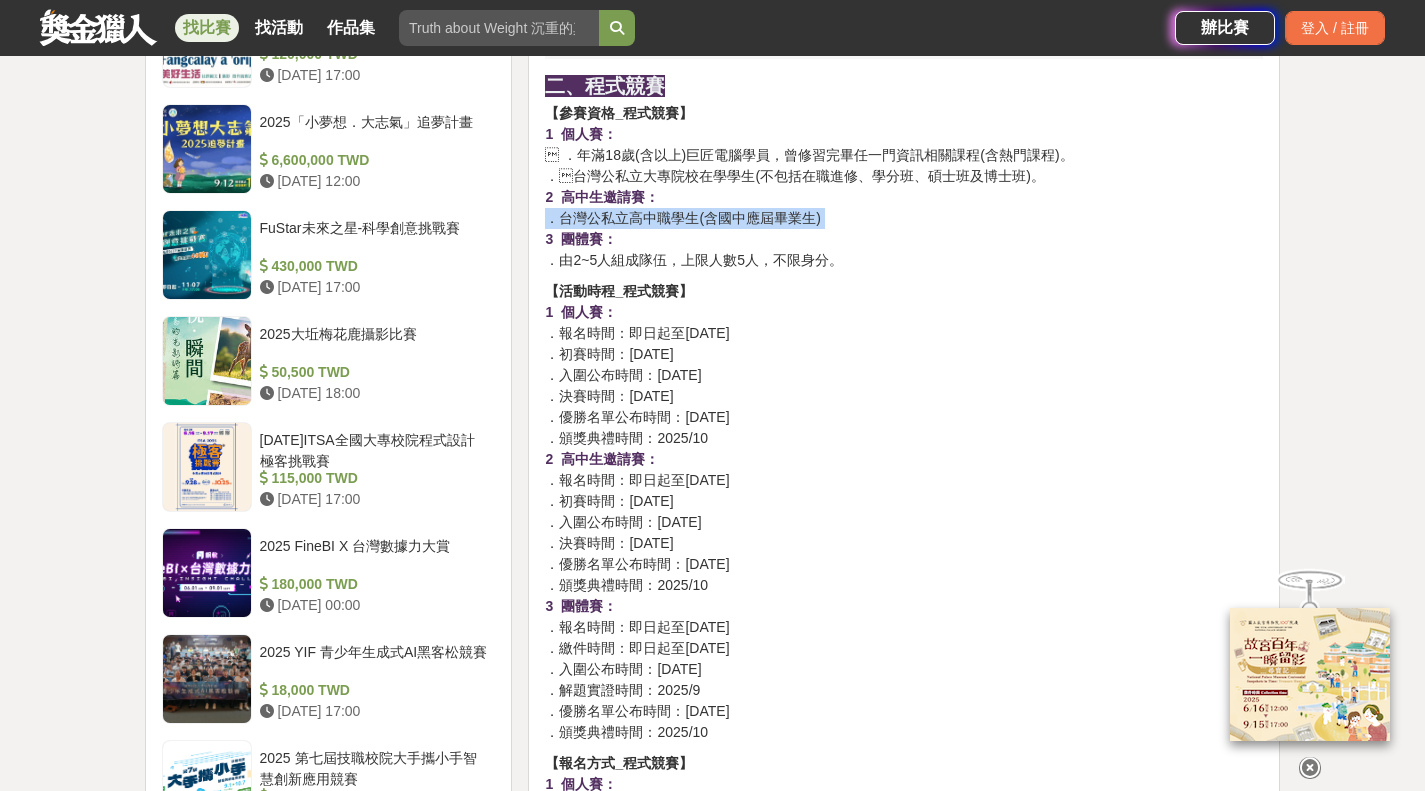 click on "【參賽資格_程式競賽】   1  個人賽：  ．年滿18歲(含以上)巨匠電腦學員，曾修習完畢任一門資訊相關課程(含熱門課程)。  ．台灣公私立大專院校在學學生(不包括在職進修、學分班、碩士班及博士班)。   2  高中生邀請賽：  ．台灣公私立高中職學生(含國中應屆畢業生)   3  團體賽：  ．由2~5人組成隊伍，上限人數5人，不限身分。" at bounding box center [904, 187] 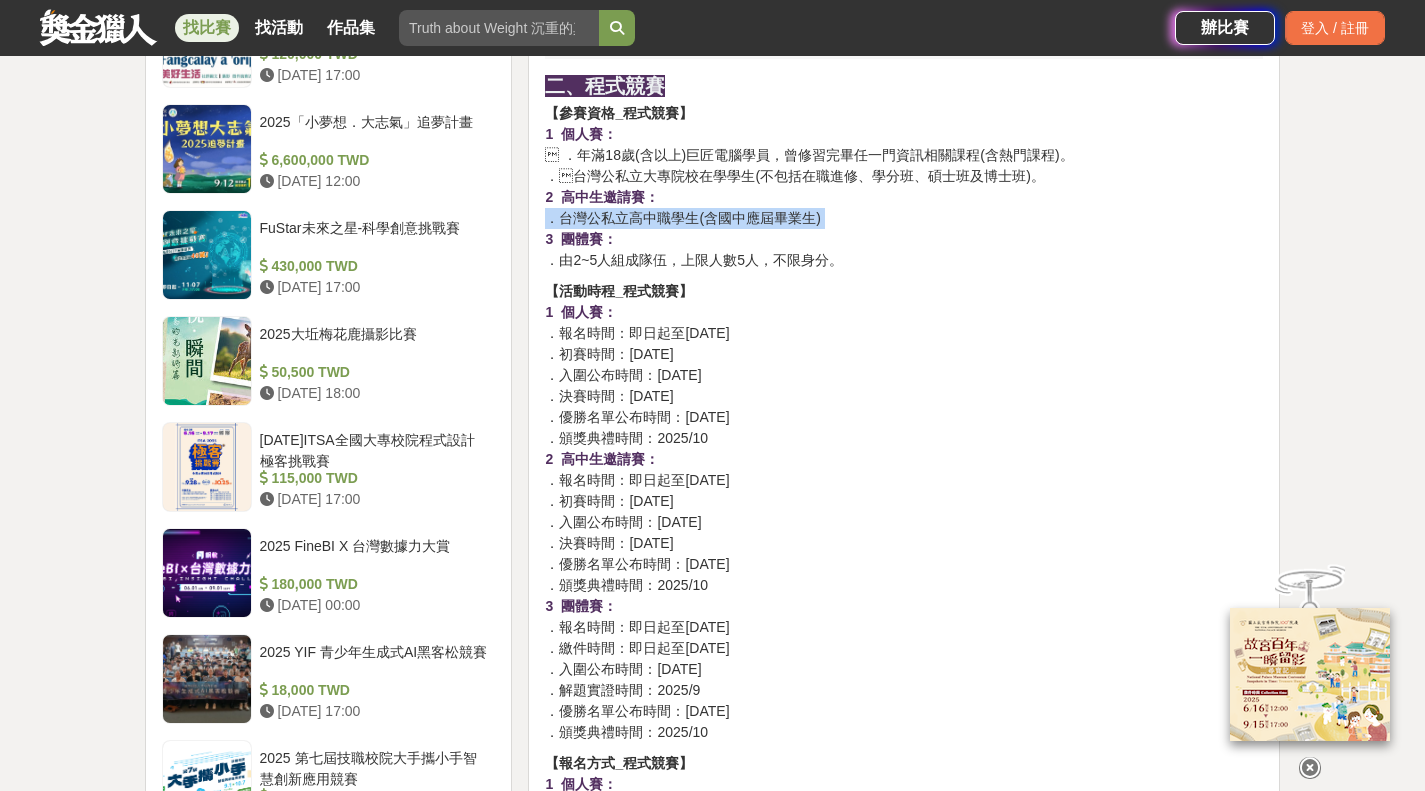 click on "【參賽資格_程式競賽】   1  個人賽：  ．年滿18歲(含以上)巨匠電腦學員，曾修習完畢任一門資訊相關課程(含熱門課程)。  ．台灣公私立大專院校在學學生(不包括在職進修、學分班、碩士班及博士班)。   2  高中生邀請賽：  ．台灣公私立高中職學生(含國中應屆畢業生)   3  團體賽：  ．由2~5人組成隊伍，上限人數5人，不限身分。" at bounding box center [904, 187] 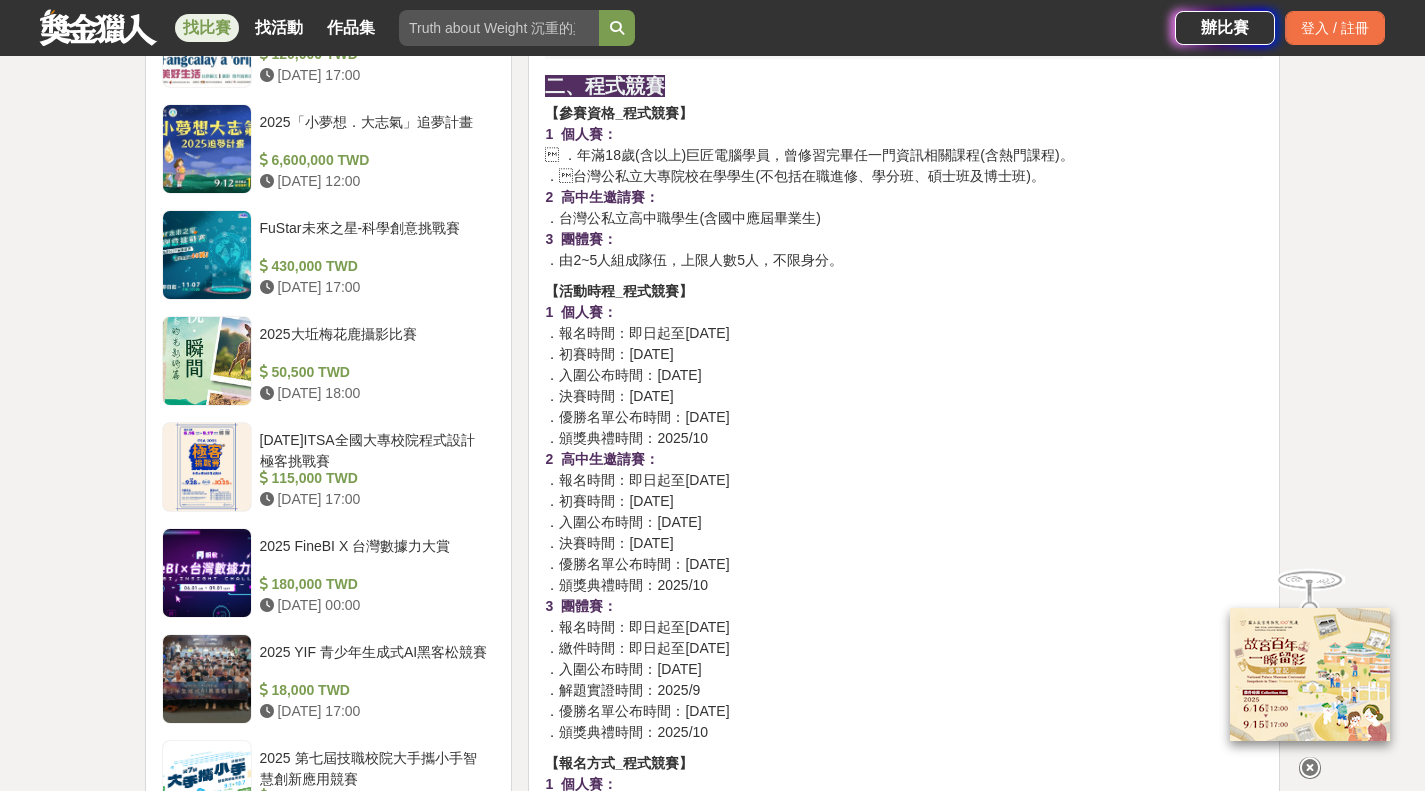 click on "【參賽資格_程式競賽】   1  個人賽：  ．年滿18歲(含以上)巨匠電腦學員，曾修習完畢任一門資訊相關課程(含熱門課程)。  ．台灣公私立大專院校在學學生(不包括在職進修、學分班、碩士班及博士班)。   2  高中生邀請賽：  ．台灣公私立高中職學生(含國中應屆畢業生)   3  團體賽：  ．由2~5人組成隊伍，上限人數5人，不限身分。" at bounding box center [904, 187] 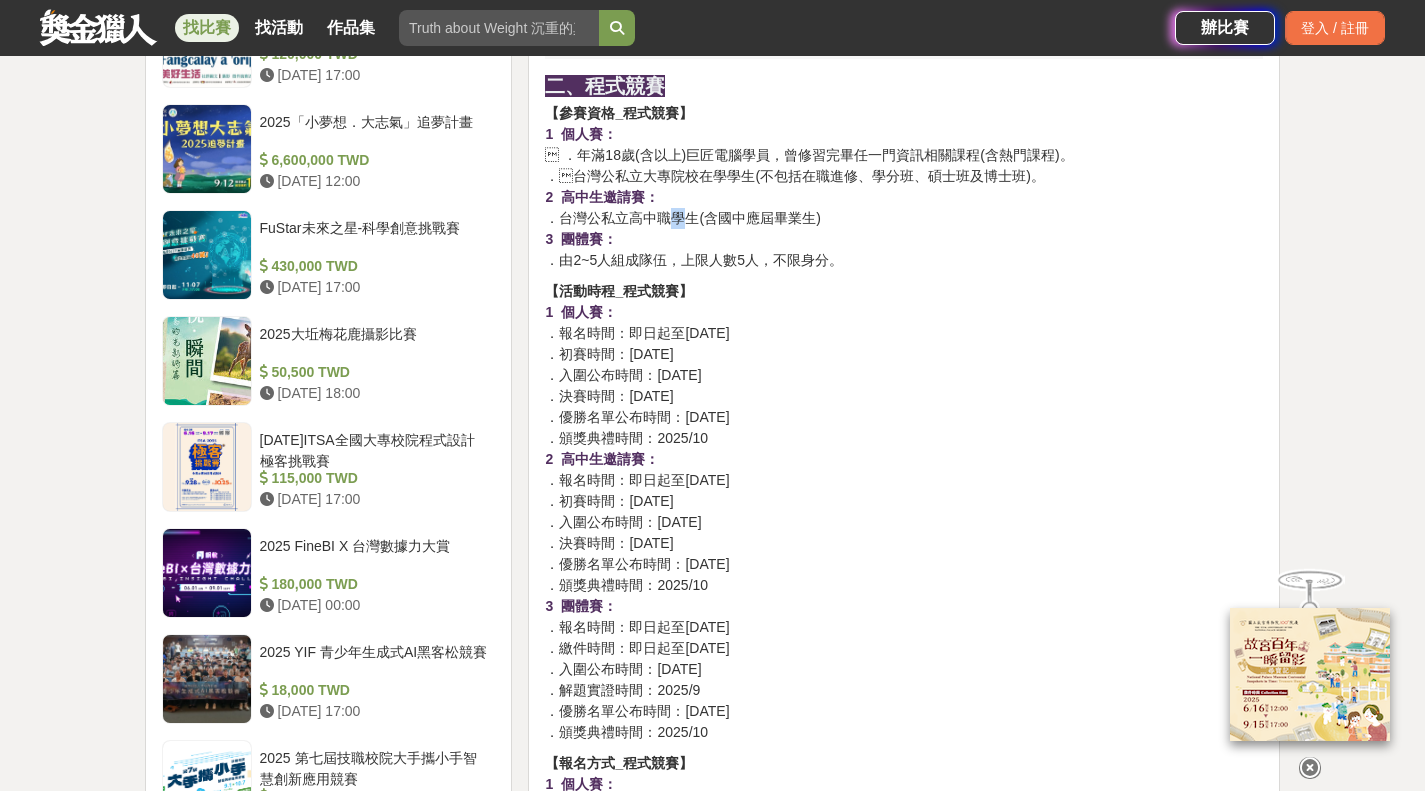 click on "【參賽資格_程式競賽】   1  個人賽：  ．年滿18歲(含以上)巨匠電腦學員，曾修習完畢任一門資訊相關課程(含熱門課程)。  ．台灣公私立大專院校在學學生(不包括在職進修、學分班、碩士班及博士班)。   2  高中生邀請賽：  ．台灣公私立高中職學生(含國中應屆畢業生)   3  團體賽：  ．由2~5人組成隊伍，上限人數5人，不限身分。" at bounding box center [904, 187] 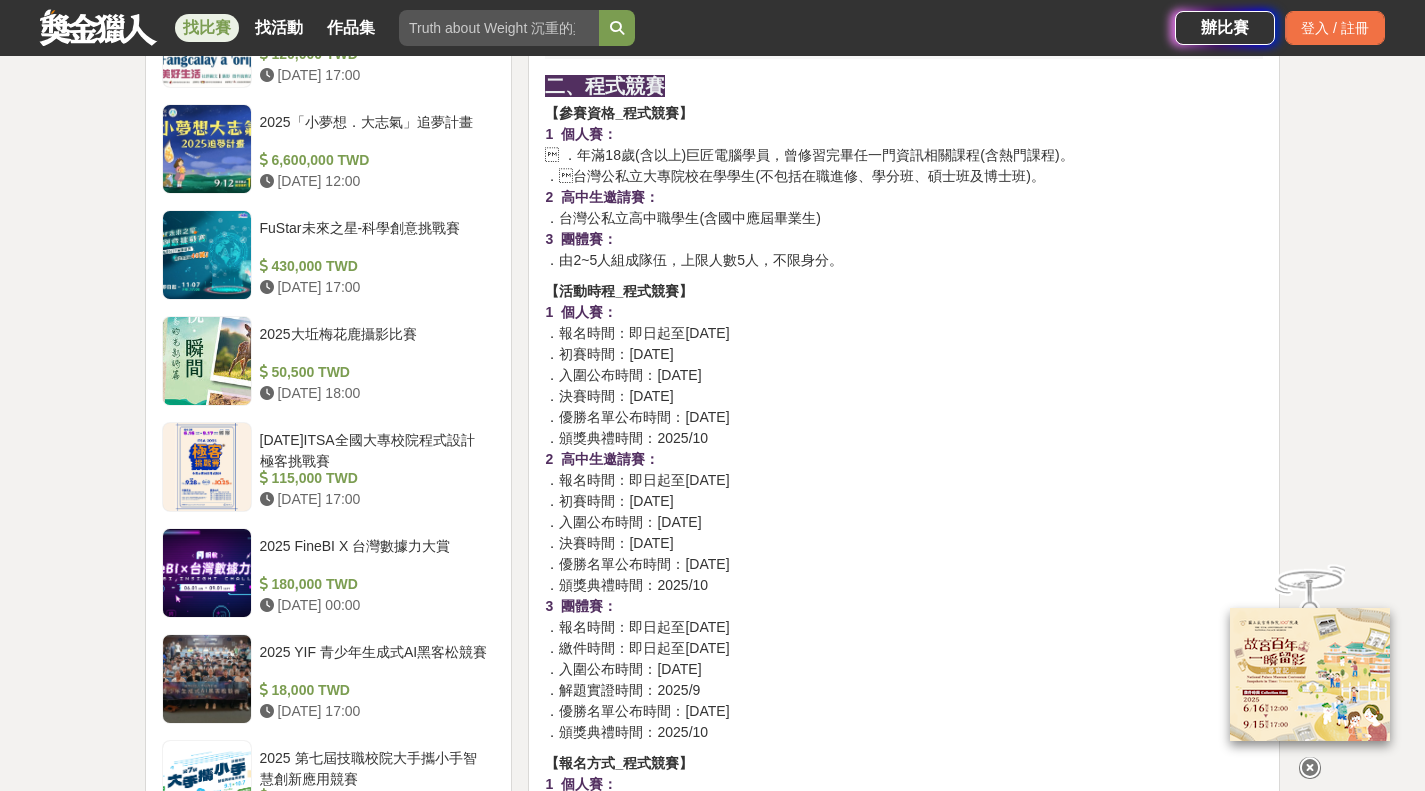 click on "【參賽資格_程式競賽】   1  個人賽：  ．年滿18歲(含以上)巨匠電腦學員，曾修習完畢任一門資訊相關課程(含熱門課程)。  ．台灣公私立大專院校在學學生(不包括在職進修、學分班、碩士班及博士班)。   2  高中生邀請賽：  ．台灣公私立高中職學生(含國中應屆畢業生)   3  團體賽：  ．由2~5人組成隊伍，上限人數5人，不限身分。" at bounding box center (904, 187) 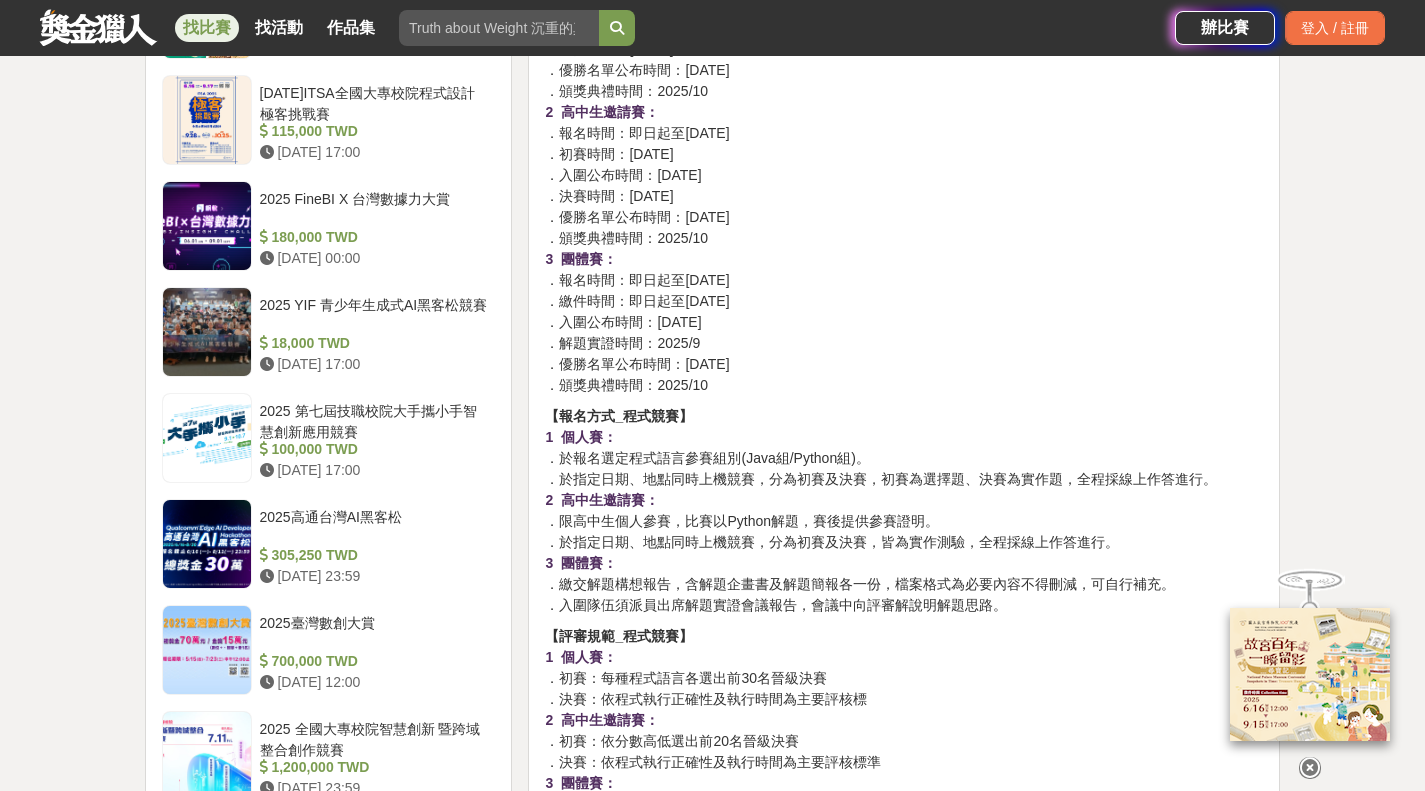 scroll, scrollTop: 2120, scrollLeft: 0, axis: vertical 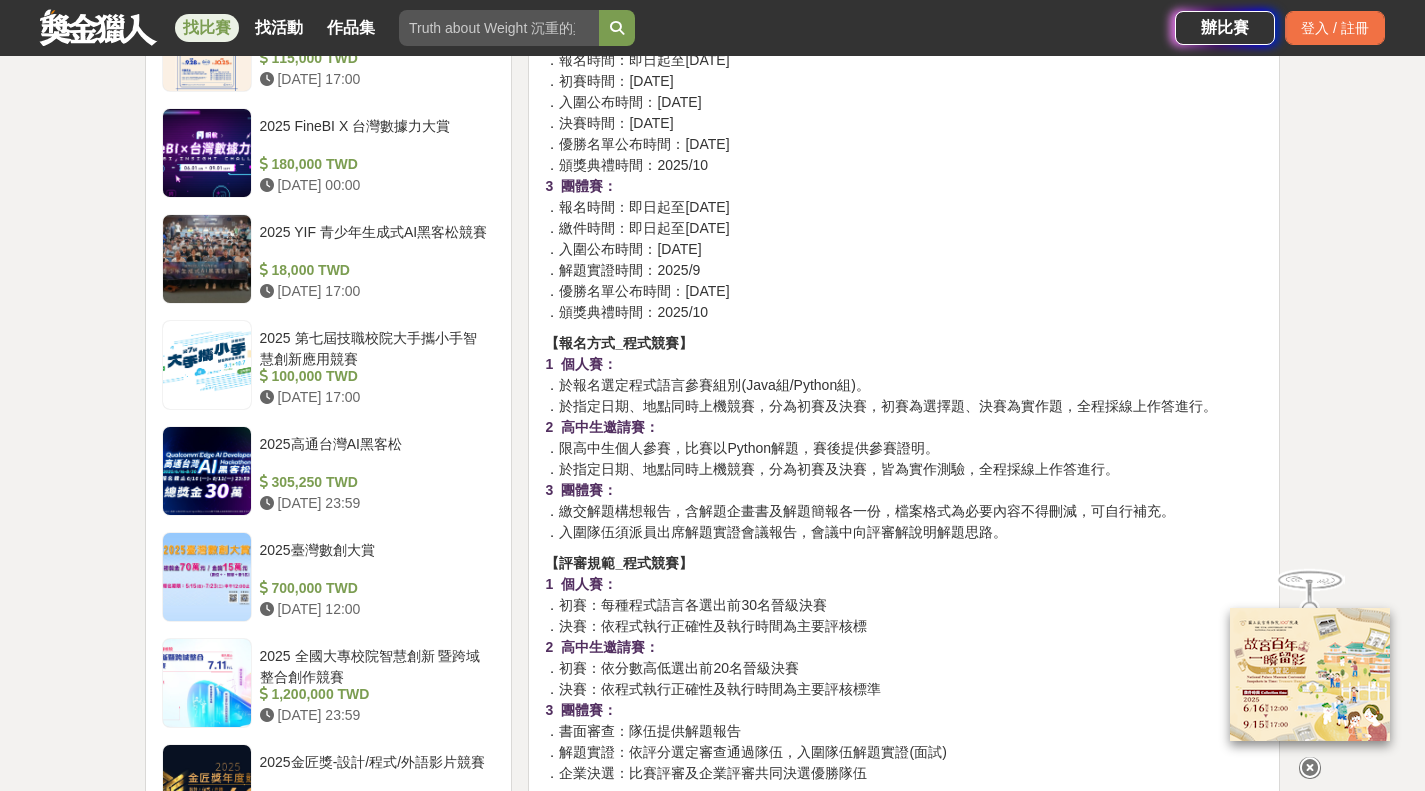 click on "【報名方式_程式競賽】   1  個人賽：   ．於報名選定程式語言參賽組別(Java組/Python組)。   ．於指定日期、地點同時上機競賽，分為初賽及決賽，初賽為選擇題、決賽為實作題，全程採線上作答進行。   2  高中生邀請賽：   ．限高中生個人參賽，比賽以Python解題，賽後提供參賽證明。   ．於指定日期、地點同時上機競賽，分為初賽及決賽，皆為實作測驗，全程採線上作答進行。   3  團體賽：   ．繳交解題構想報告，含解題企畫書及解題簡報各一份，檔案格式為必要內容不得刪減，可自行補充。   ．入圍隊伍須派員出席解題實證會議報告，會議中向評審解說明解題思路。" at bounding box center [904, 438] 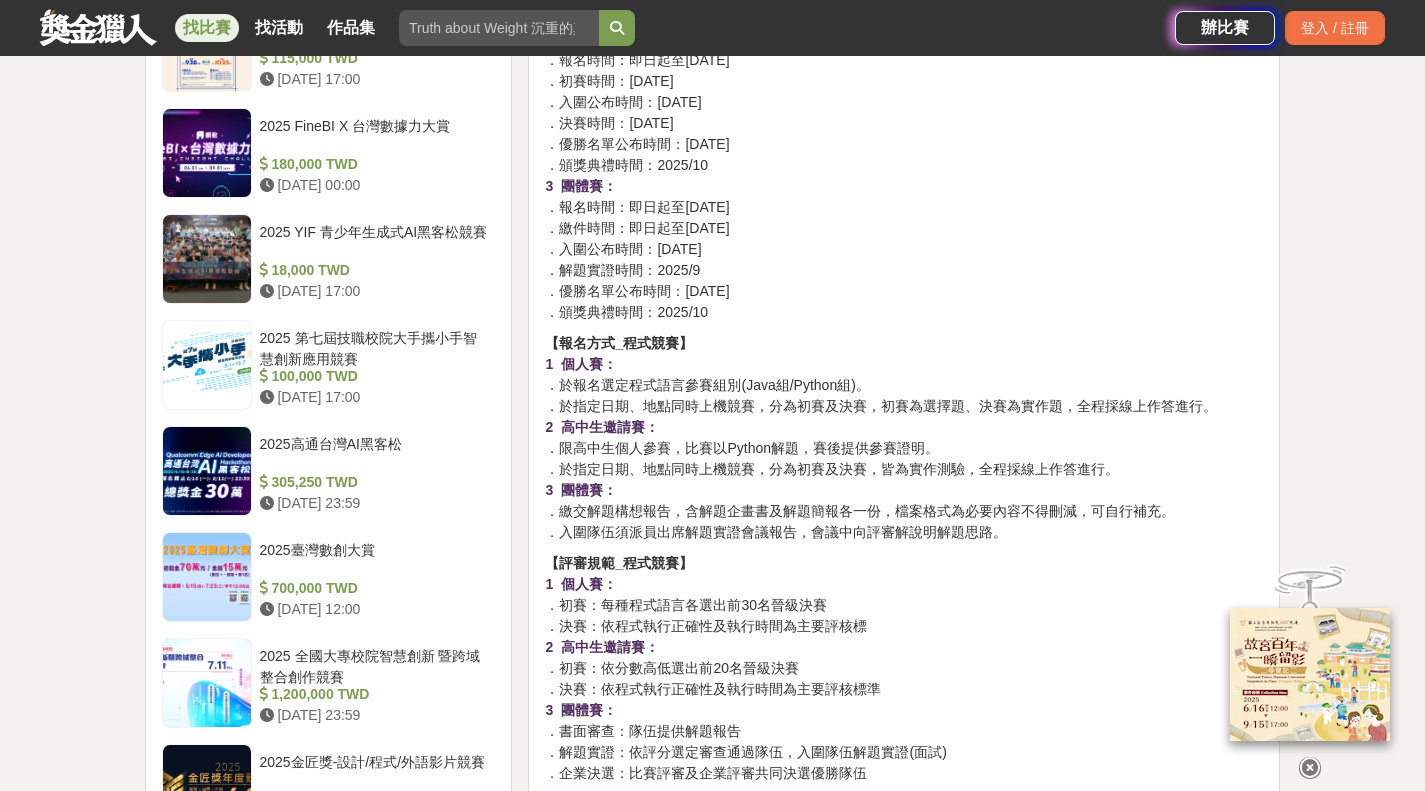 click on "【報名方式_程式競賽】   1  個人賽：   ．於報名選定程式語言參賽組別(Java組/Python組)。   ．於指定日期、地點同時上機競賽，分為初賽及決賽，初賽為選擇題、決賽為實作題，全程採線上作答進行。   2  高中生邀請賽：   ．限高中生個人參賽，比賽以Python解題，賽後提供參賽證明。   ．於指定日期、地點同時上機競賽，分為初賽及決賽，皆為實作測驗，全程採線上作答進行。   3  團體賽：   ．繳交解題構想報告，含解題企畫書及解題簡報各一份，檔案格式為必要內容不得刪減，可自行補充。   ．入圍隊伍須派員出席解題實證會議報告，會議中向評審解說明解題思路。" at bounding box center (904, 438) 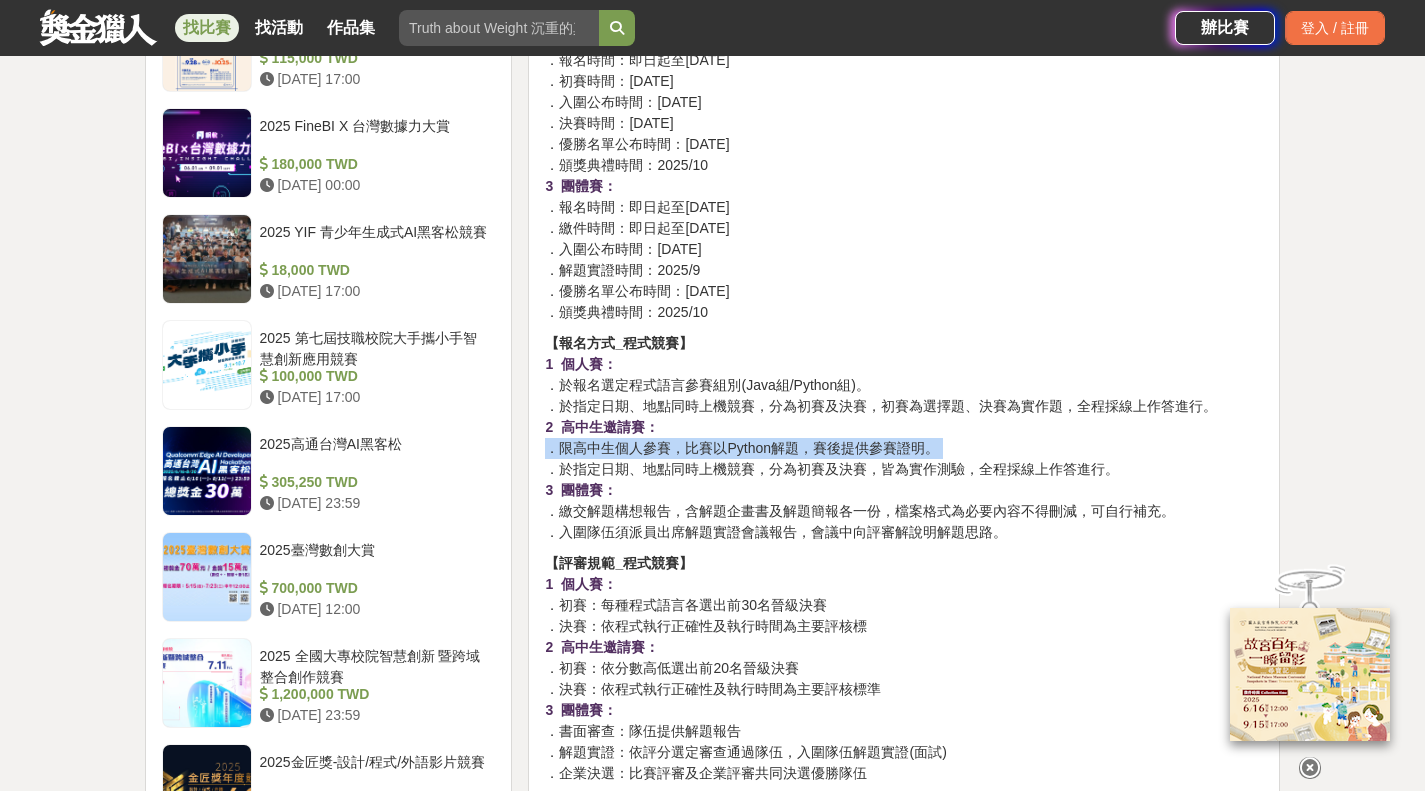 click on "【報名方式_程式競賽】   1  個人賽：   ．於報名選定程式語言參賽組別(Java組/Python組)。   ．於指定日期、地點同時上機競賽，分為初賽及決賽，初賽為選擇題、決賽為實作題，全程採線上作答進行。   2  高中生邀請賽：   ．限高中生個人參賽，比賽以Python解題，賽後提供參賽證明。   ．於指定日期、地點同時上機競賽，分為初賽及決賽，皆為實作測驗，全程採線上作答進行。   3  團體賽：   ．繳交解題構想報告，含解題企畫書及解題簡報各一份，檔案格式為必要內容不得刪減，可自行補充。   ．入圍隊伍須派員出席解題實證會議報告，會議中向評審解說明解題思路。" at bounding box center (904, 438) 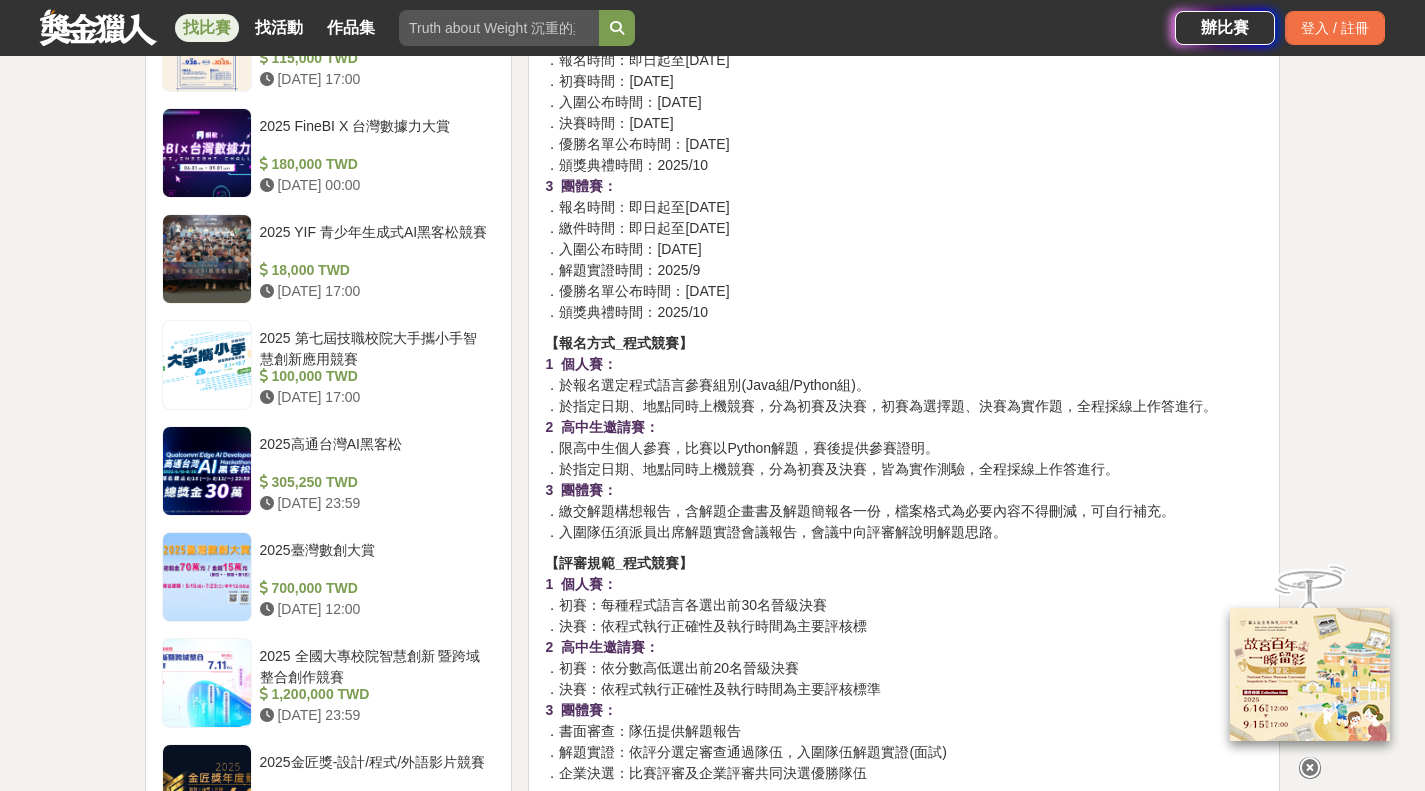 click on "【報名方式_程式競賽】   1  個人賽：   ．於報名選定程式語言參賽組別(Java組/Python組)。   ．於指定日期、地點同時上機競賽，分為初賽及決賽，初賽為選擇題、決賽為實作題，全程採線上作答進行。   2  高中生邀請賽：   ．限高中生個人參賽，比賽以Python解題，賽後提供參賽證明。   ．於指定日期、地點同時上機競賽，分為初賽及決賽，皆為實作測驗，全程採線上作答進行。   3  團體賽：   ．繳交解題構想報告，含解題企畫書及解題簡報各一份，檔案格式為必要內容不得刪減，可自行補充。   ．入圍隊伍須派員出席解題實證會議報告，會議中向評審解說明解題思路。" at bounding box center (904, 438) 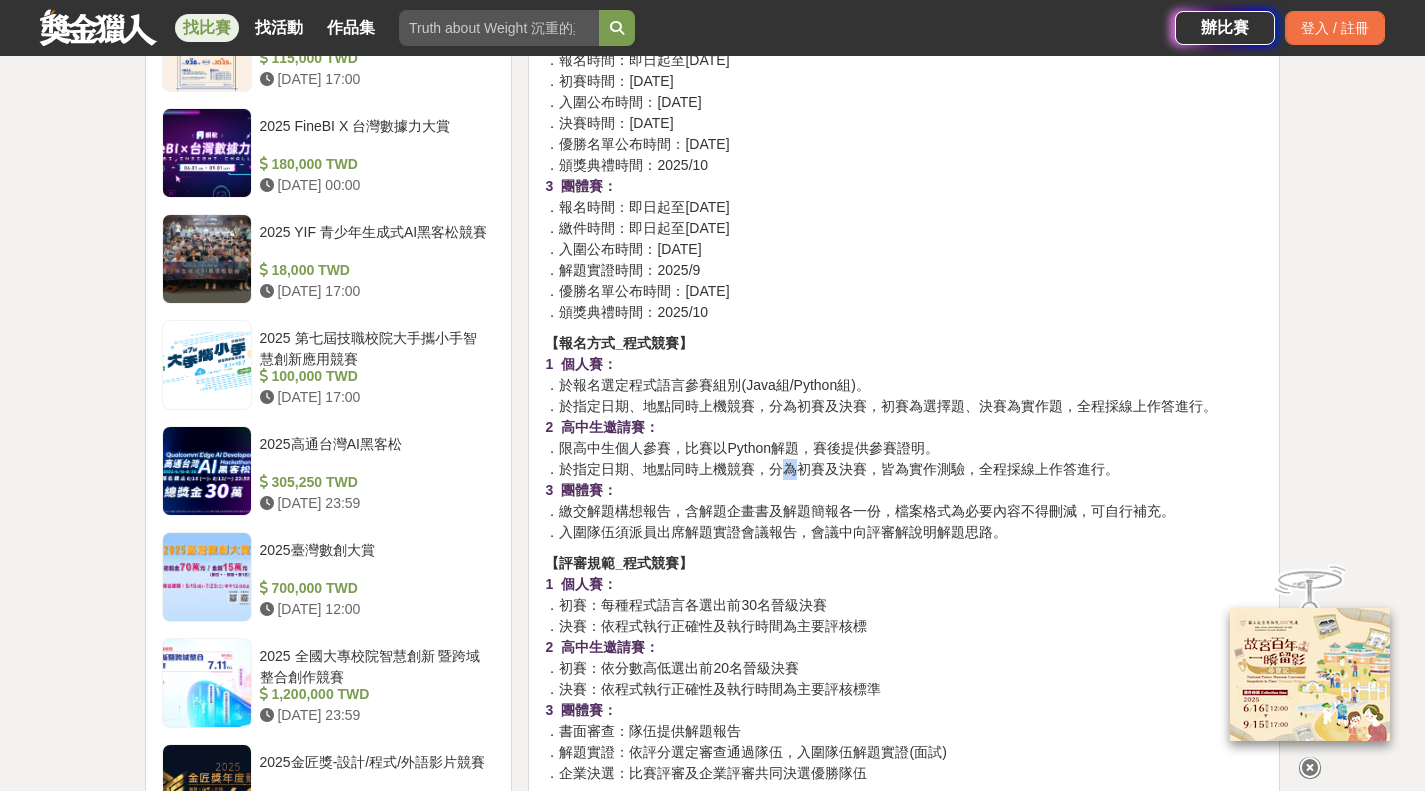click on "【報名方式_程式競賽】   1  個人賽：   ．於報名選定程式語言參賽組別(Java組/Python組)。   ．於指定日期、地點同時上機競賽，分為初賽及決賽，初賽為選擇題、決賽為實作題，全程採線上作答進行。   2  高中生邀請賽：   ．限高中生個人參賽，比賽以Python解題，賽後提供參賽證明。   ．於指定日期、地點同時上機競賽，分為初賽及決賽，皆為實作測驗，全程採線上作答進行。   3  團體賽：   ．繳交解題構想報告，含解題企畫書及解題簡報各一份，檔案格式為必要內容不得刪減，可自行補充。   ．入圍隊伍須派員出席解題實證會議報告，會議中向評審解說明解題思路。" at bounding box center [904, 438] 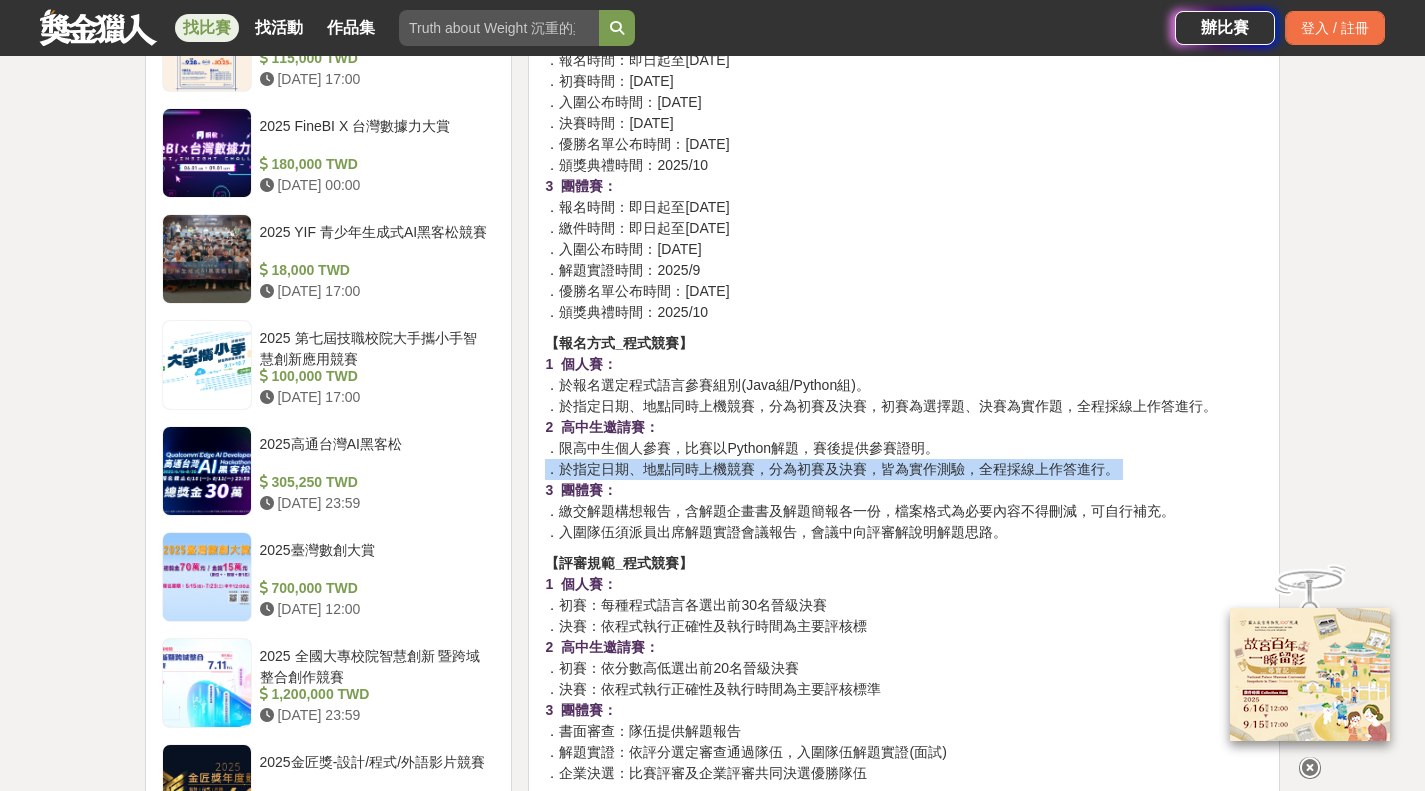 click on "【報名方式_程式競賽】   1  個人賽：   ．於報名選定程式語言參賽組別(Java組/Python組)。   ．於指定日期、地點同時上機競賽，分為初賽及決賽，初賽為選擇題、決賽為實作題，全程採線上作答進行。   2  高中生邀請賽：   ．限高中生個人參賽，比賽以Python解題，賽後提供參賽證明。   ．於指定日期、地點同時上機競賽，分為初賽及決賽，皆為實作測驗，全程採線上作答進行。   3  團體賽：   ．繳交解題構想報告，含解題企畫書及解題簡報各一份，檔案格式為必要內容不得刪減，可自行補充。   ．入圍隊伍須派員出席解題實證會議報告，會議中向評審解說明解題思路。" at bounding box center (904, 438) 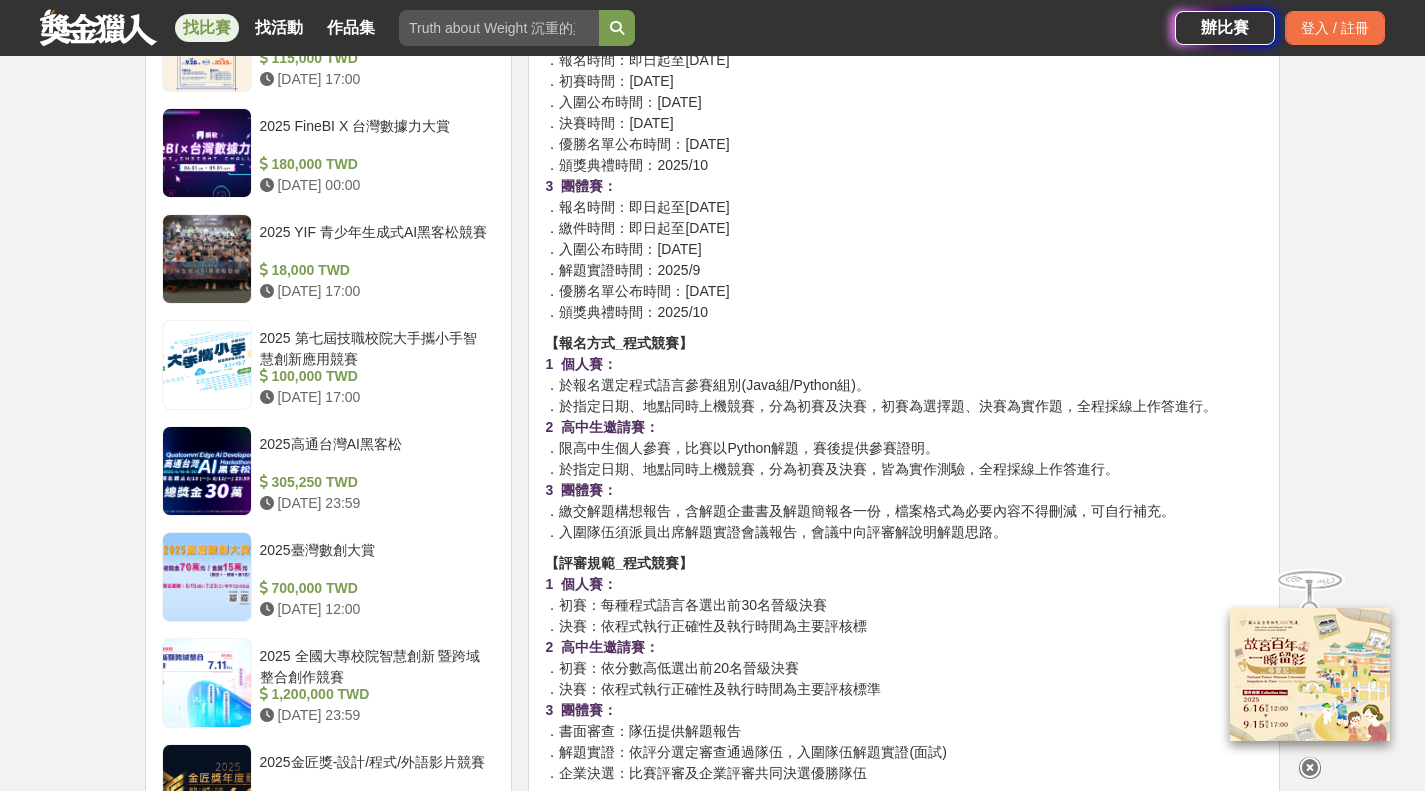 click on "【報名方式_程式競賽】   1  個人賽：   ．於報名選定程式語言參賽組別(Java組/Python組)。   ．於指定日期、地點同時上機競賽，分為初賽及決賽，初賽為選擇題、決賽為實作題，全程採線上作答進行。   2  高中生邀請賽：   ．限高中生個人參賽，比賽以Python解題，賽後提供參賽證明。   ．於指定日期、地點同時上機競賽，分為初賽及決賽，皆為實作測驗，全程採線上作答進行。   3  團體賽：   ．繳交解題構想報告，含解題企畫書及解題簡報各一份，檔案格式為必要內容不得刪減，可自行補充。   ．入圍隊伍須派員出席解題實證會議報告，會議中向評審解說明解題思路。" at bounding box center (904, 438) 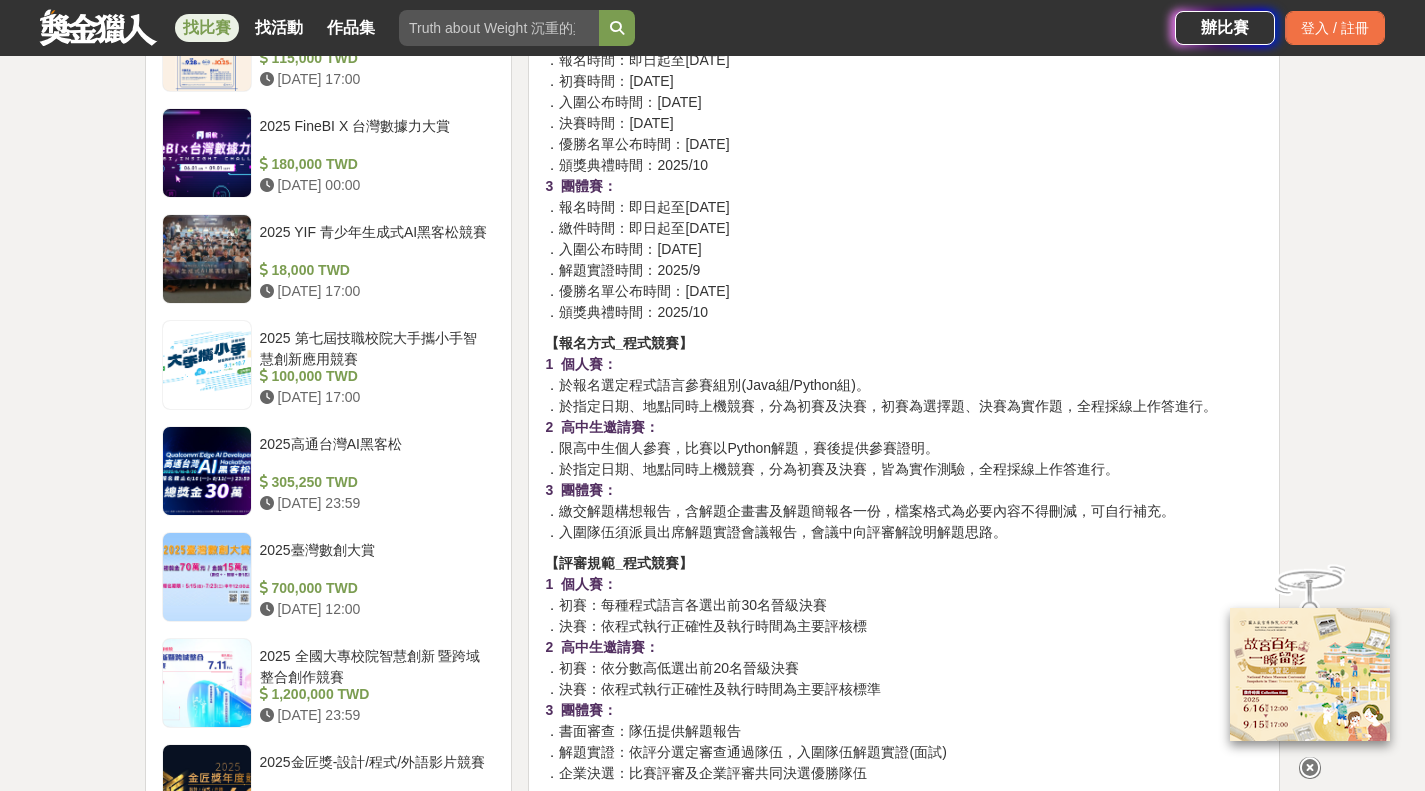 click on "【報名方式_程式競賽】   1  個人賽：   ．於報名選定程式語言參賽組別(Java組/Python組)。   ．於指定日期、地點同時上機競賽，分為初賽及決賽，初賽為選擇題、決賽為實作題，全程採線上作答進行。   2  高中生邀請賽：   ．限高中生個人參賽，比賽以Python解題，賽後提供參賽證明。   ．於指定日期、地點同時上機競賽，分為初賽及決賽，皆為實作測驗，全程採線上作答進行。   3  團體賽：   ．繳交解題構想報告，含解題企畫書及解題簡報各一份，檔案格式為必要內容不得刪減，可自行補充。   ．入圍隊伍須派員出席解題實證會議報告，會議中向評審解說明解題思路。" at bounding box center [904, 438] 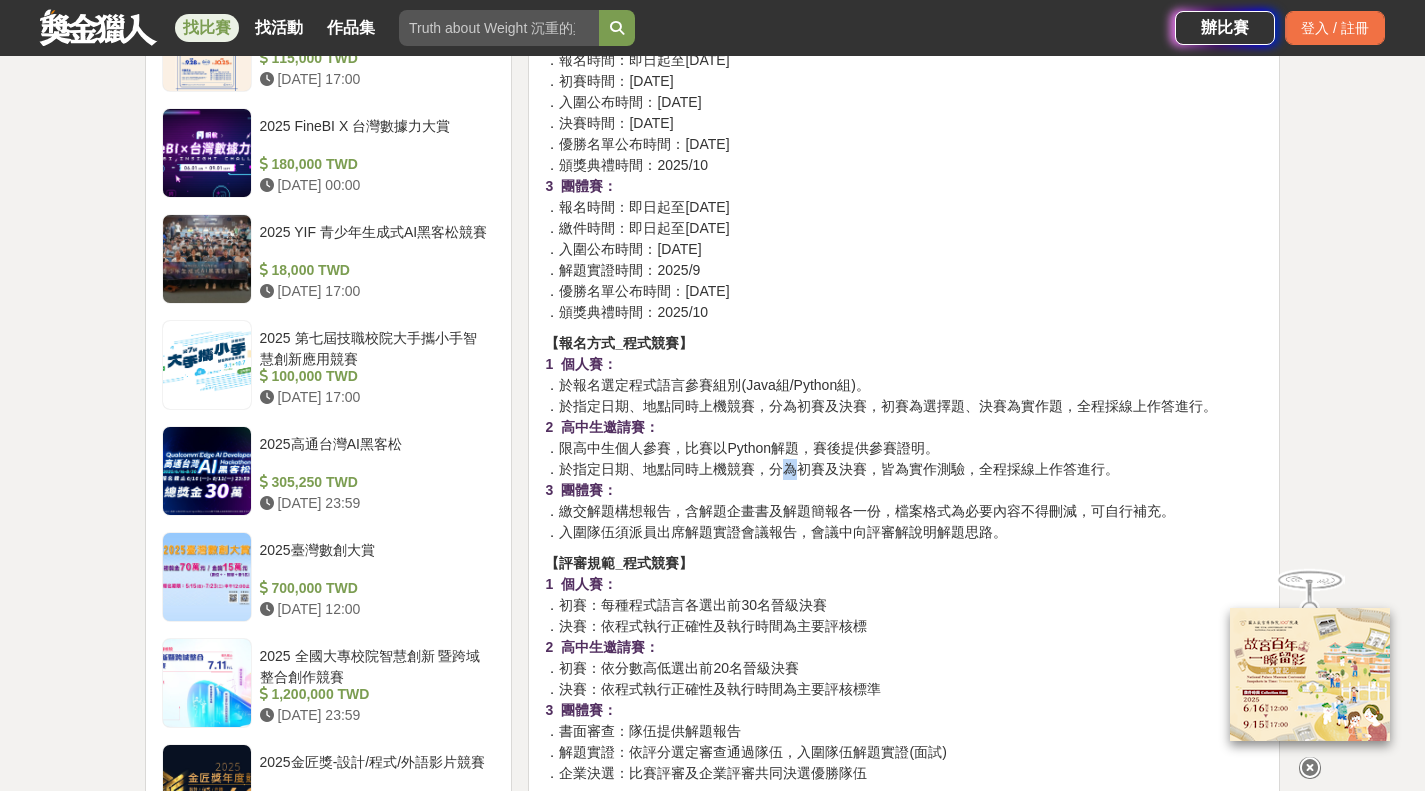 click on "【報名方式_程式競賽】   1  個人賽：   ．於報名選定程式語言參賽組別(Java組/Python組)。   ．於指定日期、地點同時上機競賽，分為初賽及決賽，初賽為選擇題、決賽為實作題，全程採線上作答進行。   2  高中生邀請賽：   ．限高中生個人參賽，比賽以Python解題，賽後提供參賽證明。   ．於指定日期、地點同時上機競賽，分為初賽及決賽，皆為實作測驗，全程採線上作答進行。   3  團體賽：   ．繳交解題構想報告，含解題企畫書及解題簡報各一份，檔案格式為必要內容不得刪減，可自行補充。   ．入圍隊伍須派員出席解題實證會議報告，會議中向評審解說明解題思路。" at bounding box center (904, 438) 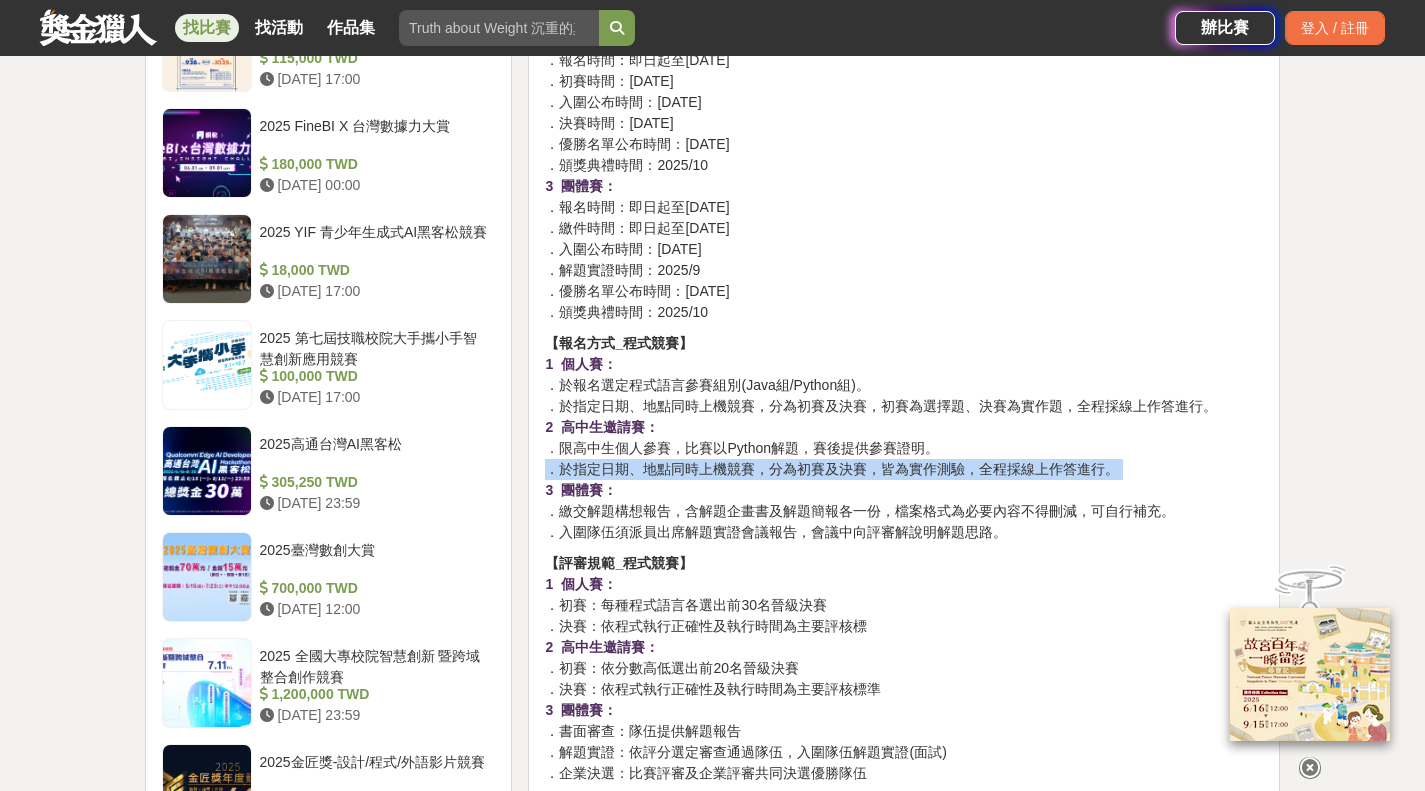 click on "【報名方式_程式競賽】   1  個人賽：   ．於報名選定程式語言參賽組別(Java組/Python組)。   ．於指定日期、地點同時上機競賽，分為初賽及決賽，初賽為選擇題、決賽為實作題，全程採線上作答進行。   2  高中生邀請賽：   ．限高中生個人參賽，比賽以Python解題，賽後提供參賽證明。   ．於指定日期、地點同時上機競賽，分為初賽及決賽，皆為實作測驗，全程採線上作答進行。   3  團體賽：   ．繳交解題構想報告，含解題企畫書及解題簡報各一份，檔案格式為必要內容不得刪減，可自行補充。   ．入圍隊伍須派員出席解題實證會議報告，會議中向評審解說明解題思路。" at bounding box center [904, 438] 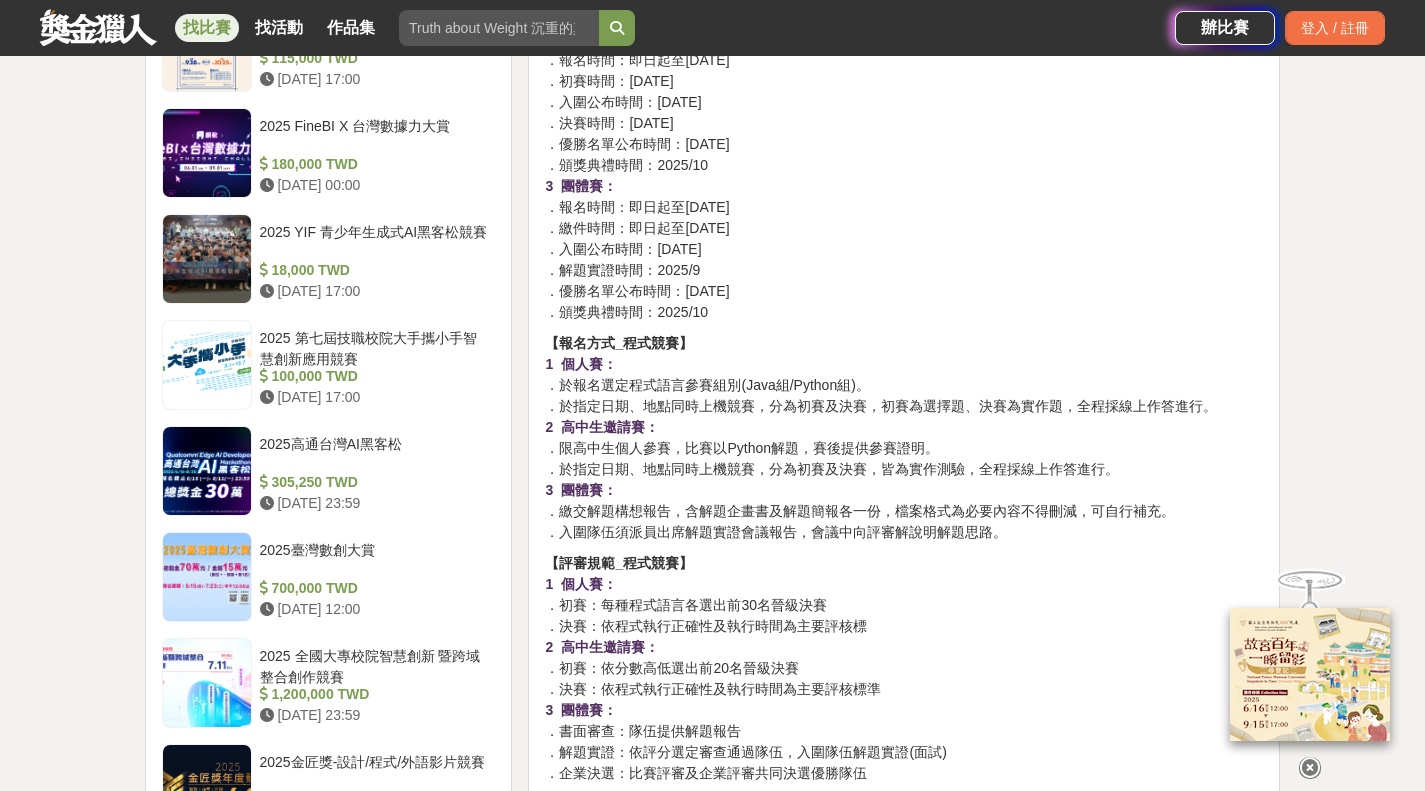 click on "【報名方式_程式競賽】   1  個人賽：   ．於報名選定程式語言參賽組別(Java組/Python組)。   ．於指定日期、地點同時上機競賽，分為初賽及決賽，初賽為選擇題、決賽為實作題，全程採線上作答進行。   2  高中生邀請賽：   ．限高中生個人參賽，比賽以Python解題，賽後提供參賽證明。   ．於指定日期、地點同時上機競賽，分為初賽及決賽，皆為實作測驗，全程採線上作答進行。   3  團體賽：   ．繳交解題構想報告，含解題企畫書及解題簡報各一份，檔案格式為必要內容不得刪減，可自行補充。   ．入圍隊伍須派員出席解題實證會議報告，會議中向評審解說明解題思路。" at bounding box center [904, 438] 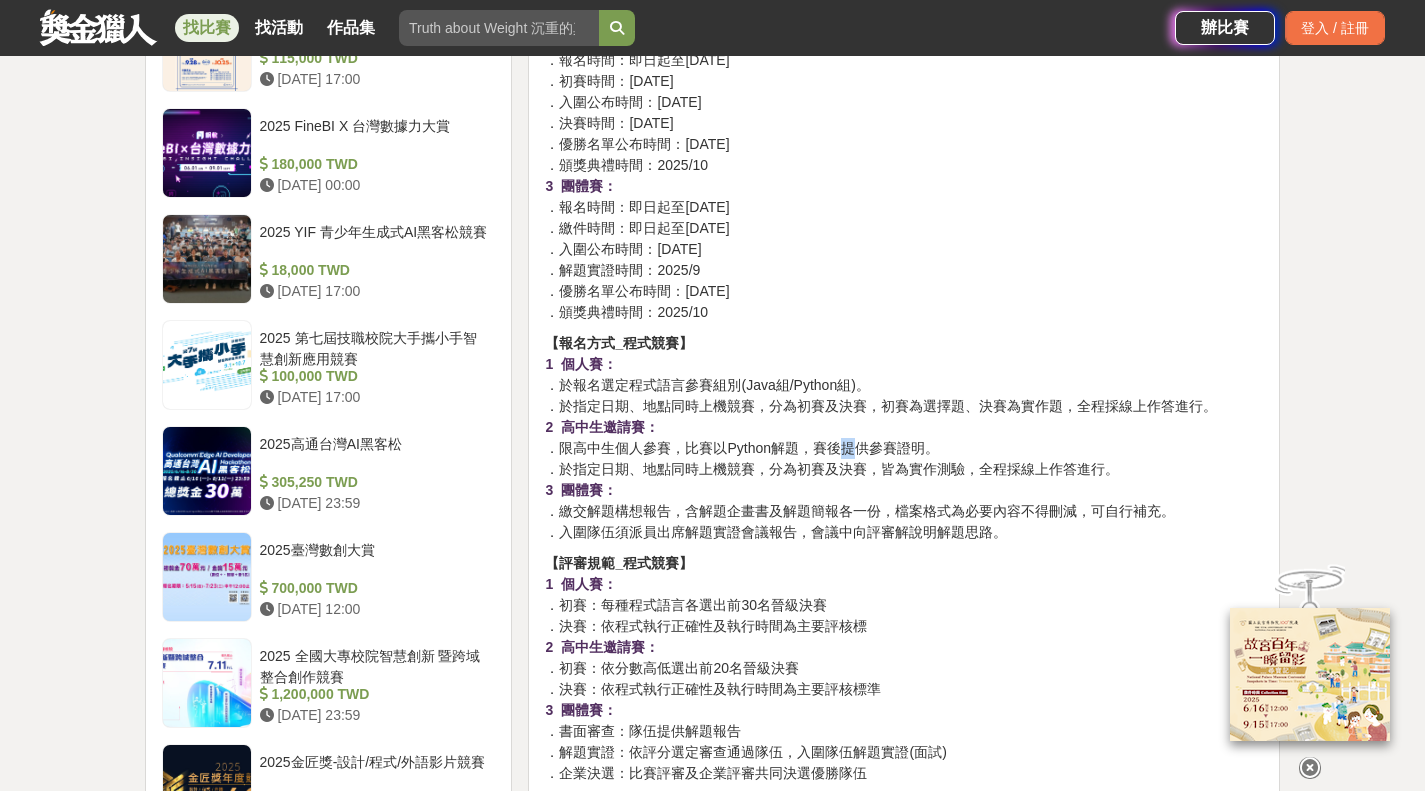 click on "【報名方式_程式競賽】   1  個人賽：   ．於報名選定程式語言參賽組別(Java組/Python組)。   ．於指定日期、地點同時上機競賽，分為初賽及決賽，初賽為選擇題、決賽為實作題，全程採線上作答進行。   2  高中生邀請賽：   ．限高中生個人參賽，比賽以Python解題，賽後提供參賽證明。   ．於指定日期、地點同時上機競賽，分為初賽及決賽，皆為實作測驗，全程採線上作答進行。   3  團體賽：   ．繳交解題構想報告，含解題企畫書及解題簡報各一份，檔案格式為必要內容不得刪減，可自行補充。   ．入圍隊伍須派員出席解題實證會議報告，會議中向評審解說明解題思路。" at bounding box center [904, 438] 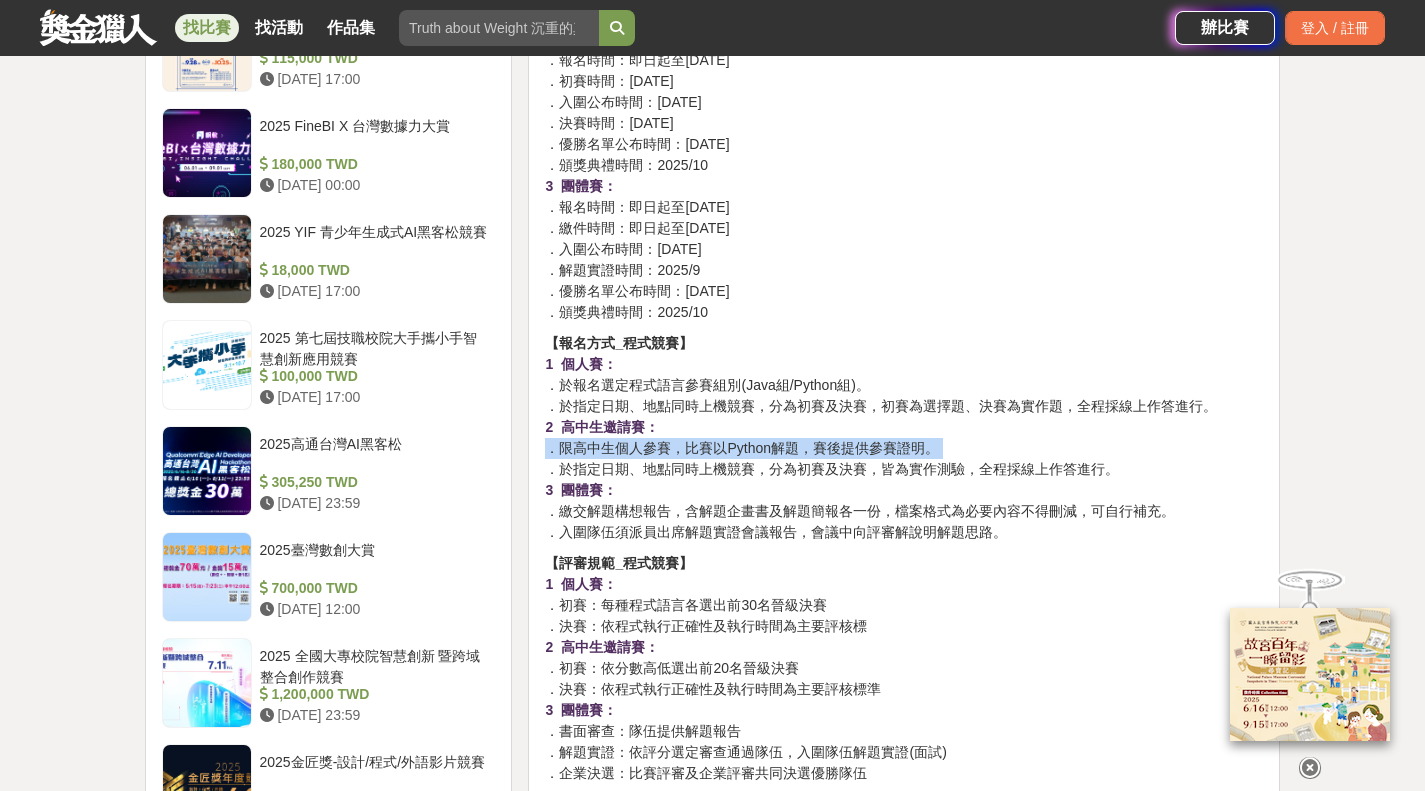 click on "【報名方式_程式競賽】   1  個人賽：   ．於報名選定程式語言參賽組別(Java組/Python組)。   ．於指定日期、地點同時上機競賽，分為初賽及決賽，初賽為選擇題、決賽為實作題，全程採線上作答進行。   2  高中生邀請賽：   ．限高中生個人參賽，比賽以Python解題，賽後提供參賽證明。   ．於指定日期、地點同時上機競賽，分為初賽及決賽，皆為實作測驗，全程採線上作答進行。   3  團體賽：   ．繳交解題構想報告，含解題企畫書及解題簡報各一份，檔案格式為必要內容不得刪減，可自行補充。   ．入圍隊伍須派員出席解題實證會議報告，會議中向評審解說明解題思路。" at bounding box center [904, 438] 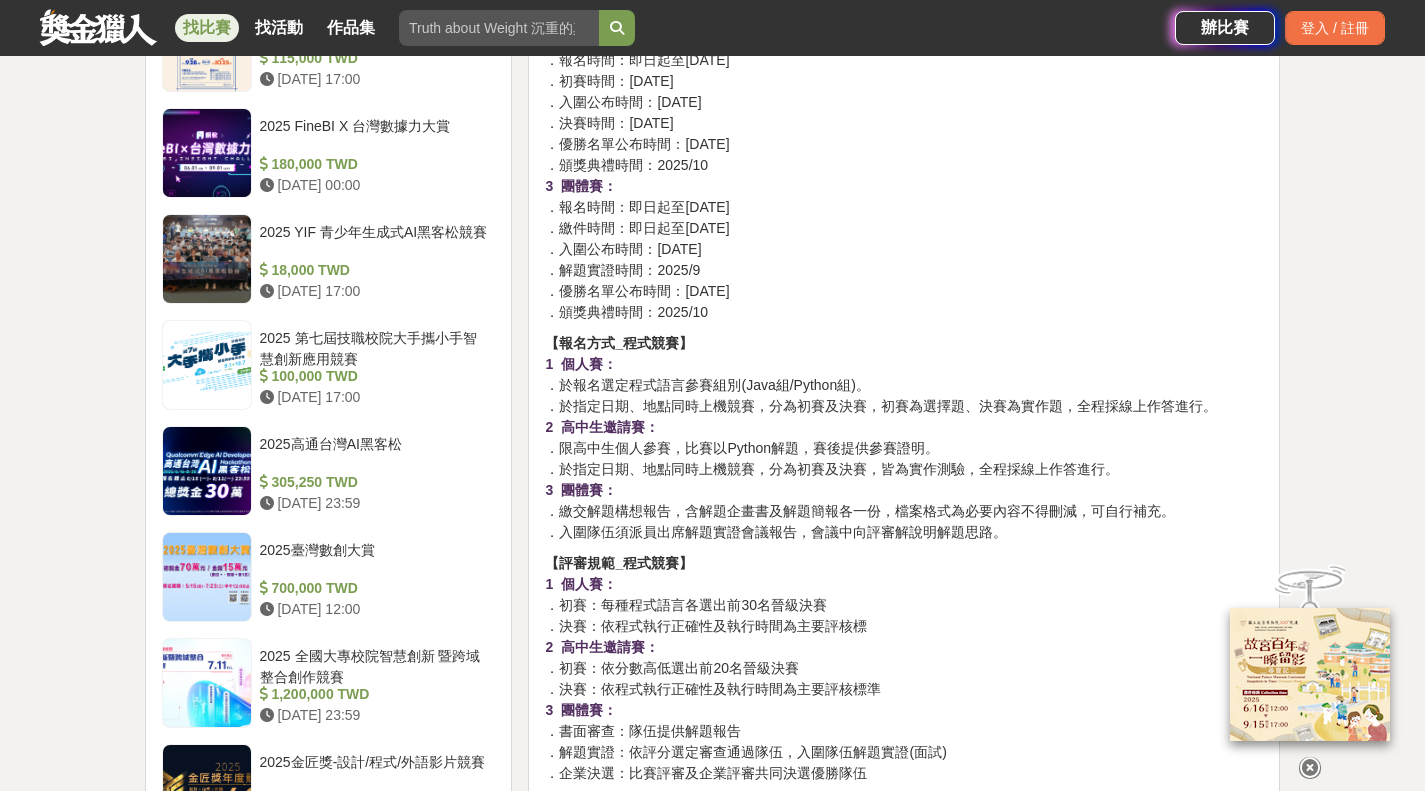 click on "【報名方式_程式競賽】   1  個人賽：   ．於報名選定程式語言參賽組別(Java組/Python組)。   ．於指定日期、地點同時上機競賽，分為初賽及決賽，初賽為選擇題、決賽為實作題，全程採線上作答進行。   2  高中生邀請賽：   ．限高中生個人參賽，比賽以Python解題，賽後提供參賽證明。   ．於指定日期、地點同時上機競賽，分為初賽及決賽，皆為實作測驗，全程採線上作答進行。   3  團體賽：   ．繳交解題構想報告，含解題企畫書及解題簡報各一份，檔案格式為必要內容不得刪減，可自行補充。   ．入圍隊伍須派員出席解題實證會議報告，會議中向評審解說明解題思路。" at bounding box center (904, 438) 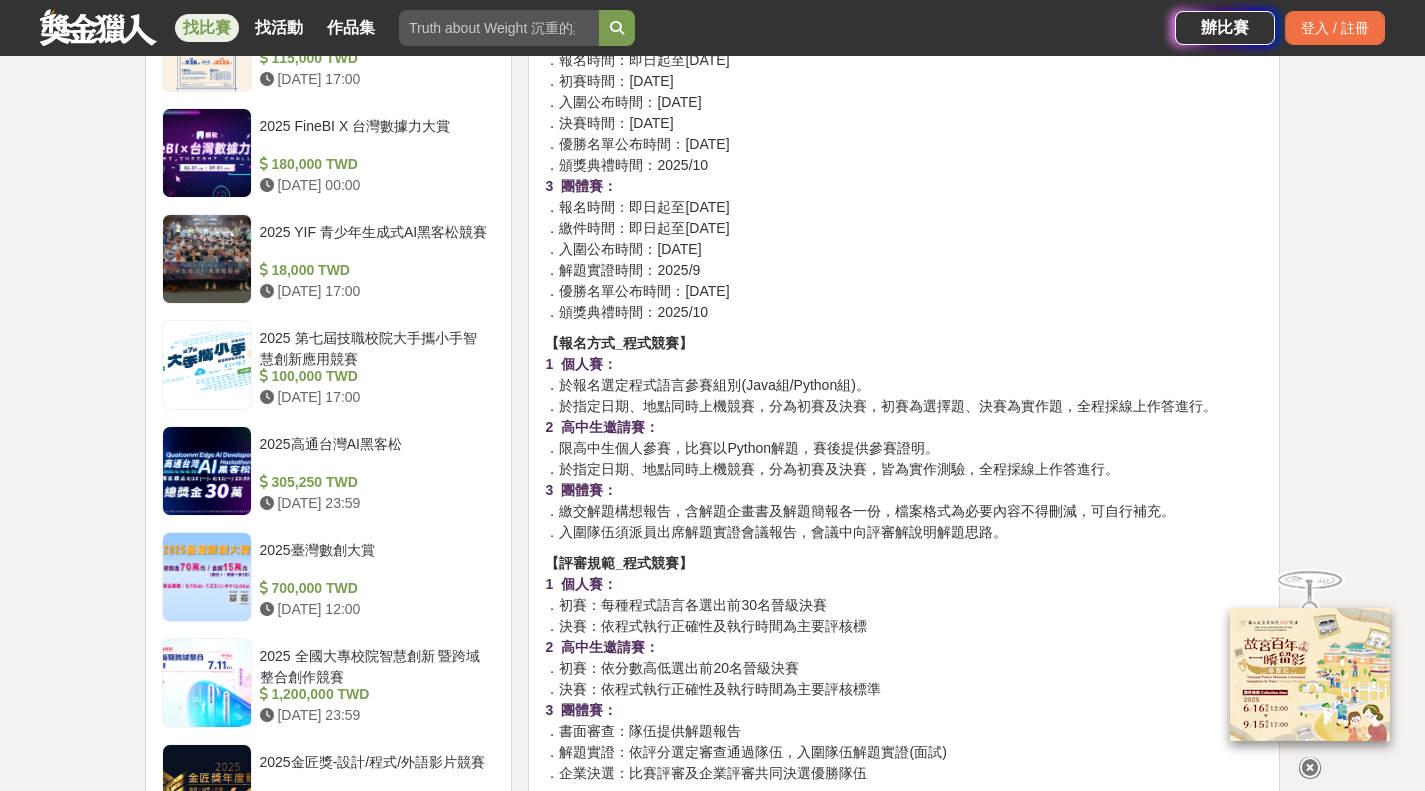 click on "【報名方式_程式競賽】   1  個人賽：   ．於報名選定程式語言參賽組別(Java組/Python組)。   ．於指定日期、地點同時上機競賽，分為初賽及決賽，初賽為選擇題、決賽為實作題，全程採線上作答進行。   2  高中生邀請賽：   ．限高中生個人參賽，比賽以Python解題，賽後提供參賽證明。   ．於指定日期、地點同時上機競賽，分為初賽及決賽，皆為實作測驗，全程採線上作答進行。   3  團體賽：   ．繳交解題構想報告，含解題企畫書及解題簡報各一份，檔案格式為必要內容不得刪減，可自行補充。   ．入圍隊伍須派員出席解題實證會議報告，會議中向評審解說明解題思路。" at bounding box center (904, 438) 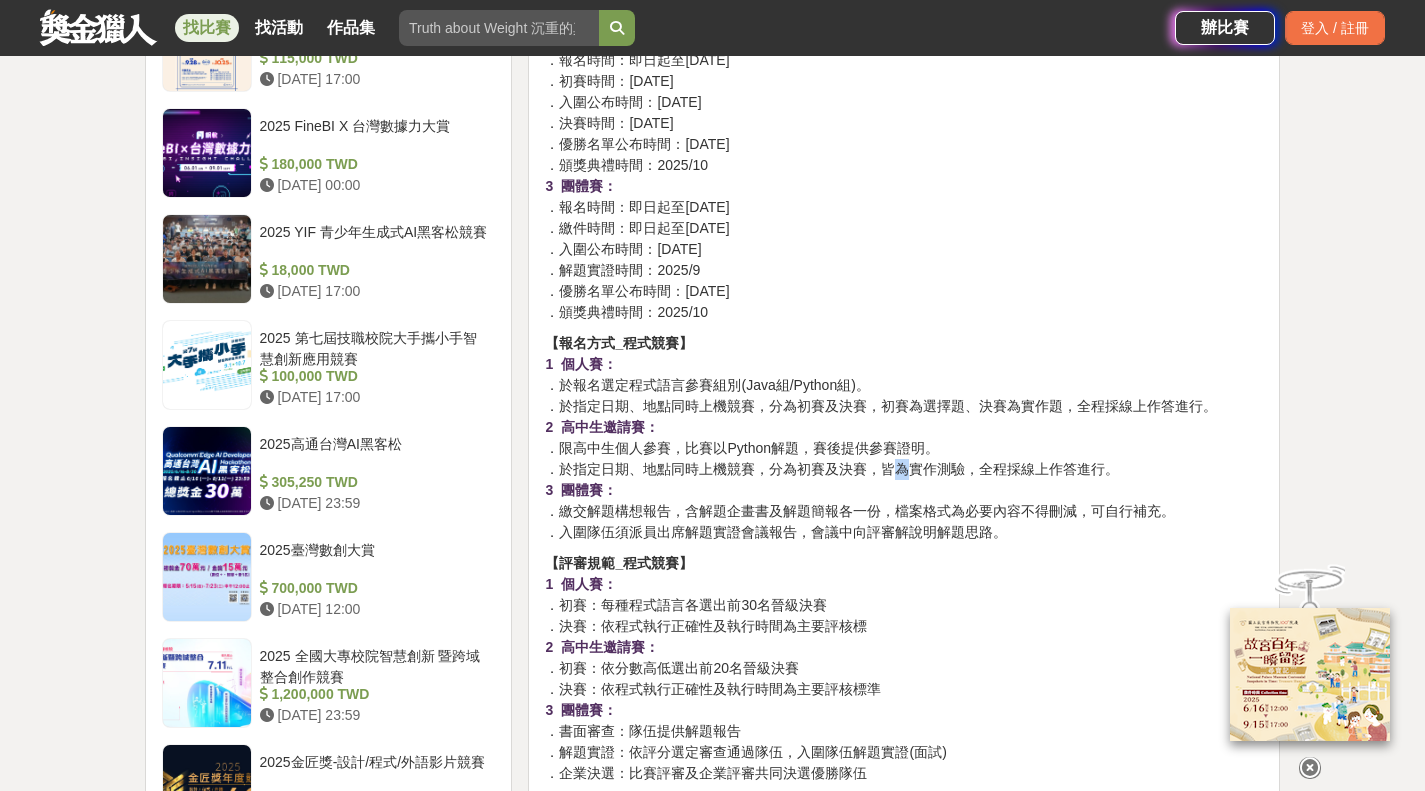 click on "【報名方式_程式競賽】   1  個人賽：   ．於報名選定程式語言參賽組別(Java組/Python組)。   ．於指定日期、地點同時上機競賽，分為初賽及決賽，初賽為選擇題、決賽為實作題，全程採線上作答進行。   2  高中生邀請賽：   ．限高中生個人參賽，比賽以Python解題，賽後提供參賽證明。   ．於指定日期、地點同時上機競賽，分為初賽及決賽，皆為實作測驗，全程採線上作答進行。   3  團體賽：   ．繳交解題構想報告，含解題企畫書及解題簡報各一份，檔案格式為必要內容不得刪減，可自行補充。   ．入圍隊伍須派員出席解題實證會議報告，會議中向評審解說明解題思路。" at bounding box center [904, 438] 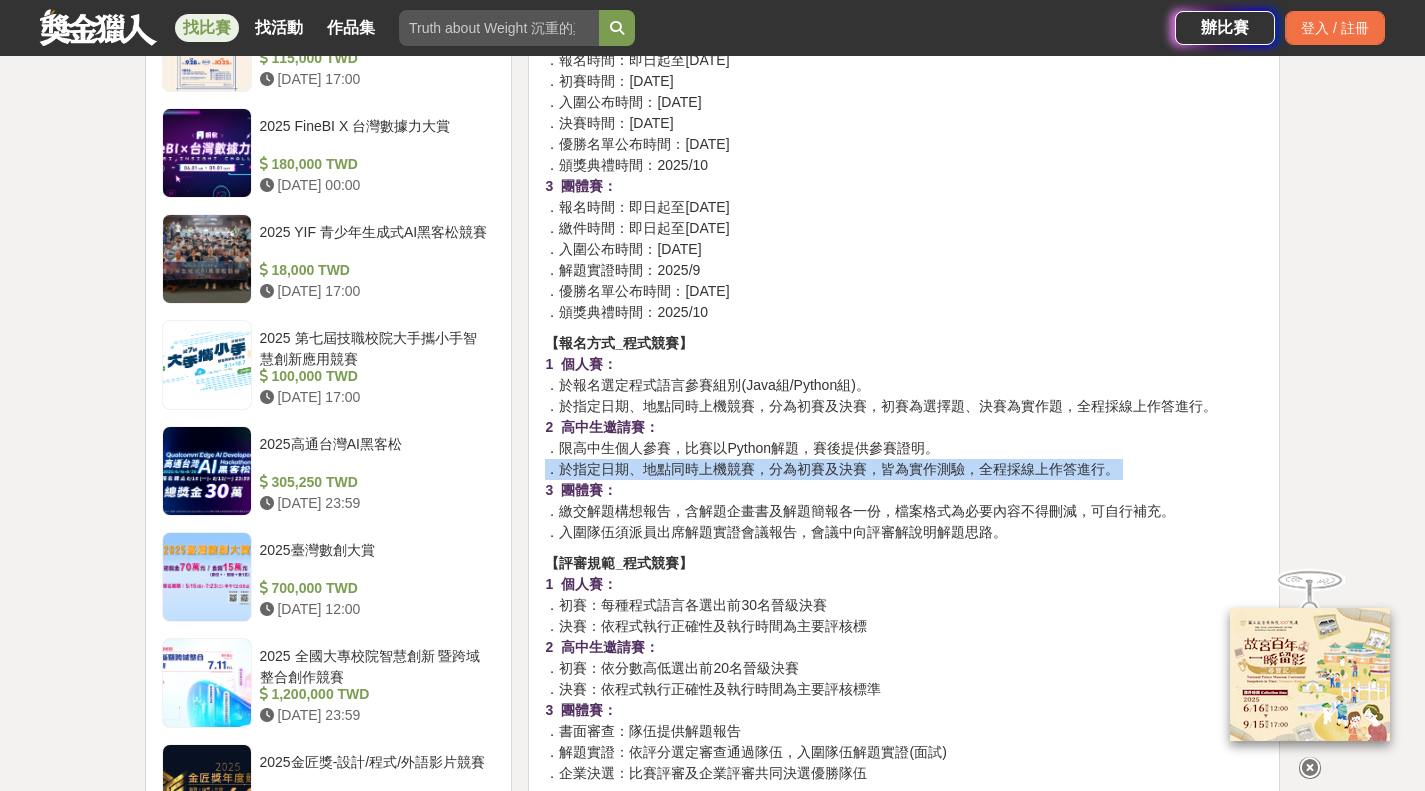 click on "【報名方式_程式競賽】   1  個人賽：   ．於報名選定程式語言參賽組別(Java組/Python組)。   ．於指定日期、地點同時上機競賽，分為初賽及決賽，初賽為選擇題、決賽為實作題，全程採線上作答進行。   2  高中生邀請賽：   ．限高中生個人參賽，比賽以Python解題，賽後提供參賽證明。   ．於指定日期、地點同時上機競賽，分為初賽及決賽，皆為實作測驗，全程採線上作答進行。   3  團體賽：   ．繳交解題構想報告，含解題企畫書及解題簡報各一份，檔案格式為必要內容不得刪減，可自行補充。   ．入圍隊伍須派員出席解題實證會議報告，會議中向評審解說明解題思路。" at bounding box center (904, 438) 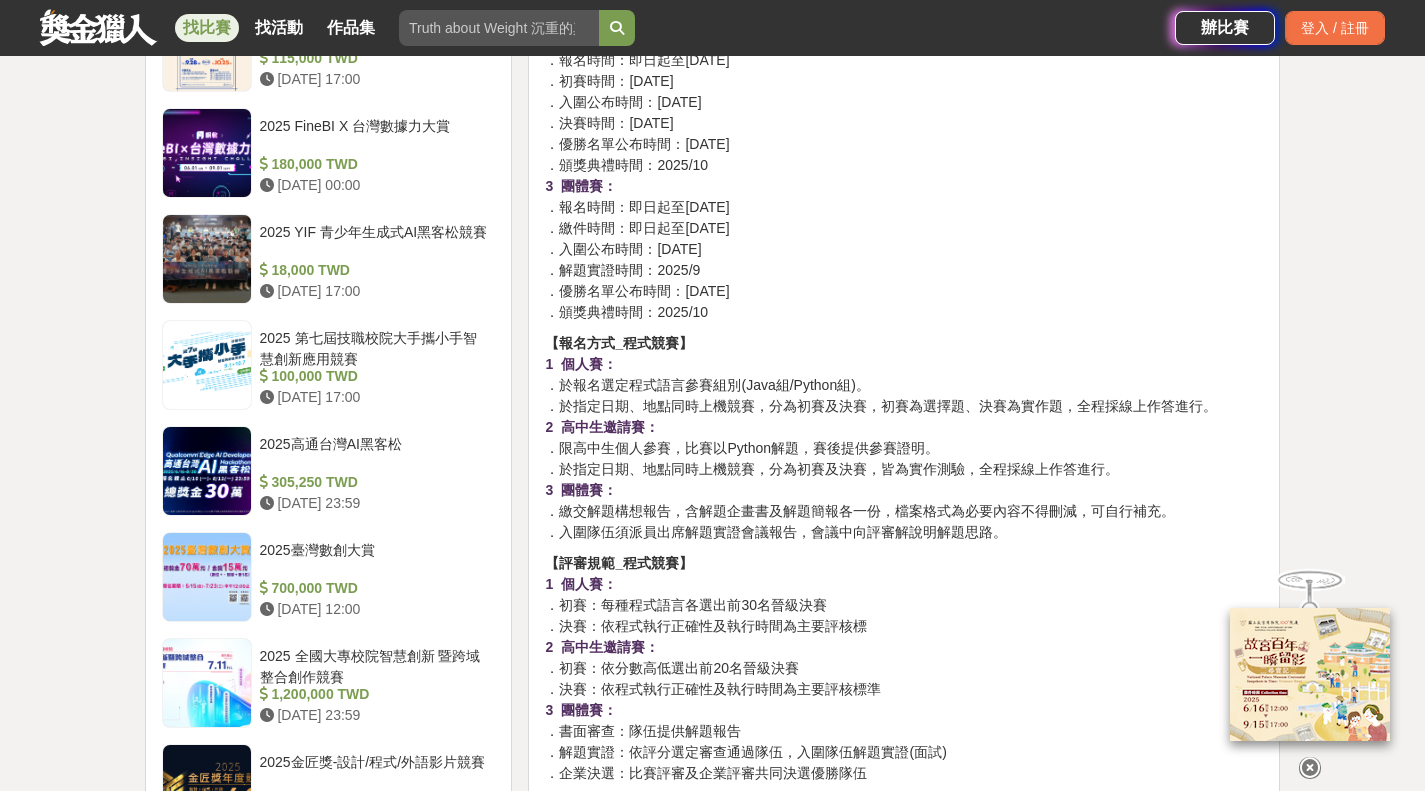 click on "【報名方式_程式競賽】   1  個人賽：   ．於報名選定程式語言參賽組別(Java組/Python組)。   ．於指定日期、地點同時上機競賽，分為初賽及決賽，初賽為選擇題、決賽為實作題，全程採線上作答進行。   2  高中生邀請賽：   ．限高中生個人參賽，比賽以Python解題，賽後提供參賽證明。   ．於指定日期、地點同時上機競賽，分為初賽及決賽，皆為實作測驗，全程採線上作答進行。   3  團體賽：   ．繳交解題構想報告，含解題企畫書及解題簡報各一份，檔案格式為必要內容不得刪減，可自行補充。   ．入圍隊伍須派員出席解題實證會議報告，會議中向評審解說明解題思路。" at bounding box center [904, 438] 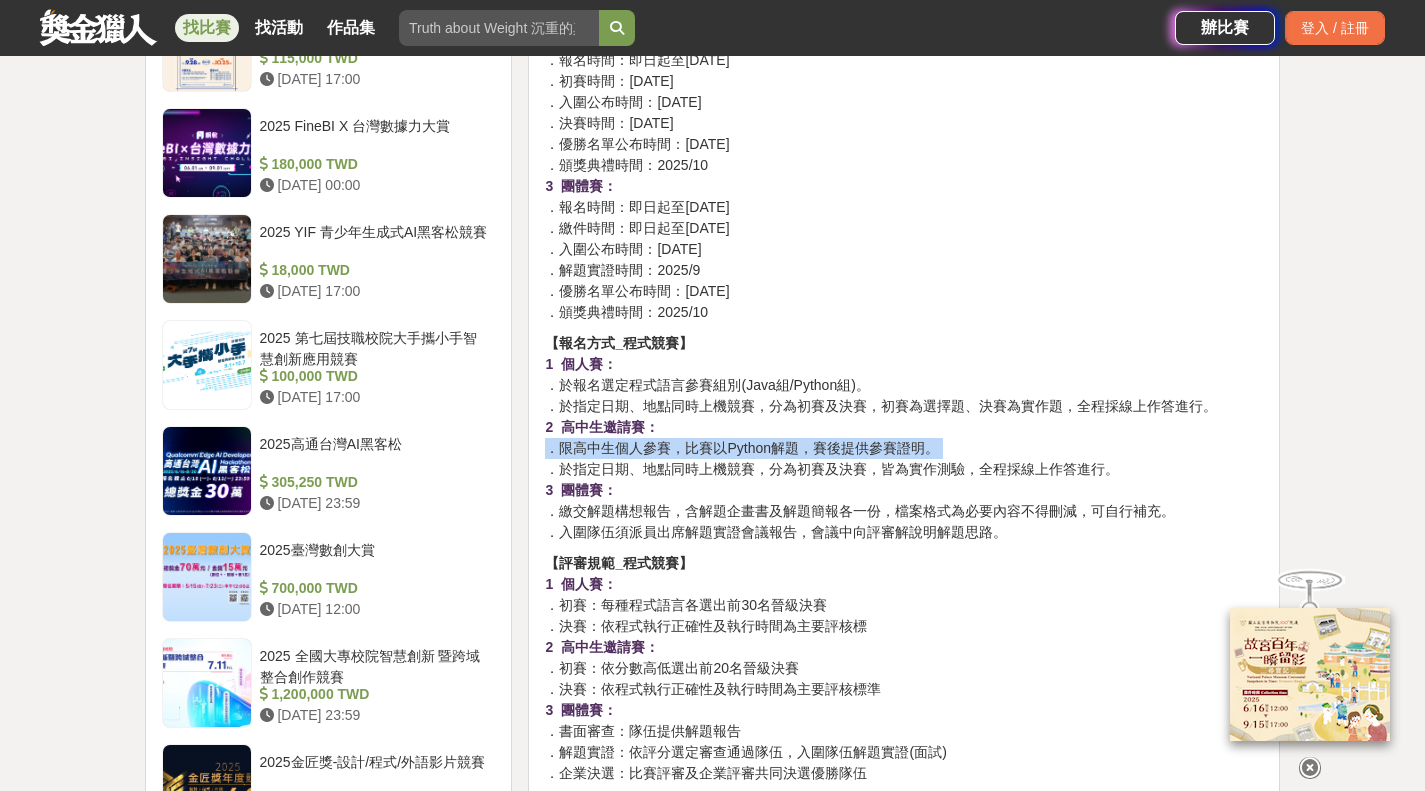 click on "【報名方式_程式競賽】   1  個人賽：   ．於報名選定程式語言參賽組別(Java組/Python組)。   ．於指定日期、地點同時上機競賽，分為初賽及決賽，初賽為選擇題、決賽為實作題，全程採線上作答進行。   2  高中生邀請賽：   ．限高中生個人參賽，比賽以Python解題，賽後提供參賽證明。   ．於指定日期、地點同時上機競賽，分為初賽及決賽，皆為實作測驗，全程採線上作答進行。   3  團體賽：   ．繳交解題構想報告，含解題企畫書及解題簡報各一份，檔案格式為必要內容不得刪減，可自行補充。   ．入圍隊伍須派員出席解題實證會議報告，會議中向評審解說明解題思路。" at bounding box center [904, 438] 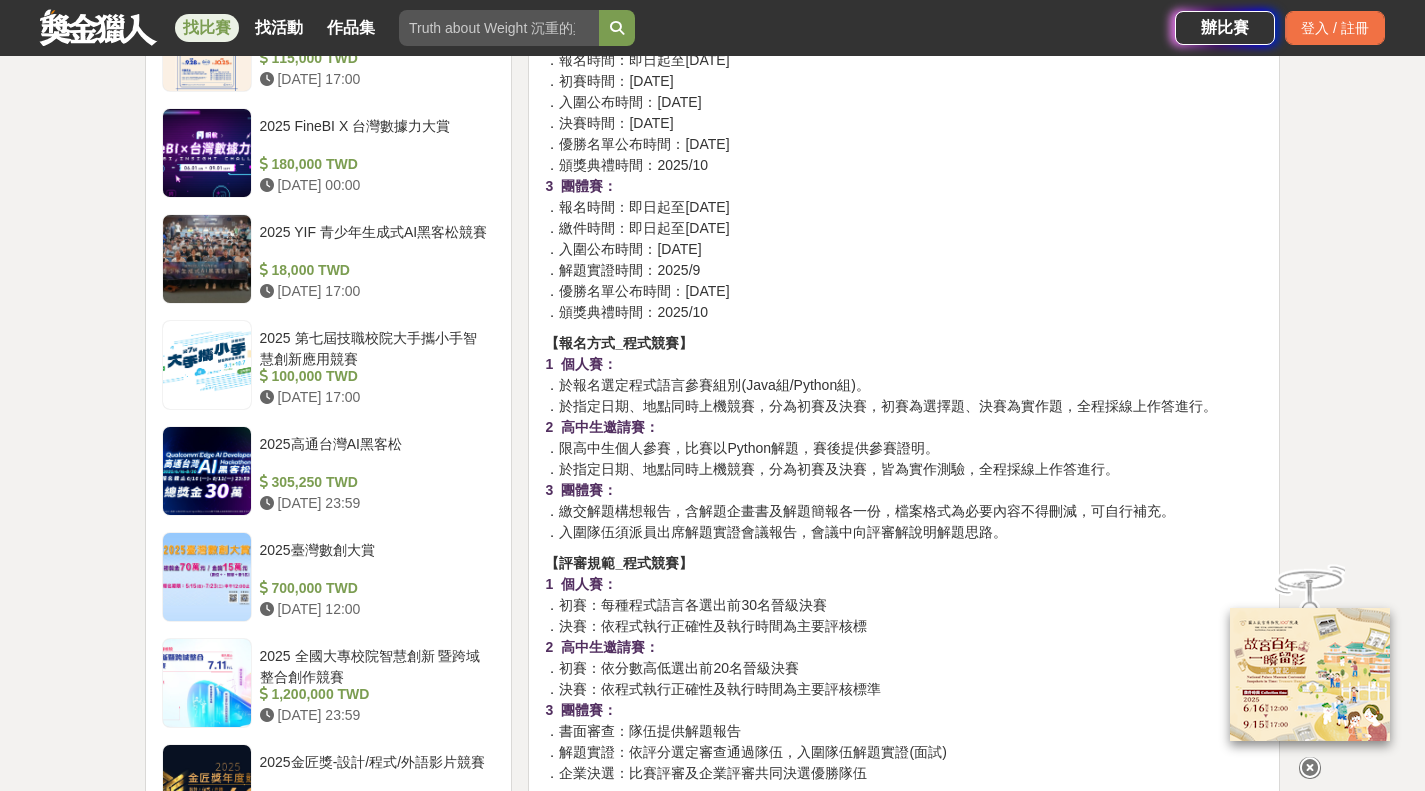 click on "【報名方式_程式競賽】   1  個人賽：   ．於報名選定程式語言參賽組別(Java組/Python組)。   ．於指定日期、地點同時上機競賽，分為初賽及決賽，初賽為選擇題、決賽為實作題，全程採線上作答進行。   2  高中生邀請賽：   ．限高中生個人參賽，比賽以Python解題，賽後提供參賽證明。   ．於指定日期、地點同時上機競賽，分為初賽及決賽，皆為實作測驗，全程採線上作答進行。   3  團體賽：   ．繳交解題構想報告，含解題企畫書及解題簡報各一份，檔案格式為必要內容不得刪減，可自行補充。   ．入圍隊伍須派員出席解題實證會議報告，會議中向評審解說明解題思路。" at bounding box center (904, 438) 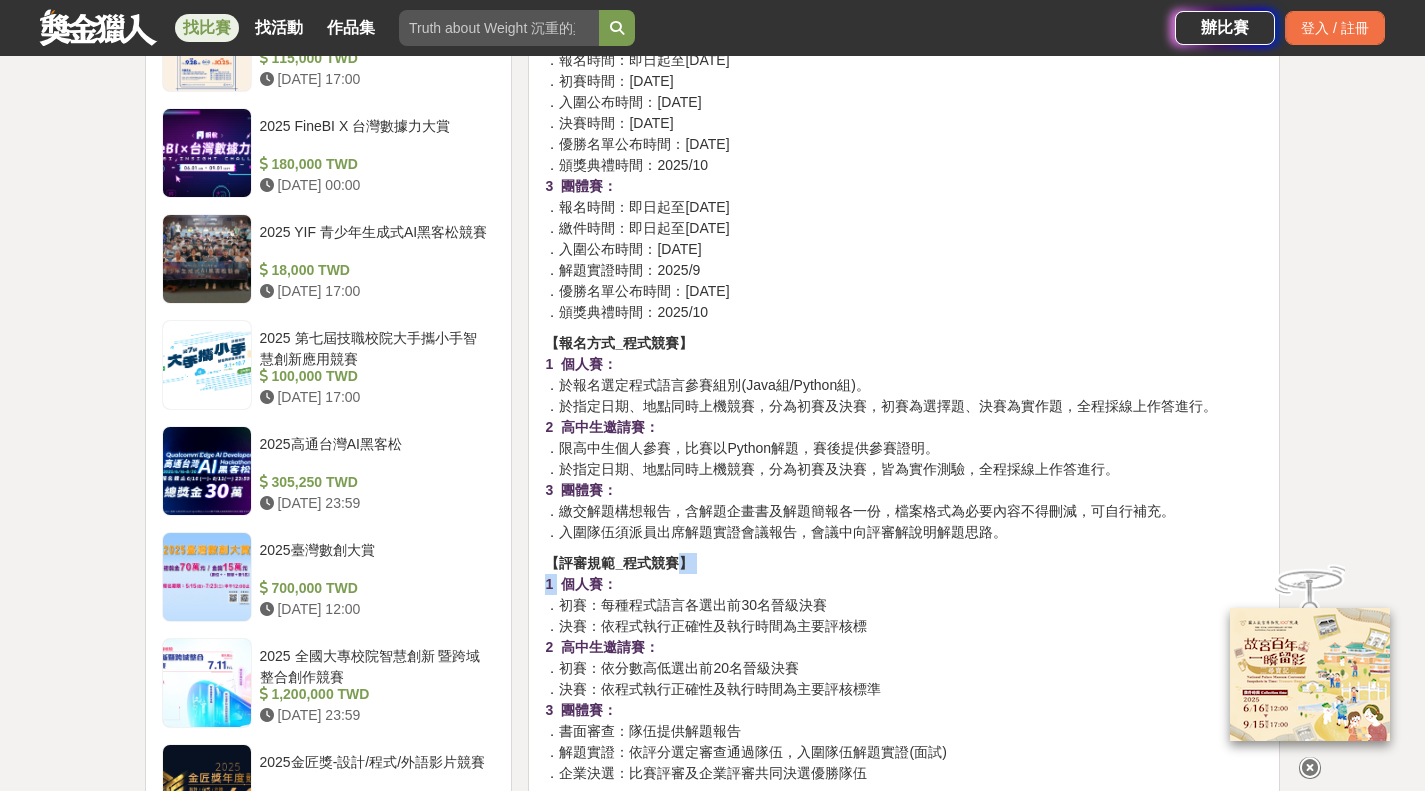 click on "【 評審規範_程式競賽 】   1  個人賽：   ． 初賽：每種程式語言各選出前30名晉級決賽   ． 決賽：依程式執行正確性及執行時間為主要評核標   2  高中生邀請賽：   ． 初賽：依分數高低選出前20名晉級決賽   ． 決賽：依程式執行正確性及執行時間為主要評核標準   3  團體賽：   ． 書面審查：隊伍提供解題報告   ．解題實證：依評分選定審查通過隊伍，入圍隊伍解題實證(面試)   ．企業決選：比賽評審及企業評審共同決選優勝隊伍" at bounding box center [904, 668] 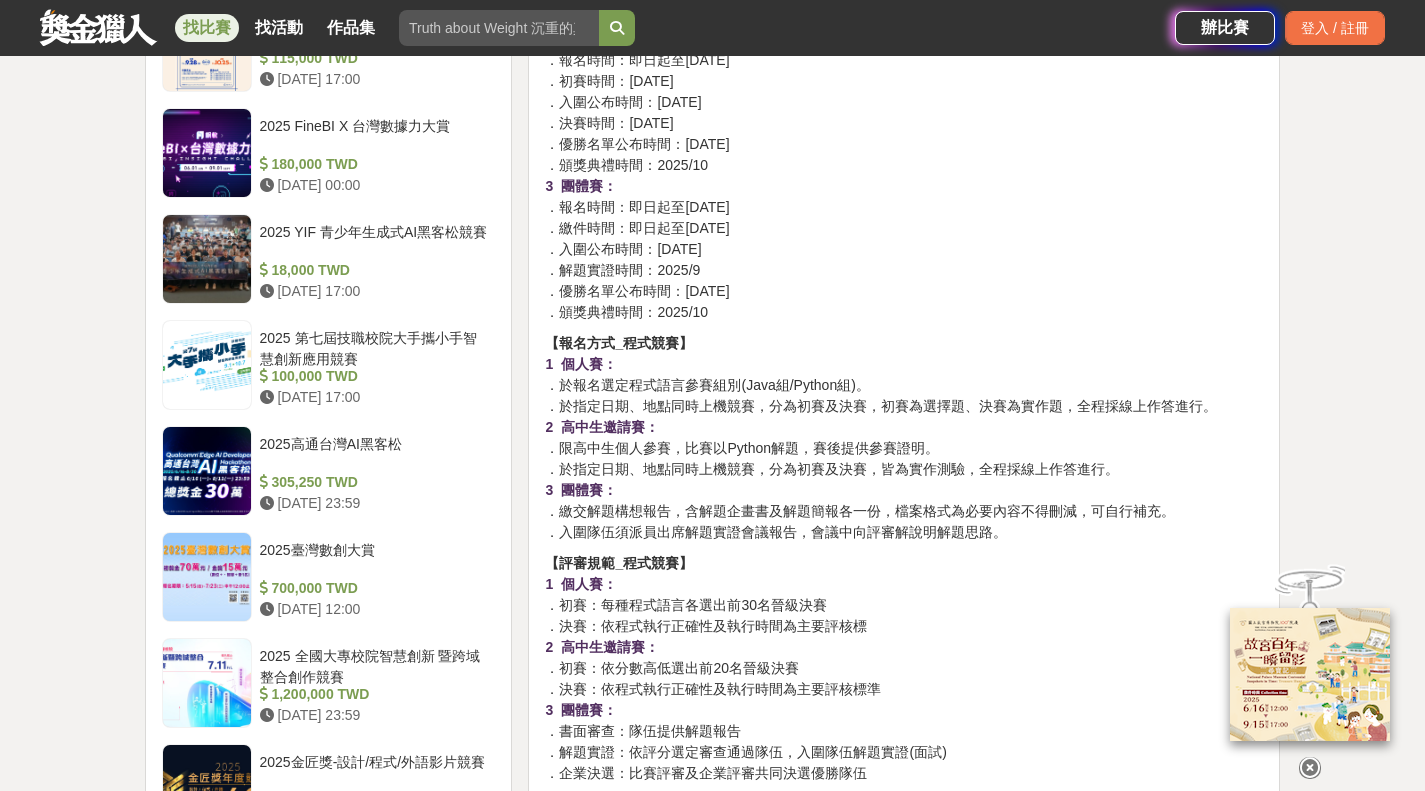 click on "【報名方式_程式競賽】   1  個人賽：   ．於報名選定程式語言參賽組別(Java組/Python組)。   ．於指定日期、地點同時上機競賽，分為初賽及決賽，初賽為選擇題、決賽為實作題，全程採線上作答進行。   2  高中生邀請賽：   ．限高中生個人參賽，比賽以Python解題，賽後提供參賽證明。   ．於指定日期、地點同時上機競賽，分為初賽及決賽，皆為實作測驗，全程採線上作答進行。   3  團體賽：   ．繳交解題構想報告，含解題企畫書及解題簡報各一份，檔案格式為必要內容不得刪減，可自行補充。   ．入圍隊伍須派員出席解題實證會議報告，會議中向評審解說明解題思路。" at bounding box center [904, 438] 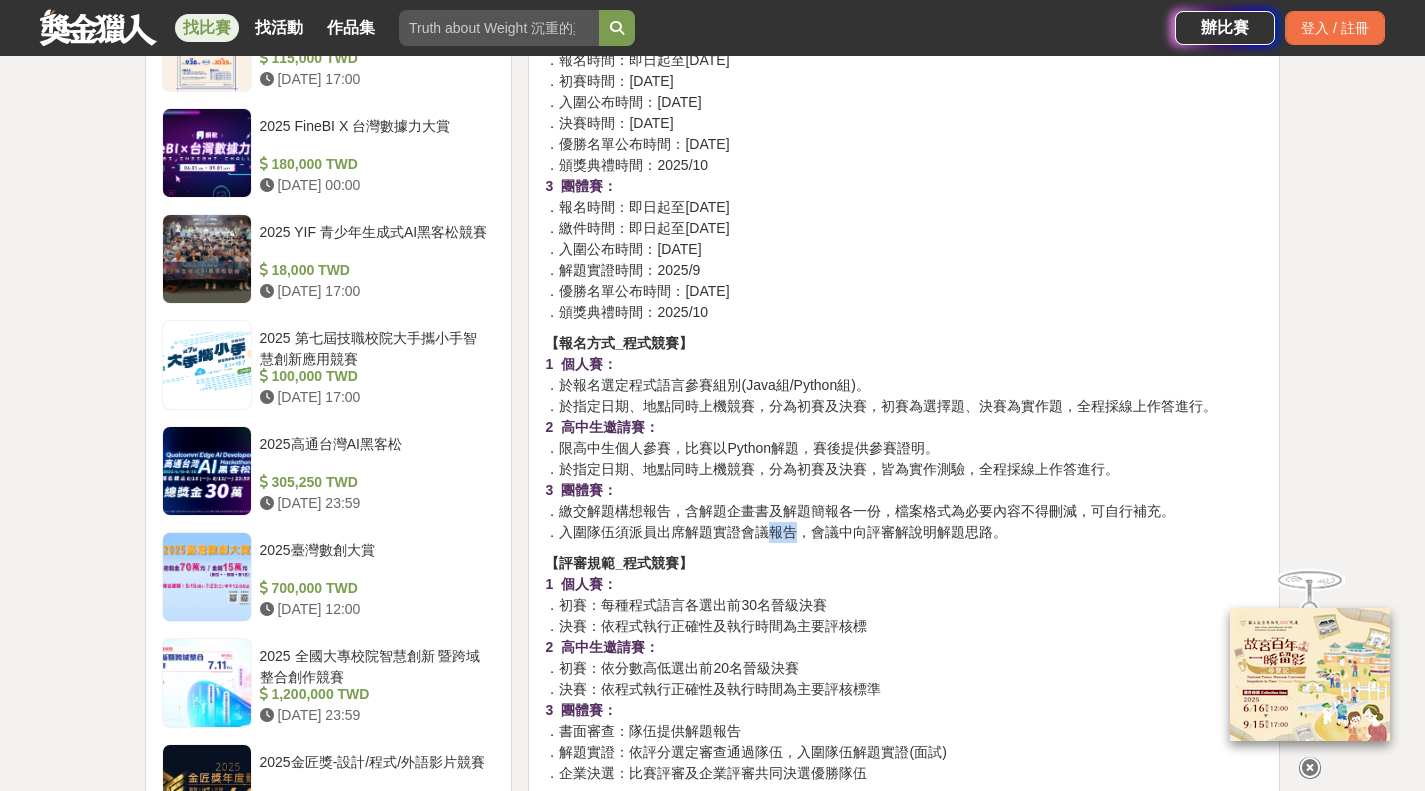 click on "【報名方式_程式競賽】   1  個人賽：   ．於報名選定程式語言參賽組別(Java組/Python組)。   ．於指定日期、地點同時上機競賽，分為初賽及決賽，初賽為選擇題、決賽為實作題，全程採線上作答進行。   2  高中生邀請賽：   ．限高中生個人參賽，比賽以Python解題，賽後提供參賽證明。   ．於指定日期、地點同時上機競賽，分為初賽及決賽，皆為實作測驗，全程採線上作答進行。   3  團體賽：   ．繳交解題構想報告，含解題企畫書及解題簡報各一份，檔案格式為必要內容不得刪減，可自行補充。   ．入圍隊伍須派員出席解題實證會議報告，會議中向評審解說明解題思路。" at bounding box center (904, 438) 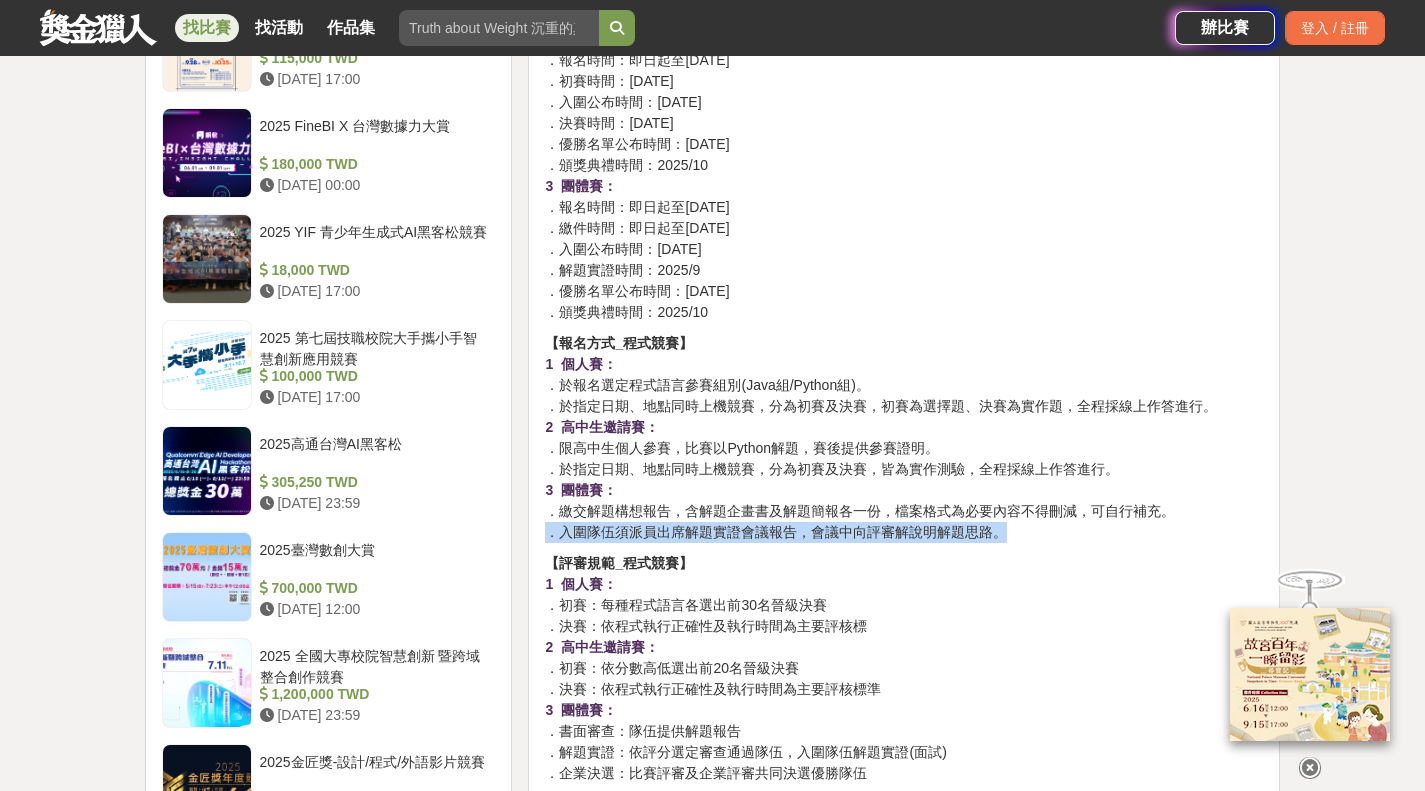 click on "【報名方式_程式競賽】   1  個人賽：   ．於報名選定程式語言參賽組別(Java組/Python組)。   ．於指定日期、地點同時上機競賽，分為初賽及決賽，初賽為選擇題、決賽為實作題，全程採線上作答進行。   2  高中生邀請賽：   ．限高中生個人參賽，比賽以Python解題，賽後提供參賽證明。   ．於指定日期、地點同時上機競賽，分為初賽及決賽，皆為實作測驗，全程採線上作答進行。   3  團體賽：   ．繳交解題構想報告，含解題企畫書及解題簡報各一份，檔案格式為必要內容不得刪減，可自行補充。   ．入圍隊伍須派員出席解題實證會議報告，會議中向評審解說明解題思路。" at bounding box center [904, 438] 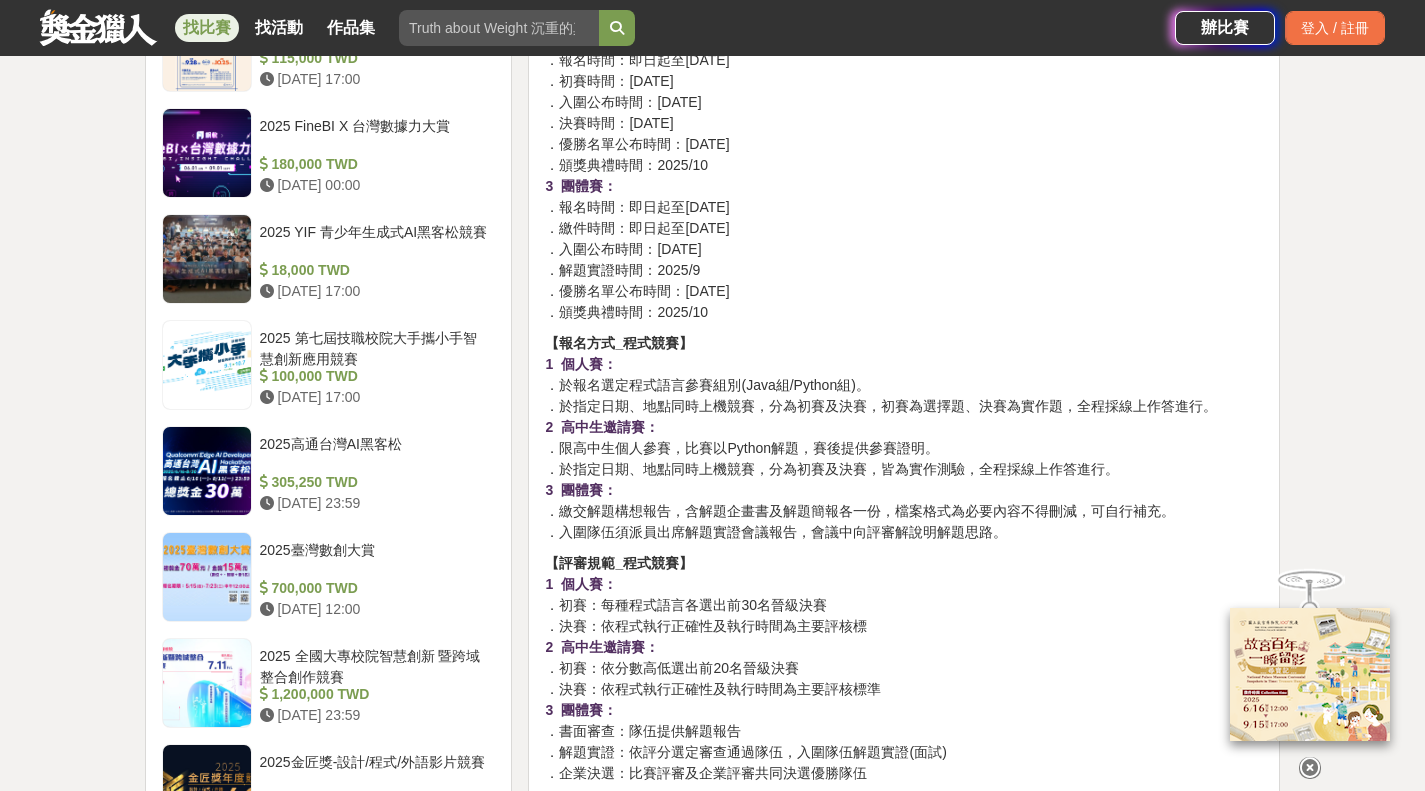 click on "【報名方式_程式競賽】   1  個人賽：   ．於報名選定程式語言參賽組別(Java組/Python組)。   ．於指定日期、地點同時上機競賽，分為初賽及決賽，初賽為選擇題、決賽為實作題，全程採線上作答進行。   2  高中生邀請賽：   ．限高中生個人參賽，比賽以Python解題，賽後提供參賽證明。   ．於指定日期、地點同時上機競賽，分為初賽及決賽，皆為實作測驗，全程採線上作答進行。   3  團體賽：   ．繳交解題構想報告，含解題企畫書及解題簡報各一份，檔案格式為必要內容不得刪減，可自行補充。   ．入圍隊伍須派員出席解題實證會議報告，會議中向評審解說明解題思路。" at bounding box center (904, 438) 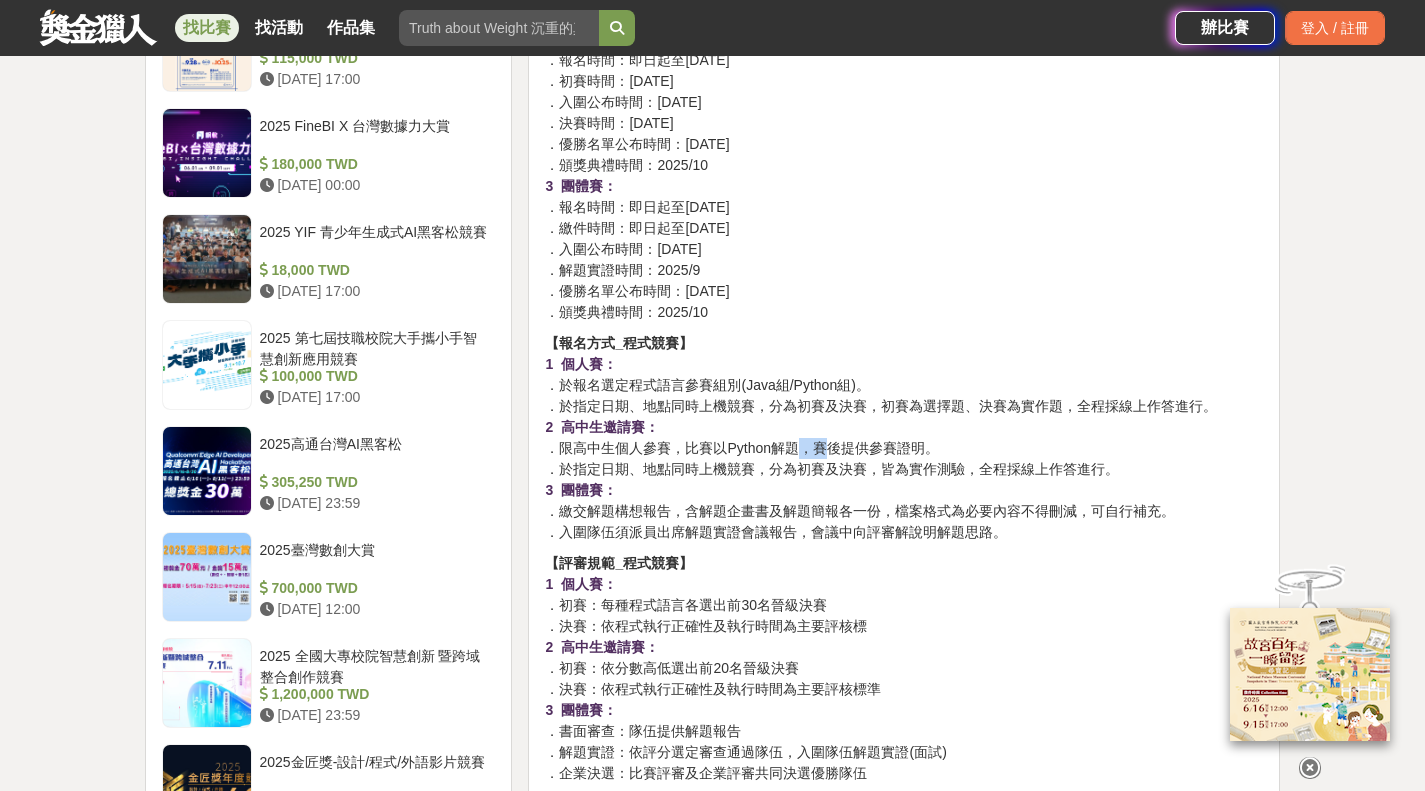 click on "【報名方式_程式競賽】   1  個人賽：   ．於報名選定程式語言參賽組別(Java組/Python組)。   ．於指定日期、地點同時上機競賽，分為初賽及決賽，初賽為選擇題、決賽為實作題，全程採線上作答進行。   2  高中生邀請賽：   ．限高中生個人參賽，比賽以Python解題，賽後提供參賽證明。   ．於指定日期、地點同時上機競賽，分為初賽及決賽，皆為實作測驗，全程採線上作答進行。   3  團體賽：   ．繳交解題構想報告，含解題企畫書及解題簡報各一份，檔案格式為必要內容不得刪減，可自行補充。   ．入圍隊伍須派員出席解題實證會議報告，會議中向評審解說明解題思路。" at bounding box center [904, 438] 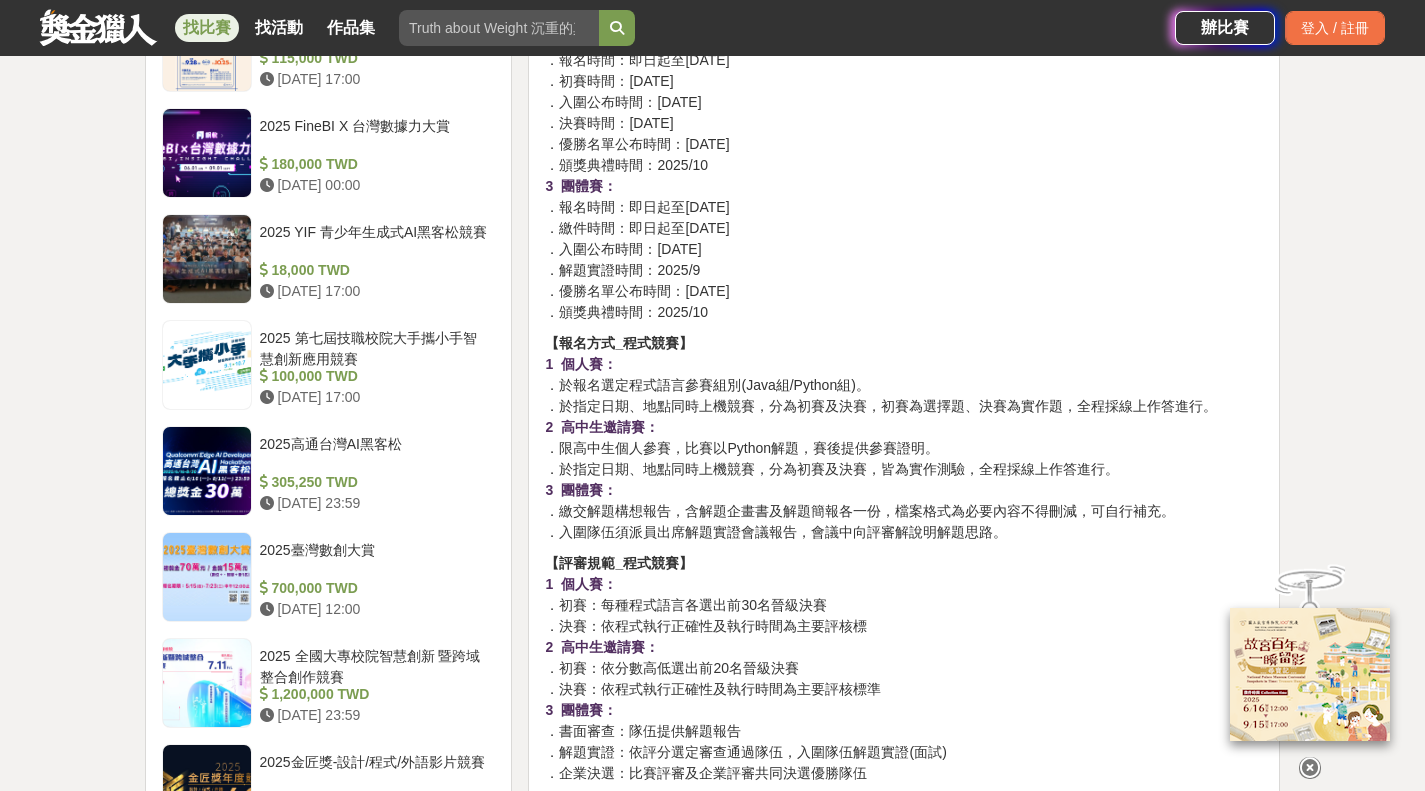 click on "【報名方式_程式競賽】   1  個人賽：   ．於報名選定程式語言參賽組別(Java組/Python組)。   ．於指定日期、地點同時上機競賽，分為初賽及決賽，初賽為選擇題、決賽為實作題，全程採線上作答進行。   2  高中生邀請賽：   ．限高中生個人參賽，比賽以Python解題，賽後提供參賽證明。   ．於指定日期、地點同時上機競賽，分為初賽及決賽，皆為實作測驗，全程採線上作答進行。   3  團體賽：   ．繳交解題構想報告，含解題企畫書及解題簡報各一份，檔案格式為必要內容不得刪減，可自行補充。   ．入圍隊伍須派員出席解題實證會議報告，會議中向評審解說明解題思路。" at bounding box center (904, 438) 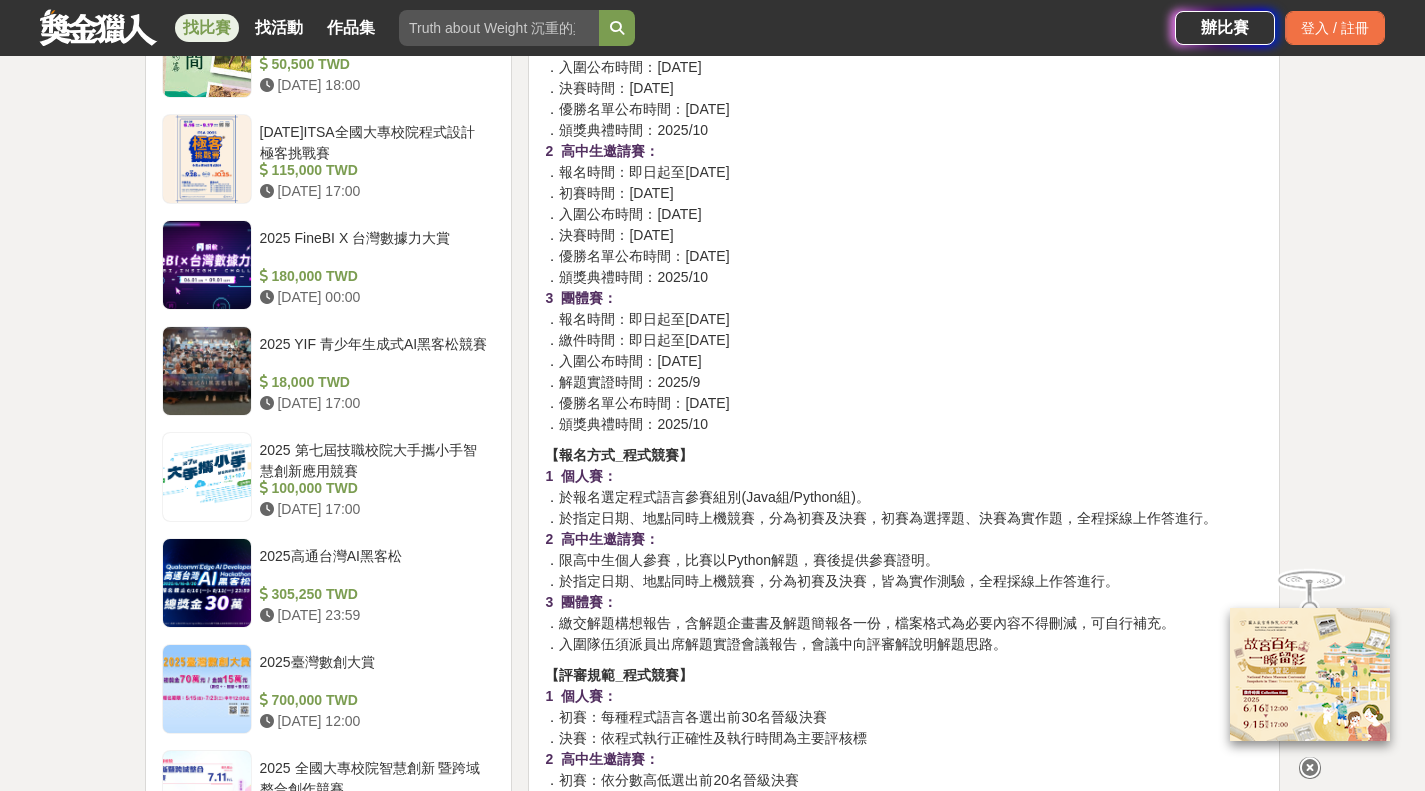 scroll, scrollTop: 2100, scrollLeft: 0, axis: vertical 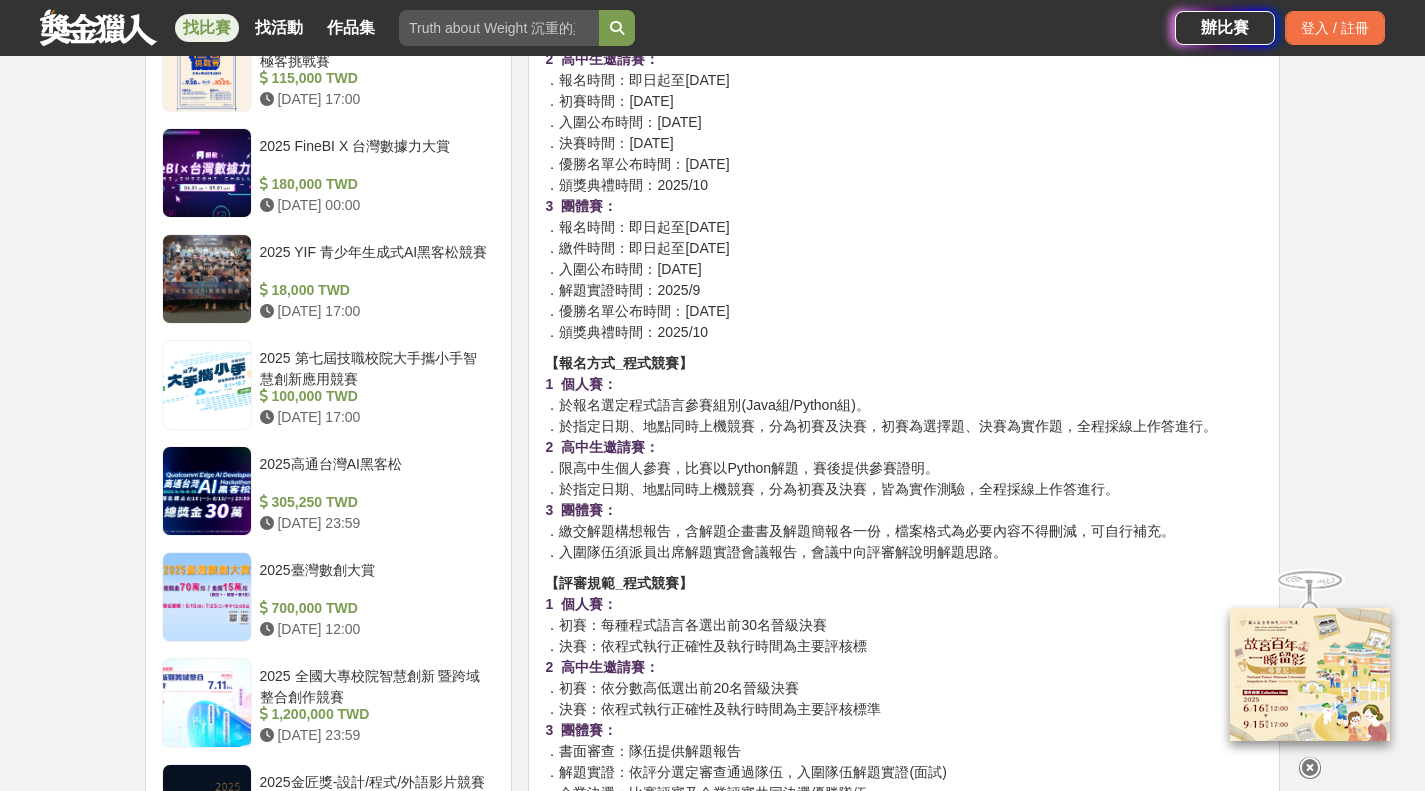 click on "【報名方式_程式競賽】   1  個人賽：   ．於報名選定程式語言參賽組別(Java組/Python組)。   ．於指定日期、地點同時上機競賽，分為初賽及決賽，初賽為選擇題、決賽為實作題，全程採線上作答進行。   2  高中生邀請賽：   ．限高中生個人參賽，比賽以Python解題，賽後提供參賽證明。   ．於指定日期、地點同時上機競賽，分為初賽及決賽，皆為實作測驗，全程採線上作答進行。   3  團體賽：   ．繳交解題構想報告，含解題企畫書及解題簡報各一份，檔案格式為必要內容不得刪減，可自行補充。   ．入圍隊伍須派員出席解題實證會議報告，會議中向評審解說明解題思路。" at bounding box center (904, 458) 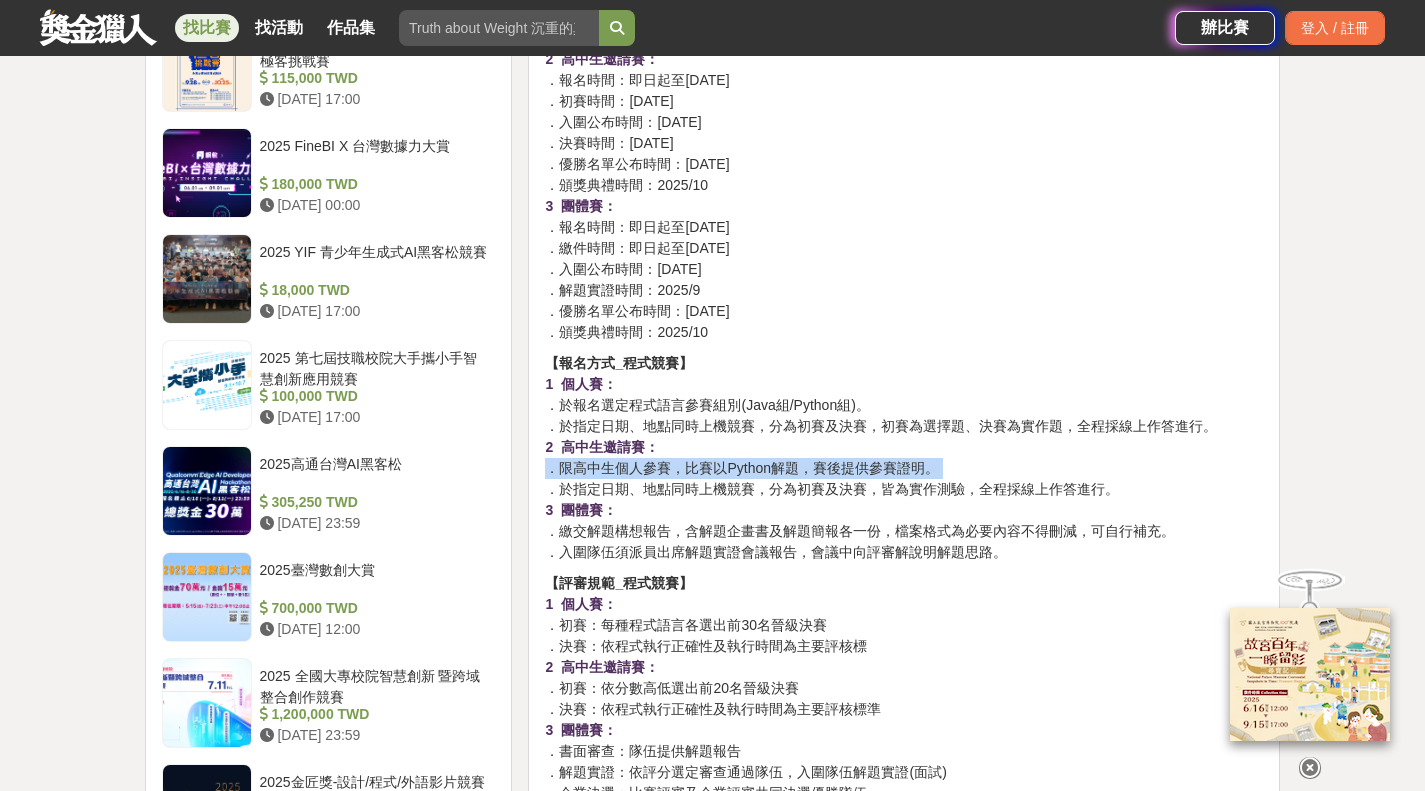 click on "【報名方式_程式競賽】   1  個人賽：   ．於報名選定程式語言參賽組別(Java組/Python組)。   ．於指定日期、地點同時上機競賽，分為初賽及決賽，初賽為選擇題、決賽為實作題，全程採線上作答進行。   2  高中生邀請賽：   ．限高中生個人參賽，比賽以Python解題，賽後提供參賽證明。   ．於指定日期、地點同時上機競賽，分為初賽及決賽，皆為實作測驗，全程採線上作答進行。   3  團體賽：   ．繳交解題構想報告，含解題企畫書及解題簡報各一份，檔案格式為必要內容不得刪減，可自行補充。   ．入圍隊伍須派員出席解題實證會議報告，會議中向評審解說明解題思路。" at bounding box center (904, 458) 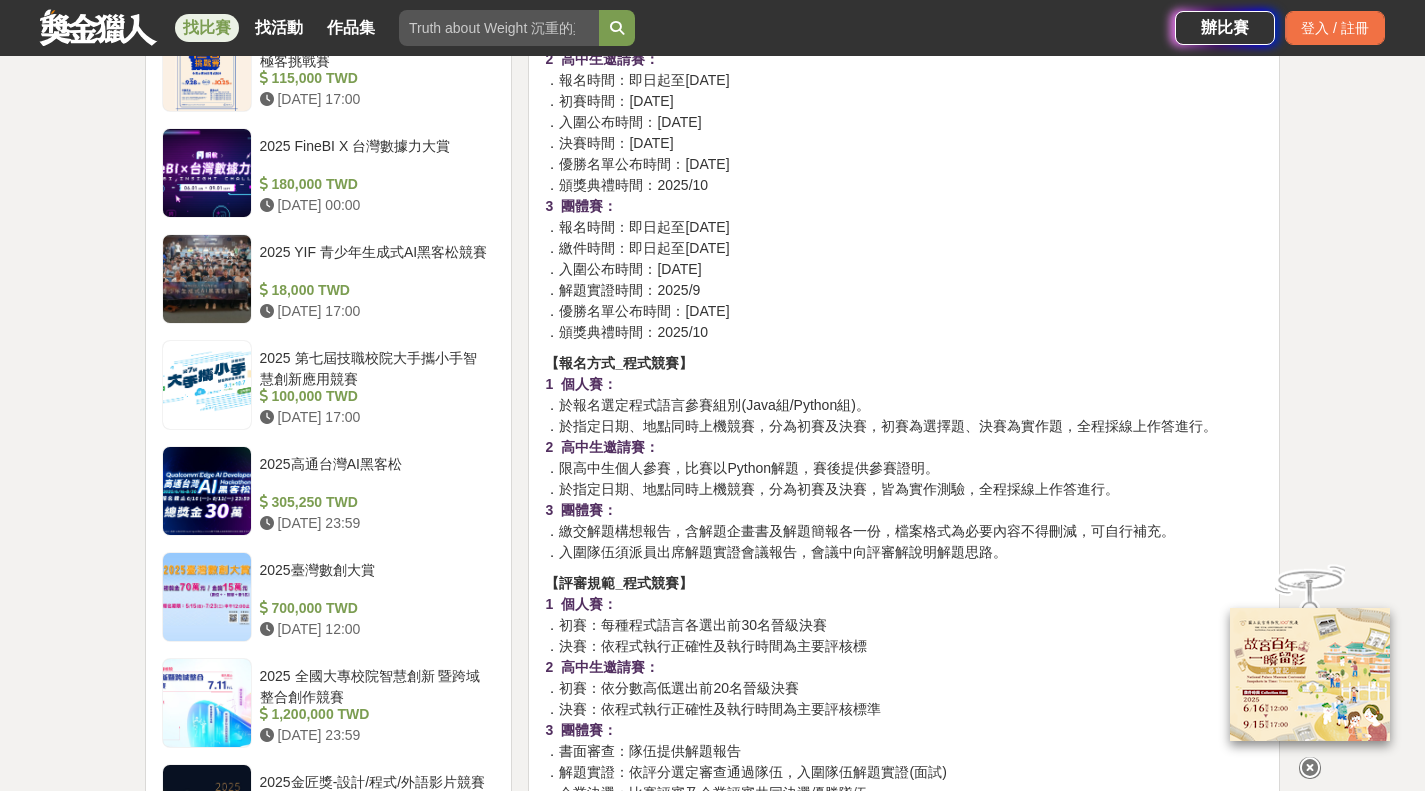 click on "【報名方式_程式競賽】   1  個人賽：   ．於報名選定程式語言參賽組別(Java組/Python組)。   ．於指定日期、地點同時上機競賽，分為初賽及決賽，初賽為選擇題、決賽為實作題，全程採線上作答進行。   2  高中生邀請賽：   ．限高中生個人參賽，比賽以Python解題，賽後提供參賽證明。   ．於指定日期、地點同時上機競賽，分為初賽及決賽，皆為實作測驗，全程採線上作答進行。   3  團體賽：   ．繳交解題構想報告，含解題企畫書及解題簡報各一份，檔案格式為必要內容不得刪減，可自行補充。   ．入圍隊伍須派員出席解題實證會議報告，會議中向評審解說明解題思路。" at bounding box center (904, 458) 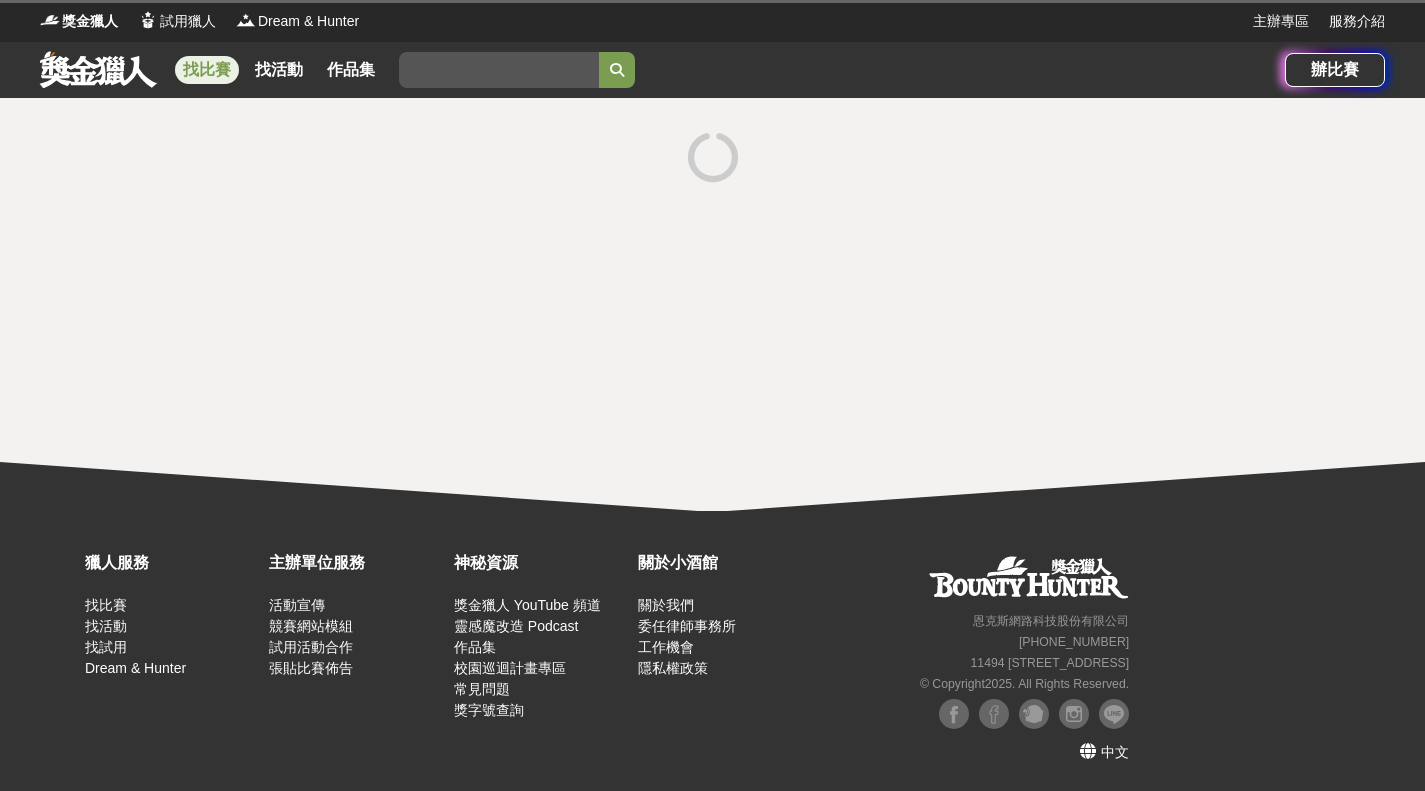 scroll, scrollTop: 0, scrollLeft: 0, axis: both 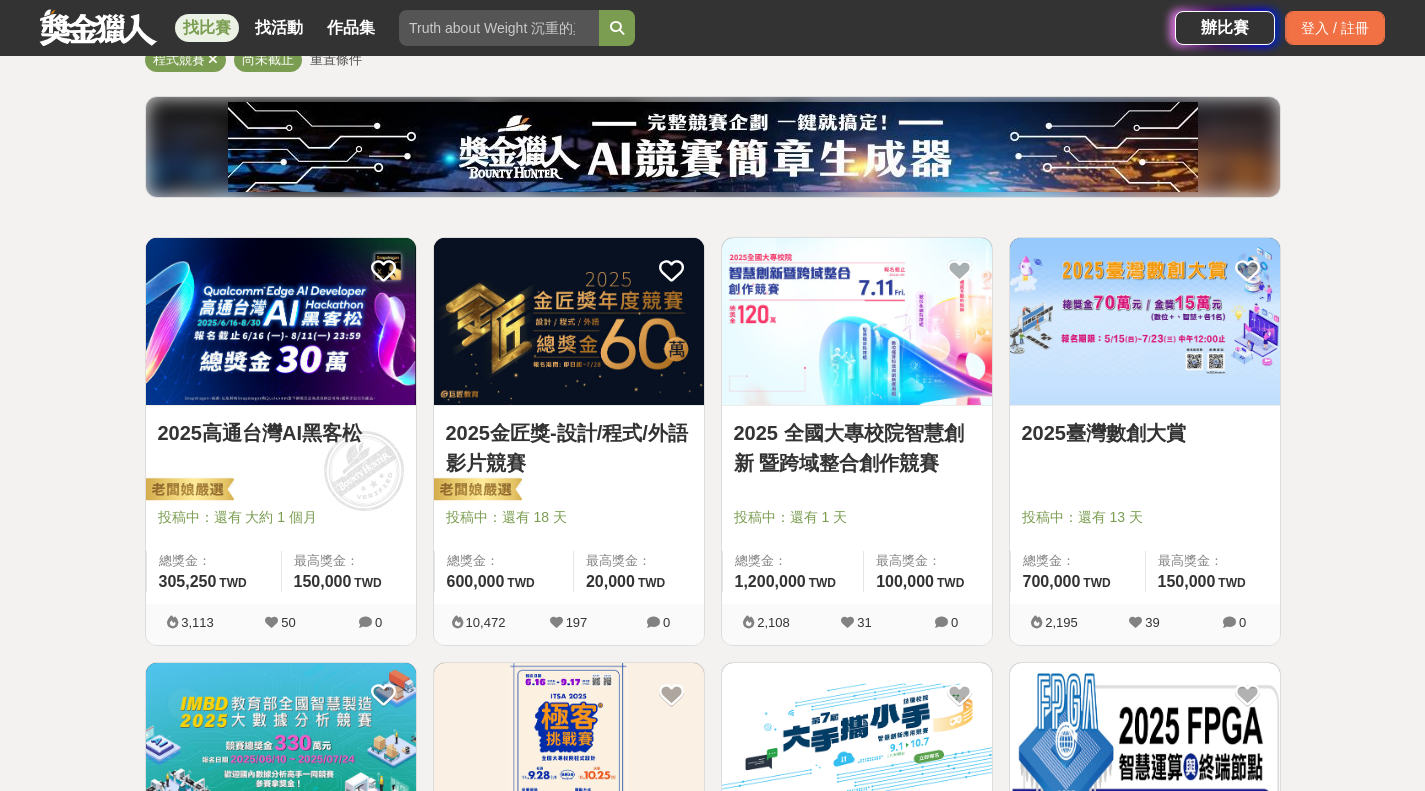 click on "2025高通台灣AI黑客松" at bounding box center [281, 433] 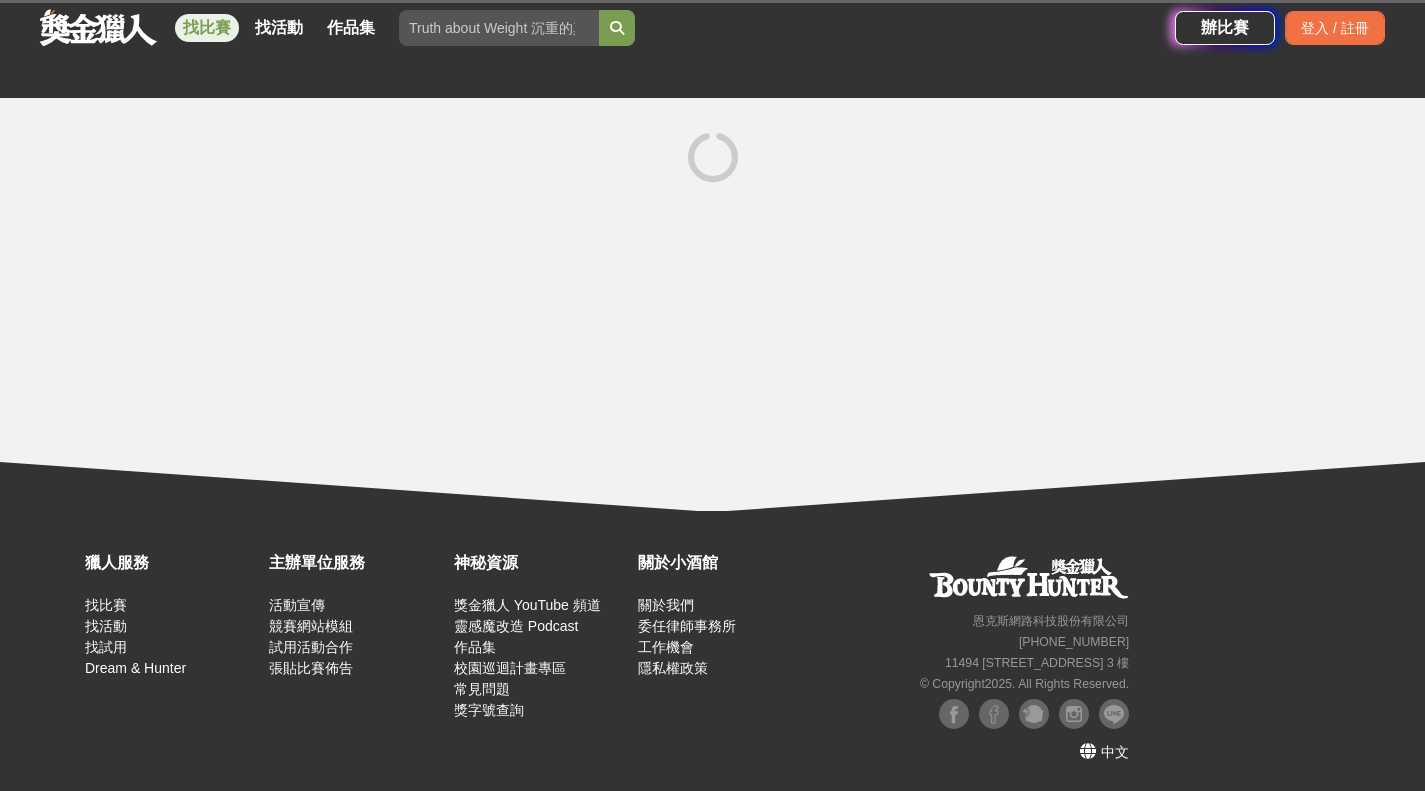 scroll, scrollTop: 0, scrollLeft: 0, axis: both 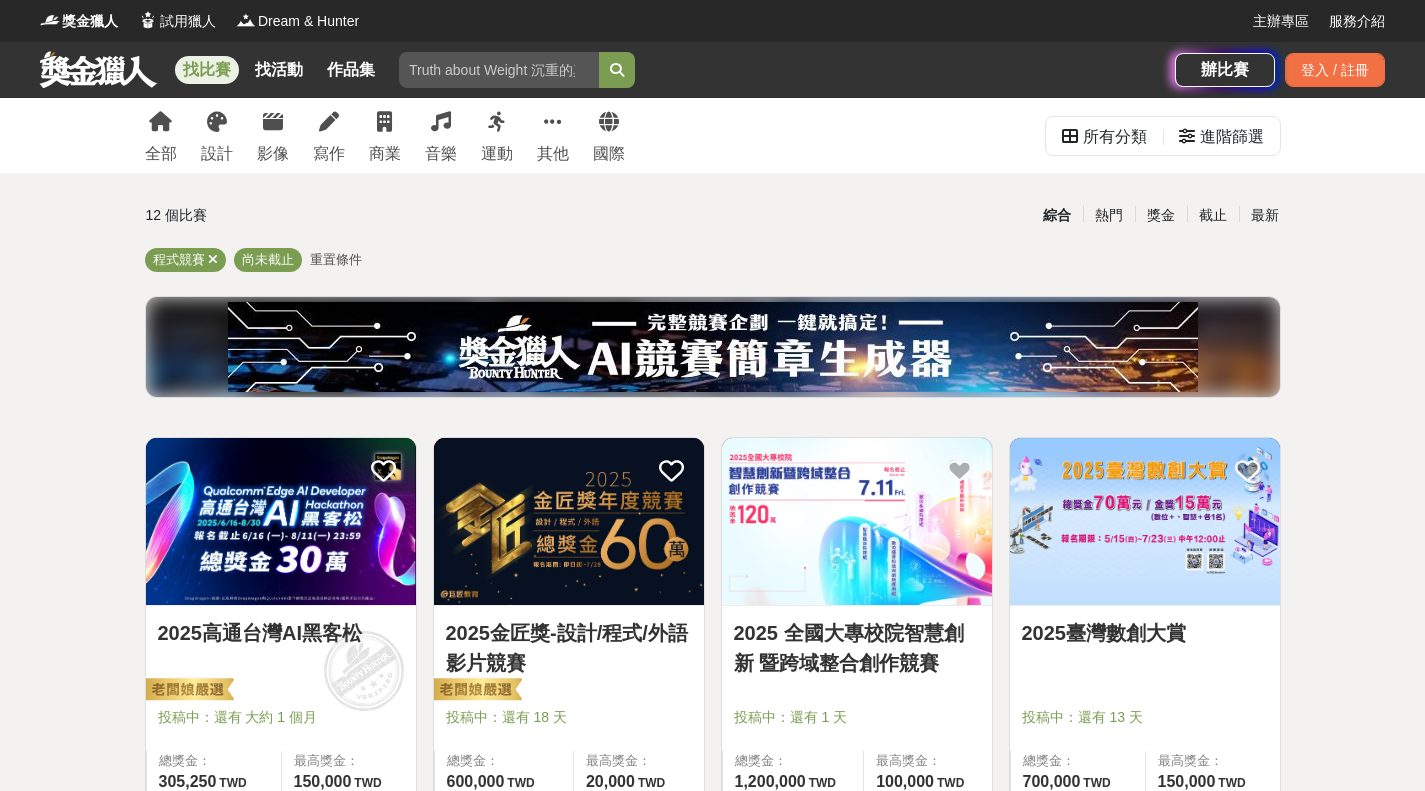 click on "找活動" at bounding box center (279, 70) 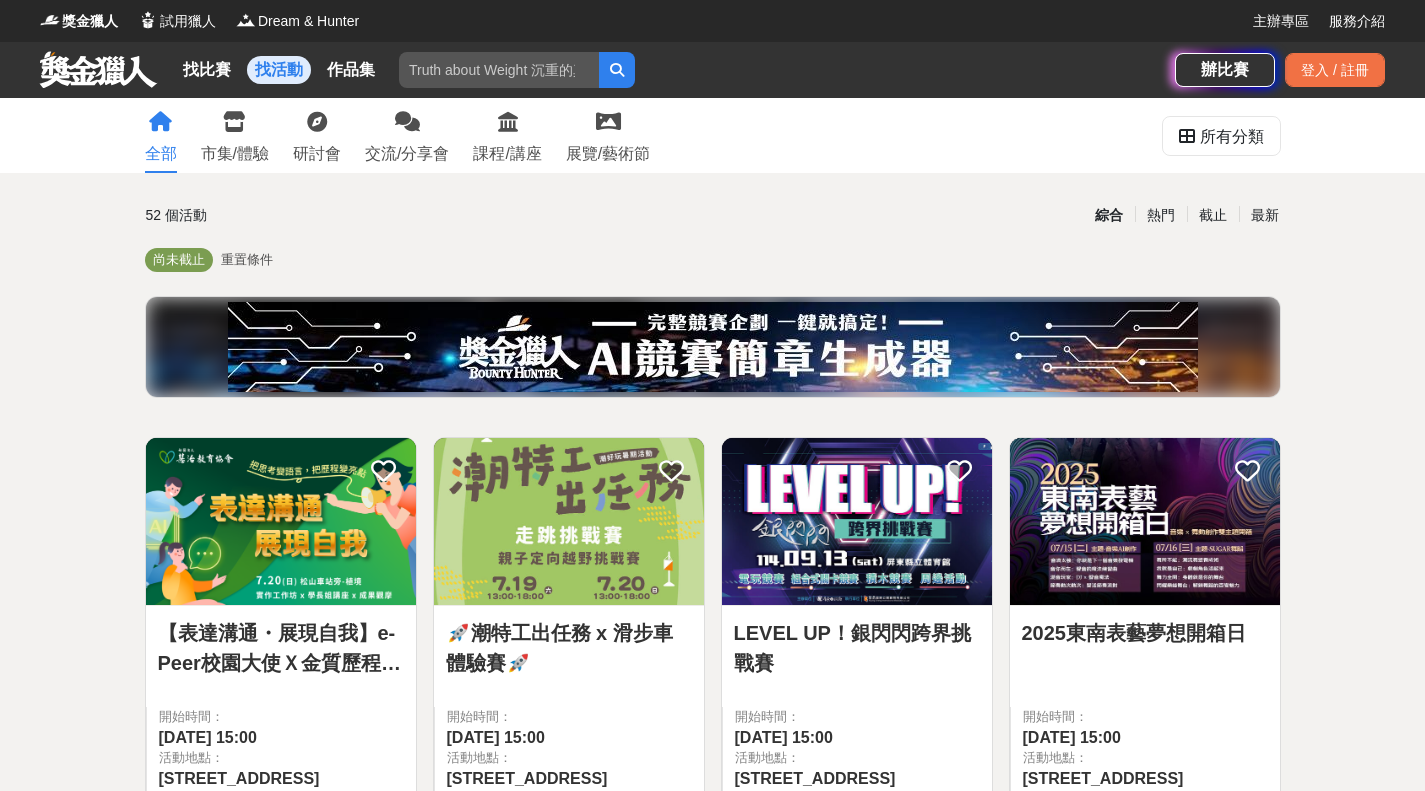 drag, startPoint x: 4, startPoint y: 438, endPoint x: 0, endPoint y: 426, distance: 12.649111 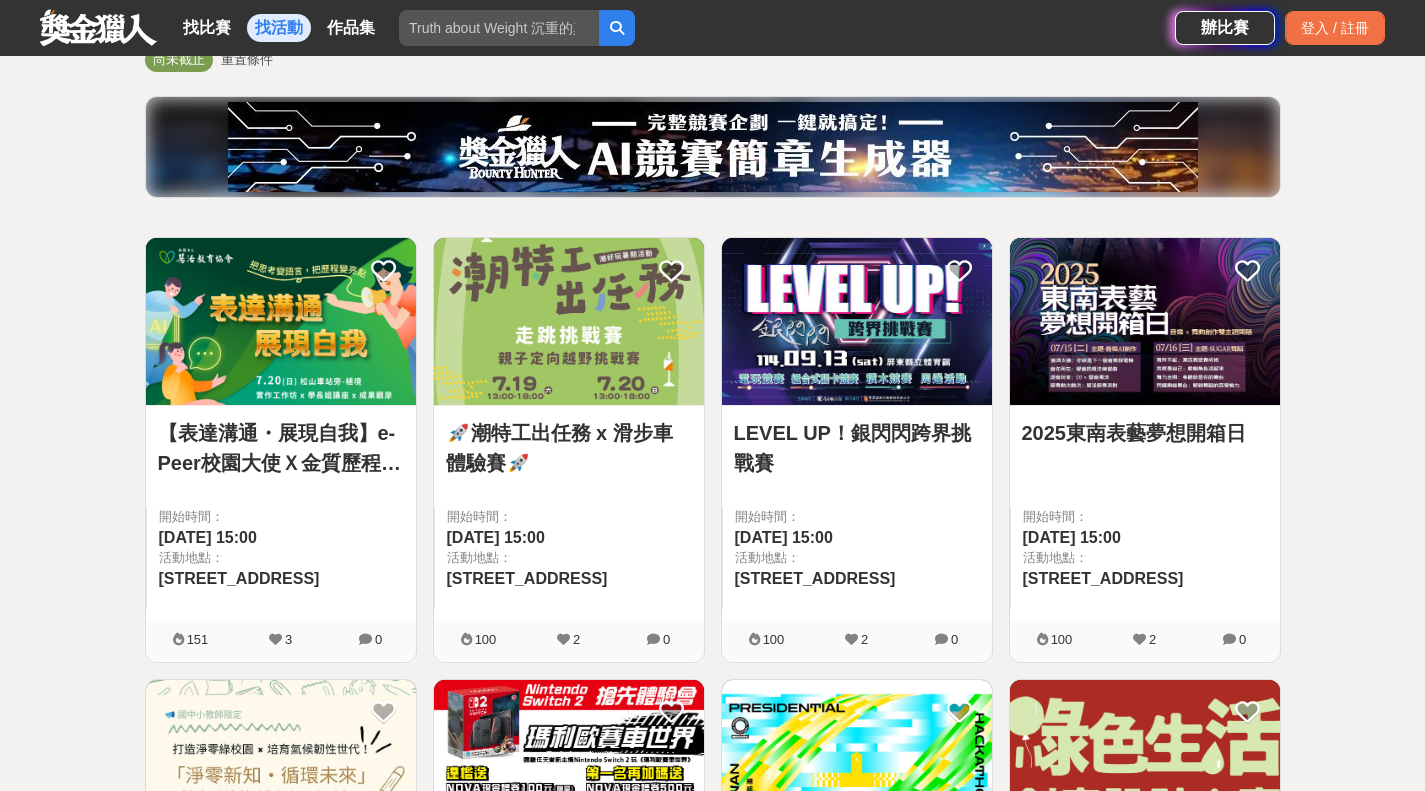 scroll, scrollTop: 0, scrollLeft: 0, axis: both 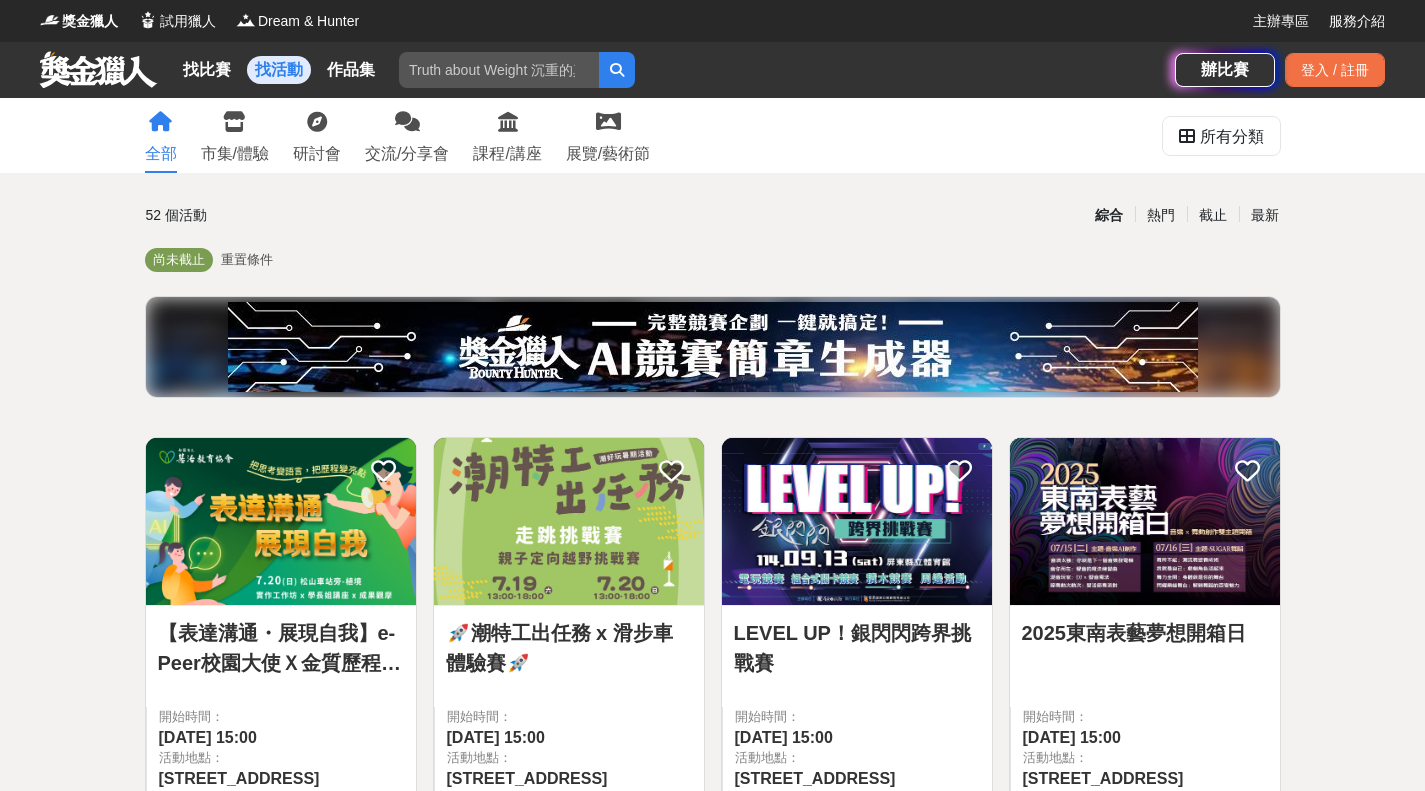 click on "所有分類" at bounding box center (1221, 137) 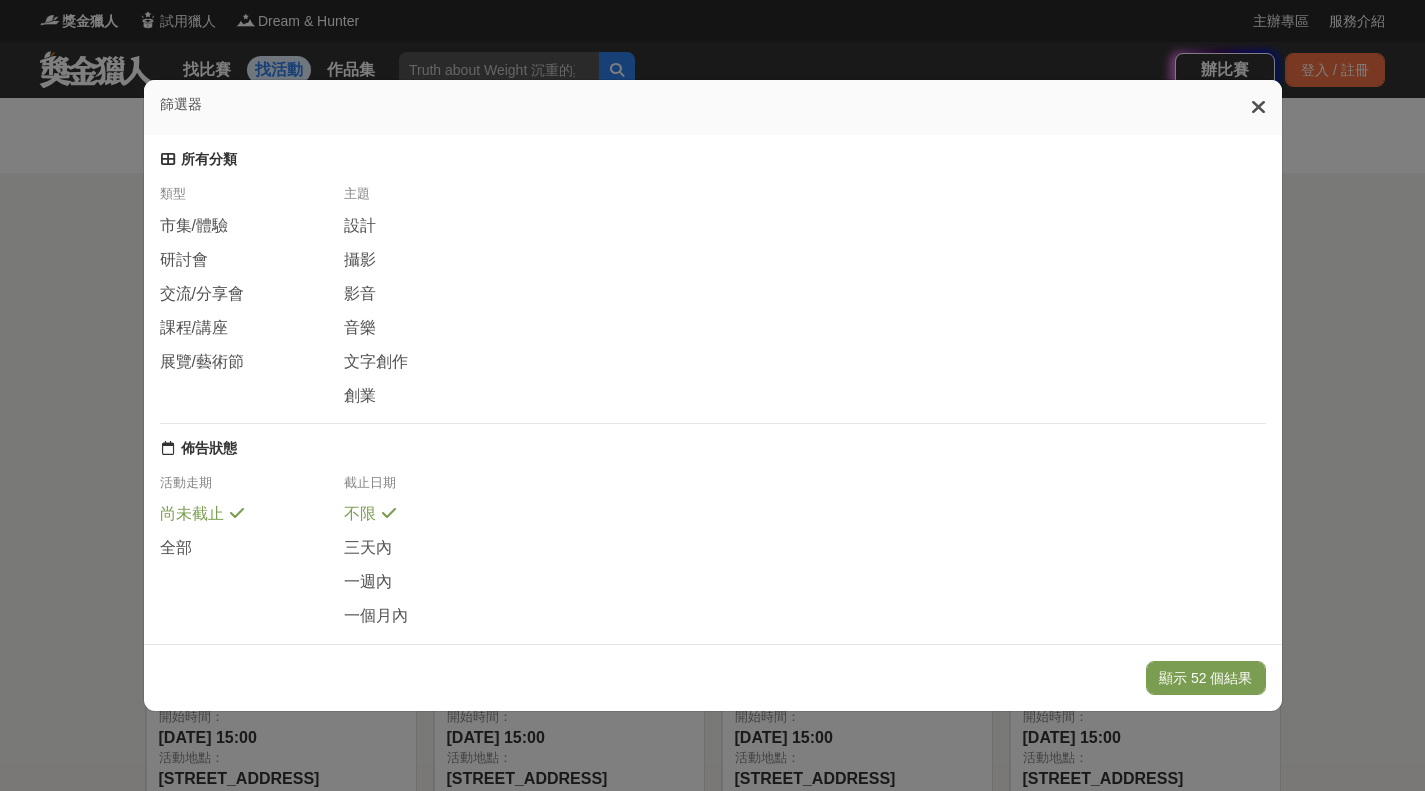 click on "篩選器 所有分類 類型 市集/體驗 研討會 交流/分享會 課程/講座 展覽/藝術節 主題 設計 攝影 影音 音樂 文字創作 創業 佈告狀態 活動走期 尚未截止 全部 截止日期 不限 三天內 一週內 一個月內 顯示 52 個結果" at bounding box center (712, 395) 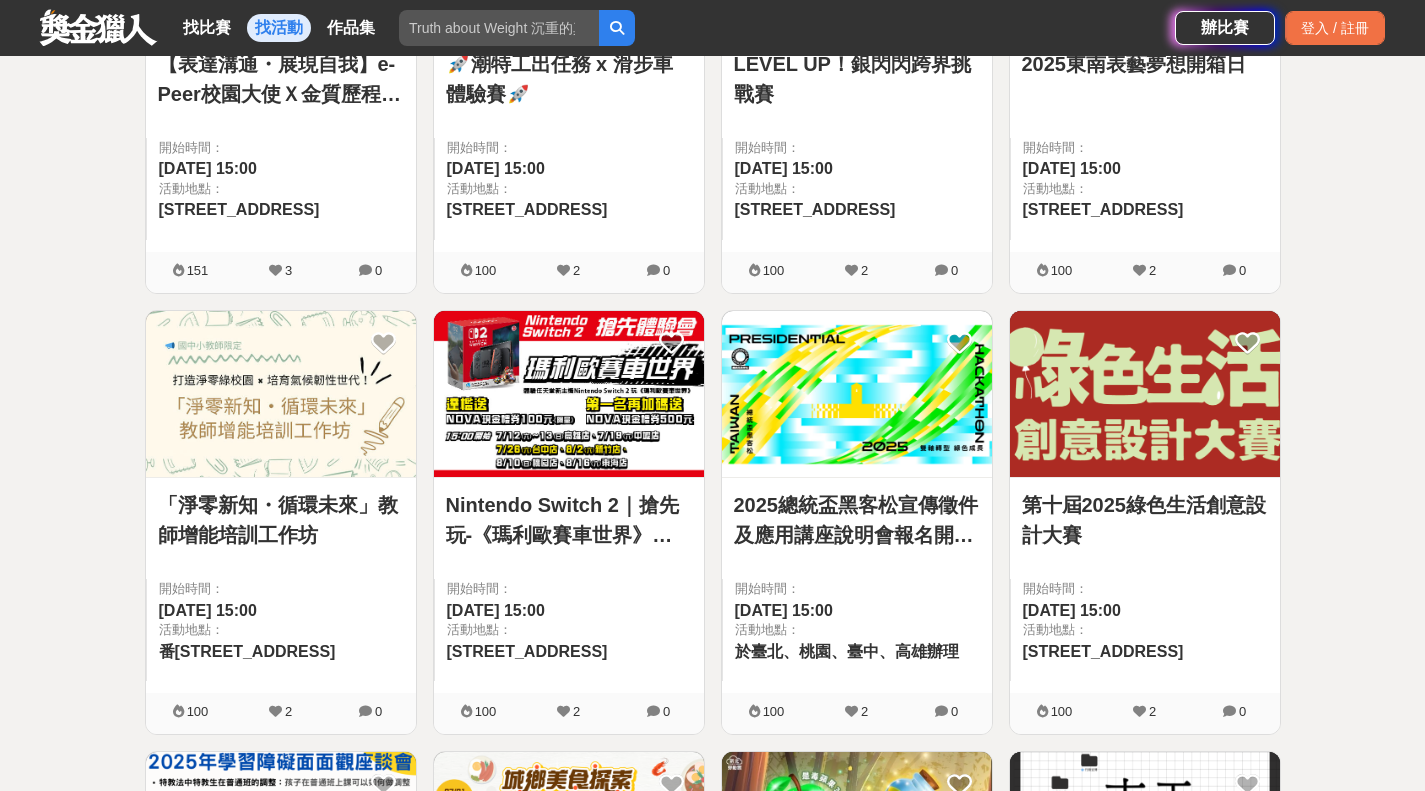 scroll, scrollTop: 700, scrollLeft: 0, axis: vertical 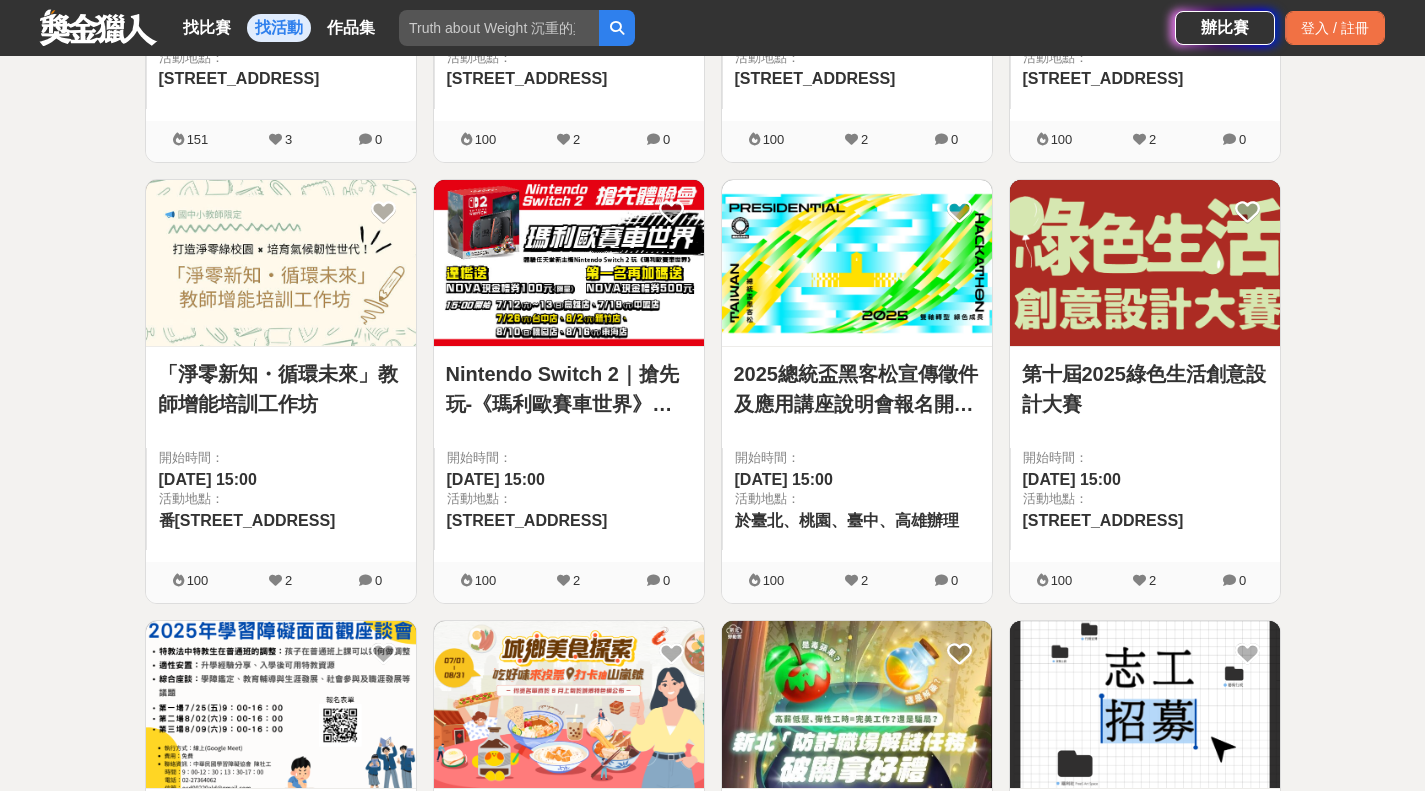 click on "全部 市集/體驗 研討會 交流/分享會 課程/講座 展覽/藝術節 所有分類 52   個活動 綜合 熱門 截止 最新 尚未截止 重置條件 【表達溝通・展現自我】e-Peer校園大使Ｘ金質歷程獎成果發表暨頒獎典禮 開始時間： 2025-06-17 15:00 活動地點： 台北市信義區松隆路327號B1 151 3 0 🚀潮特工出任務 x 滑步車體驗賽🚀 開始時間： 2025-07-09 15:00 活動地點： 潮州鎮光春路292號 100 2 0 LEVEL UP！銀閃閃跨界挑戰賽 開始時間： 2025-07-09 15:00 活動地點： 屏東市勝利路9號 100 2 0 2025東南表藝夢想開箱日 開始時間： 2025-07-09 15:00 活動地點： 新北市深坑區北深路三段152號 100 2 0 「淨零新知・循環未來」教師增能培訓工作坊 開始時間： 2025-07-08 15:00 活動地點： 番路鄉新福村1鄰五虎寮18號 100 2 0 Nintendo Switch 2｜搶先玩-《瑪利歐賽車世界》體驗賽 開始時間： 2025-07-08 15:00 活動地點： 100 2 0 開始時間： 100" at bounding box center [712, 1035] 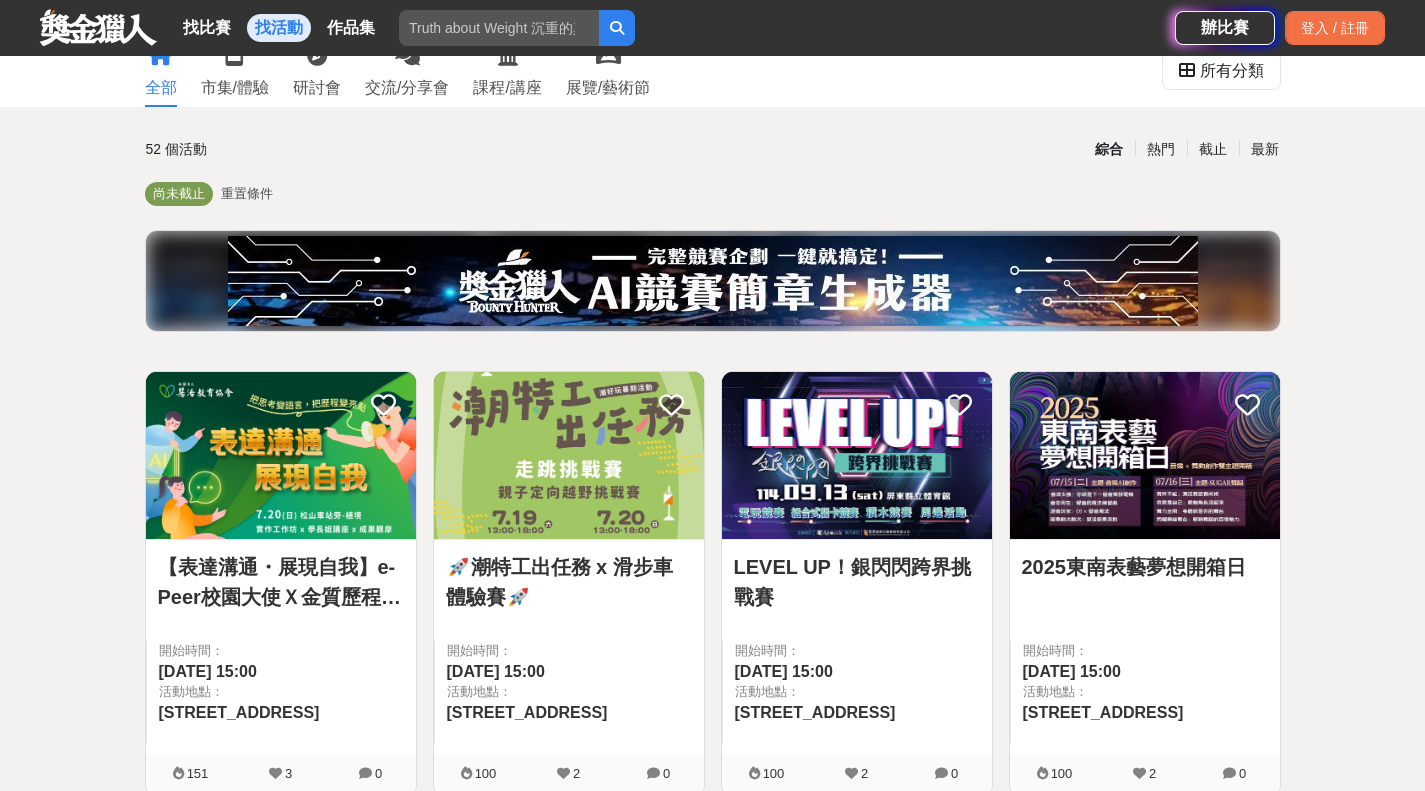 scroll, scrollTop: 0, scrollLeft: 0, axis: both 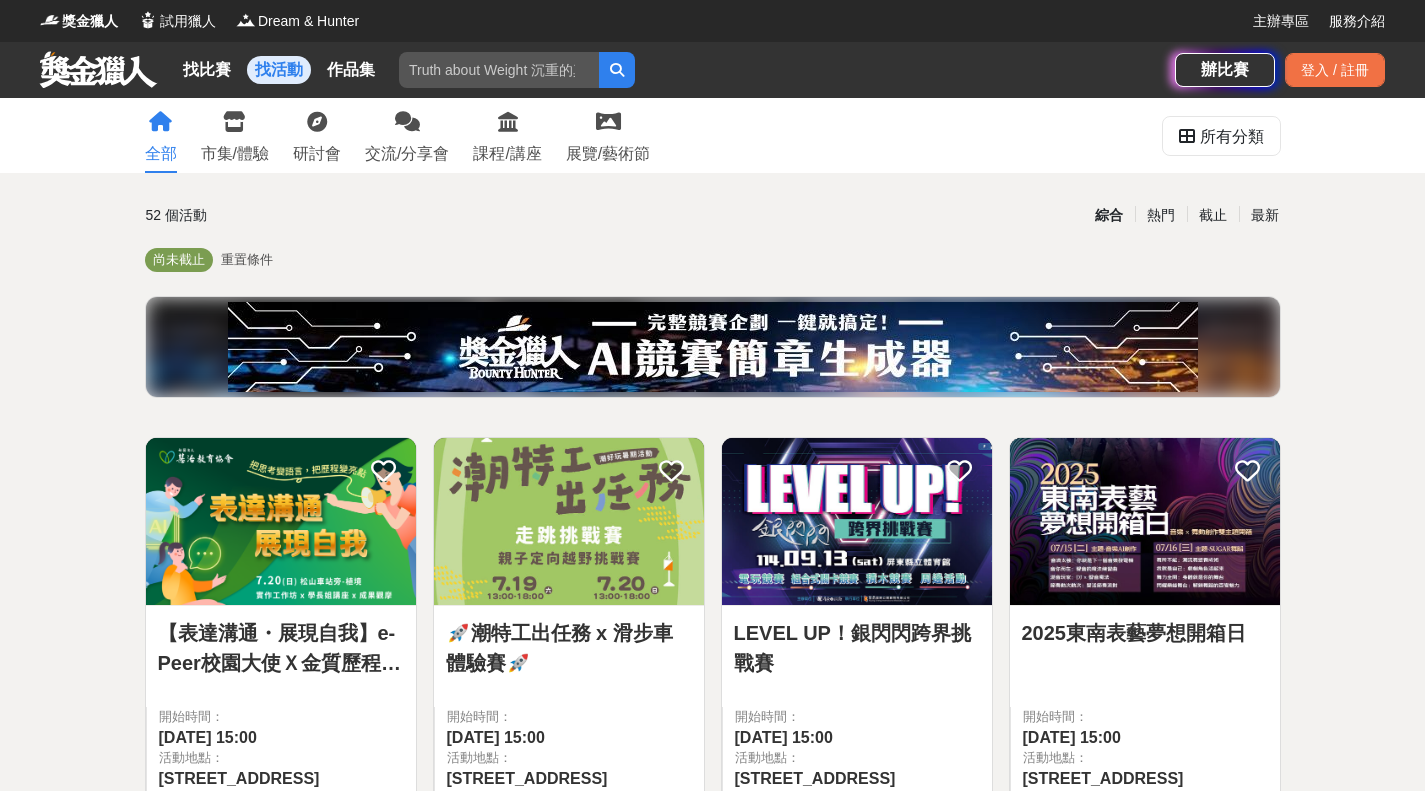 click on "作品集" at bounding box center (351, 70) 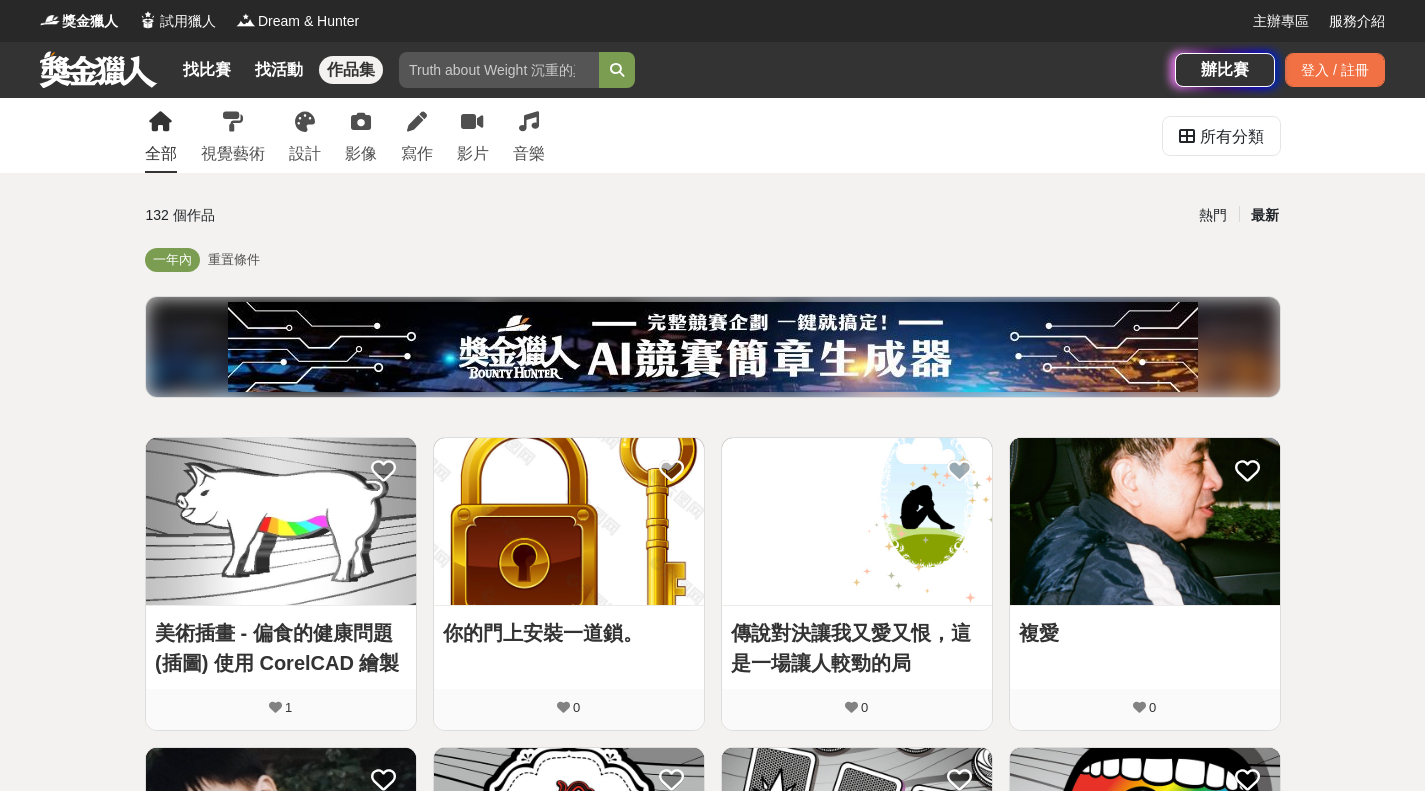 click on "美術插畫 - 偏食的健康問題 (插圖) 使用 CorelCAD 繪製" at bounding box center [280, 647] 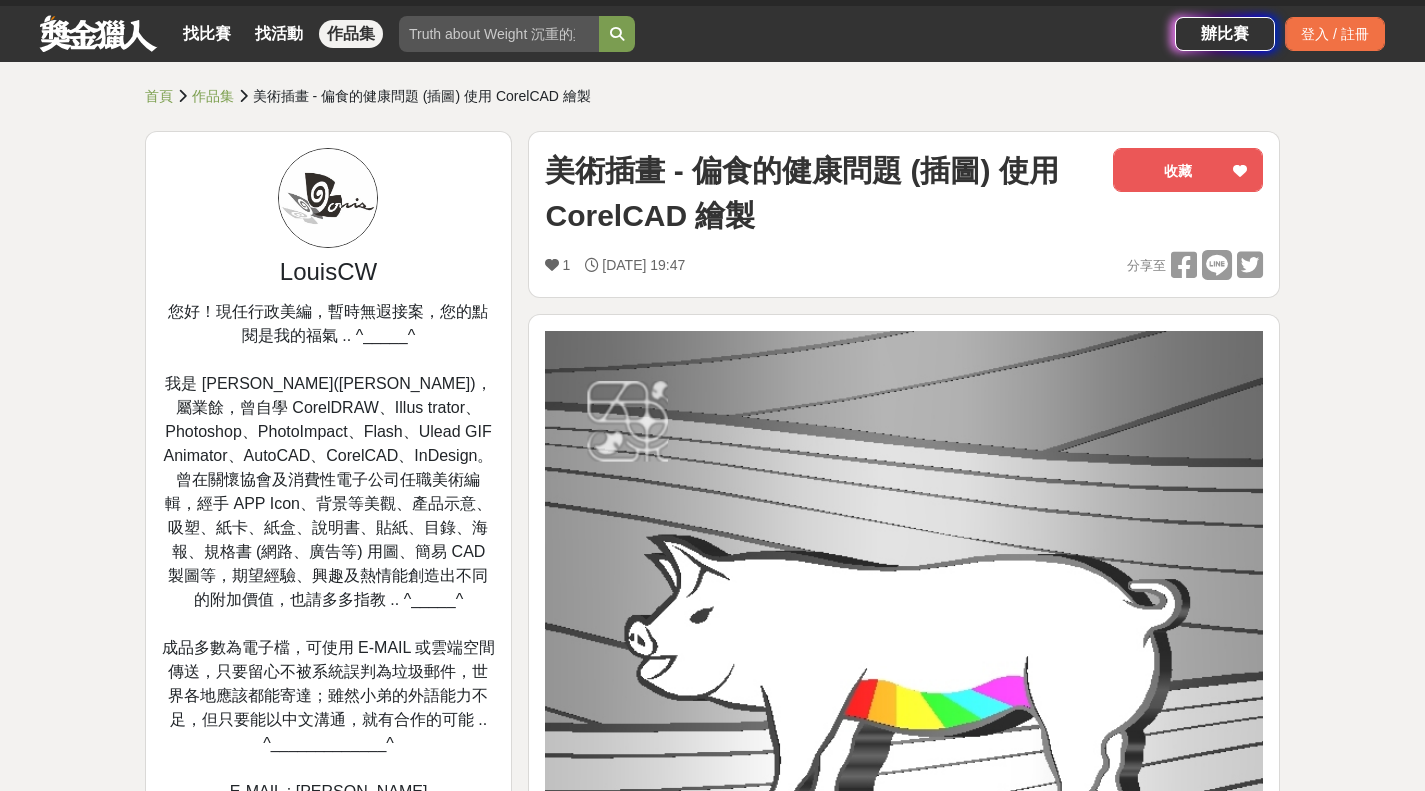 scroll, scrollTop: 0, scrollLeft: 0, axis: both 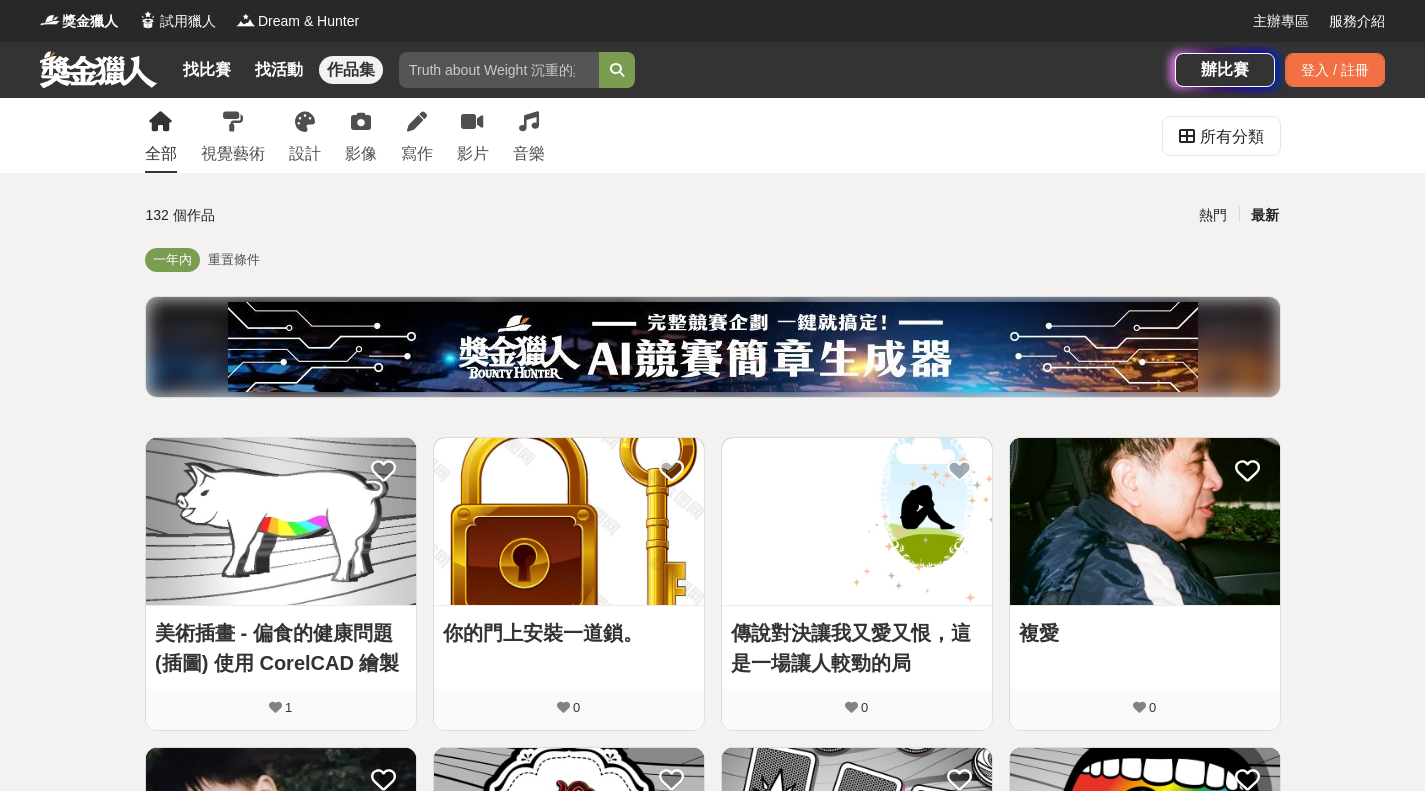 click on "找比賽" at bounding box center (207, 70) 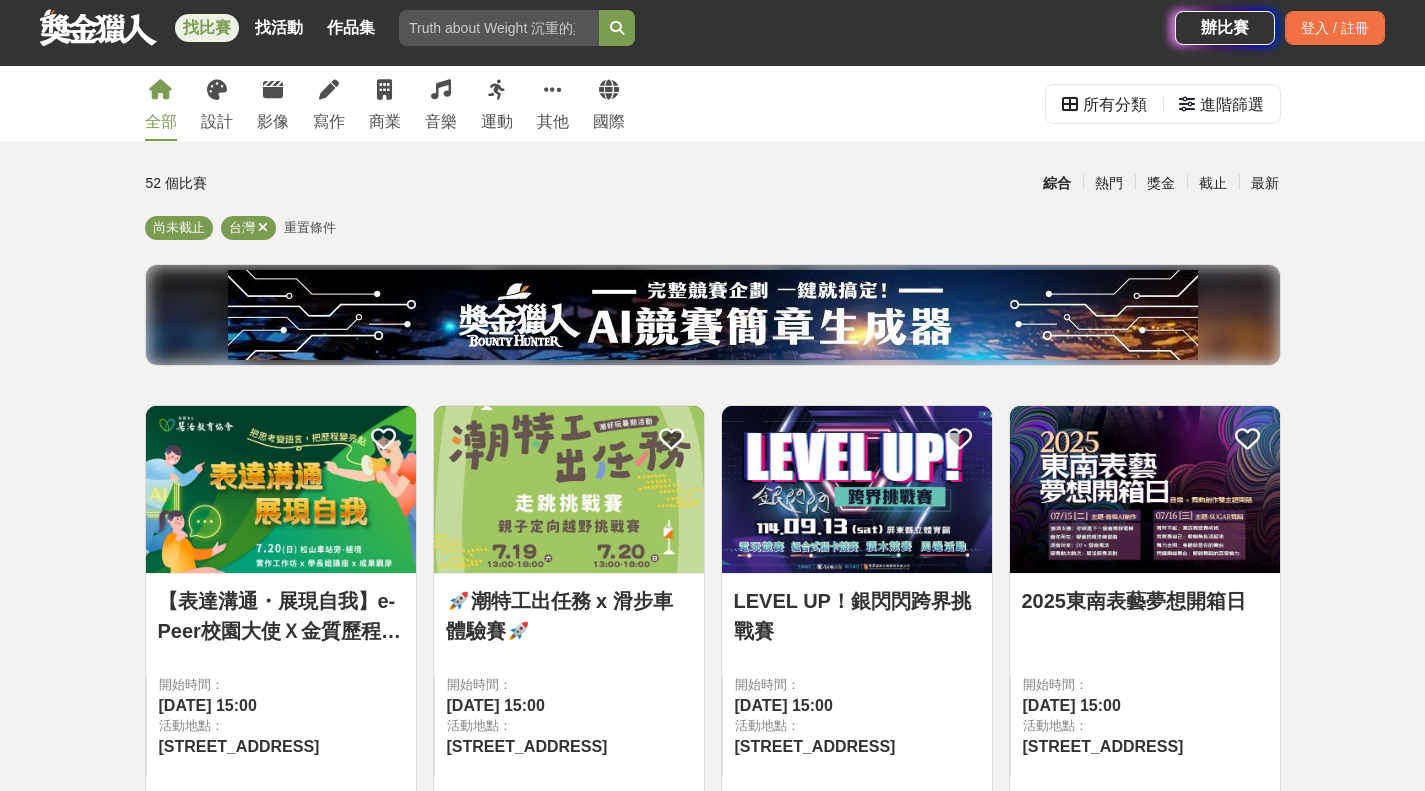 scroll, scrollTop: 0, scrollLeft: 0, axis: both 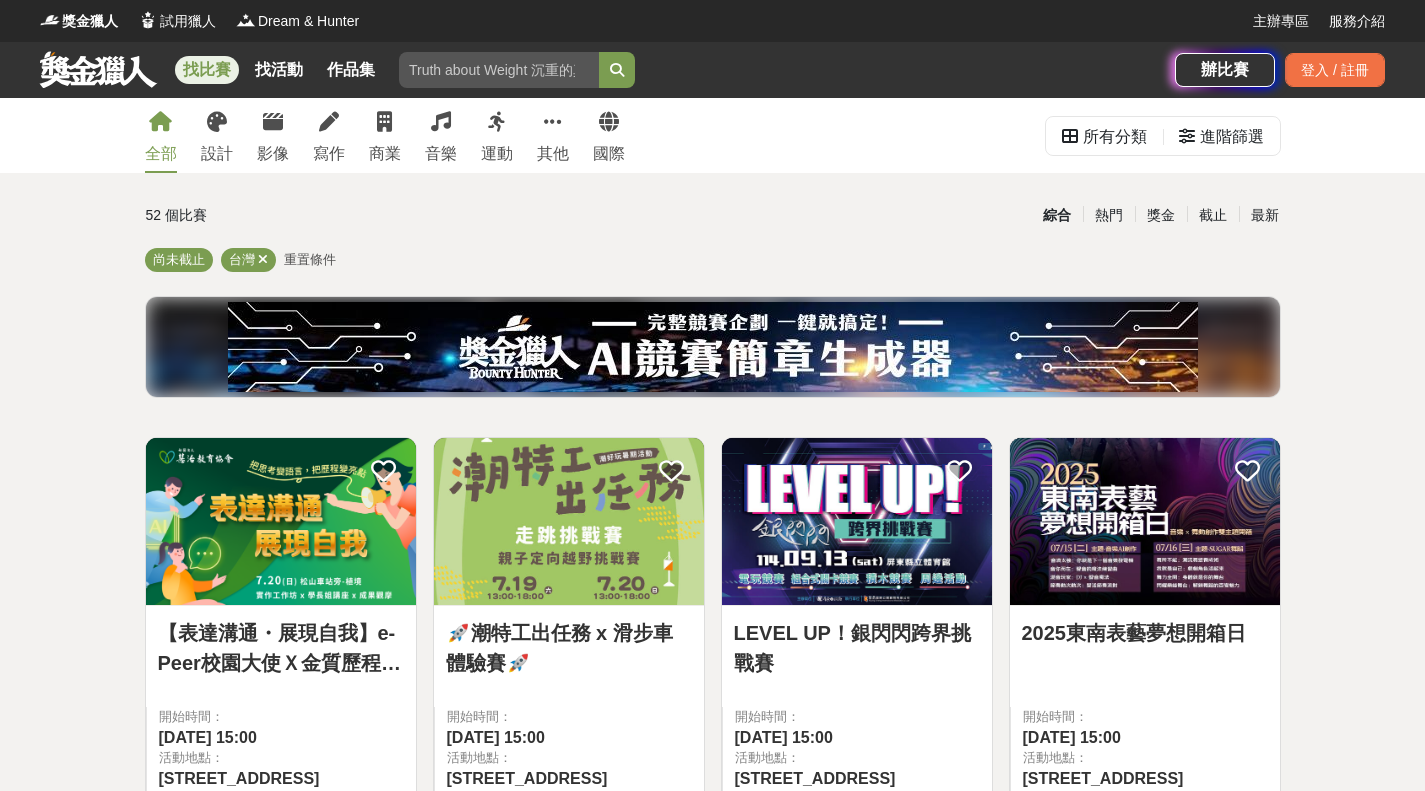 click on "進階篩選" at bounding box center (1232, 137) 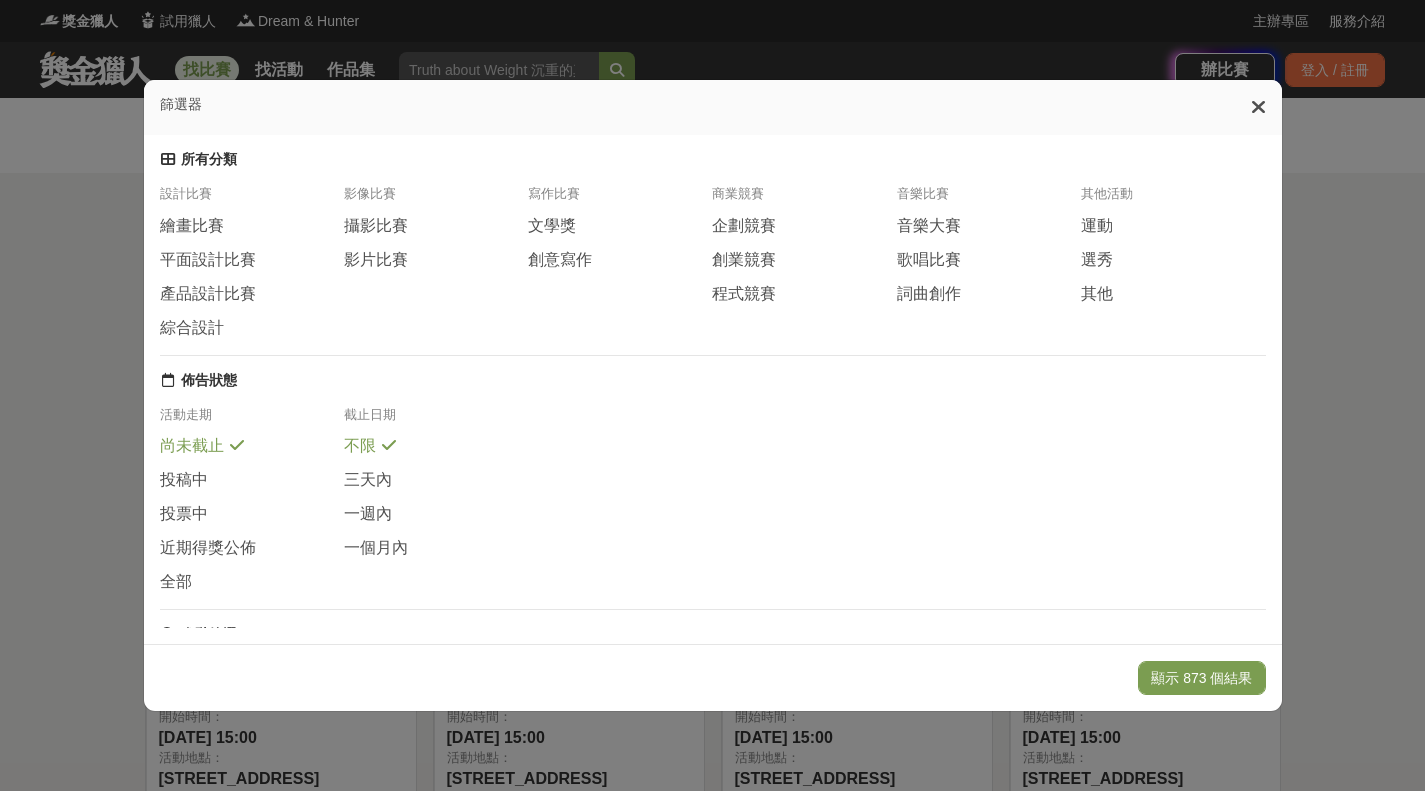 click on "選秀" at bounding box center [1097, 260] 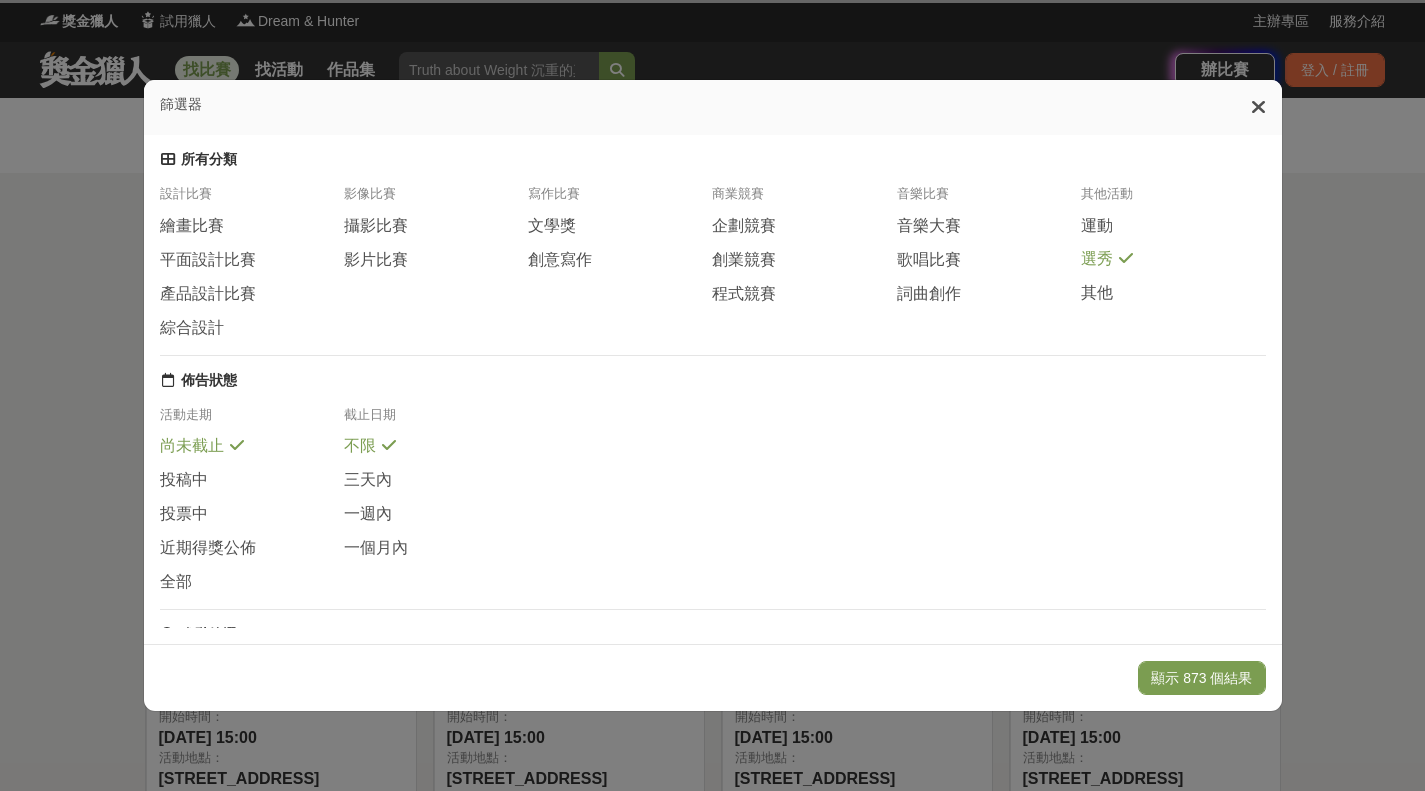 click on "顯示 873 個結果" at bounding box center (1201, 678) 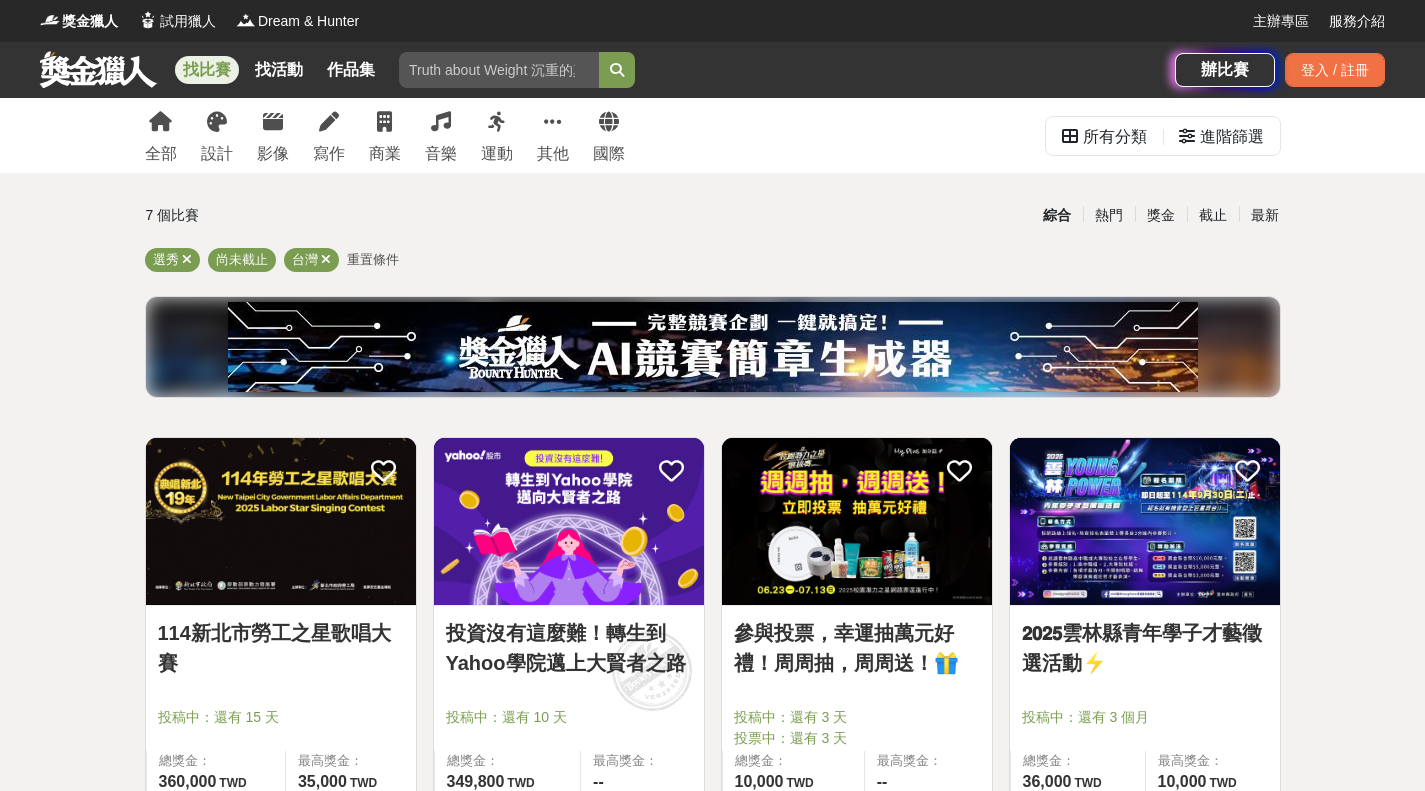 scroll, scrollTop: 0, scrollLeft: 0, axis: both 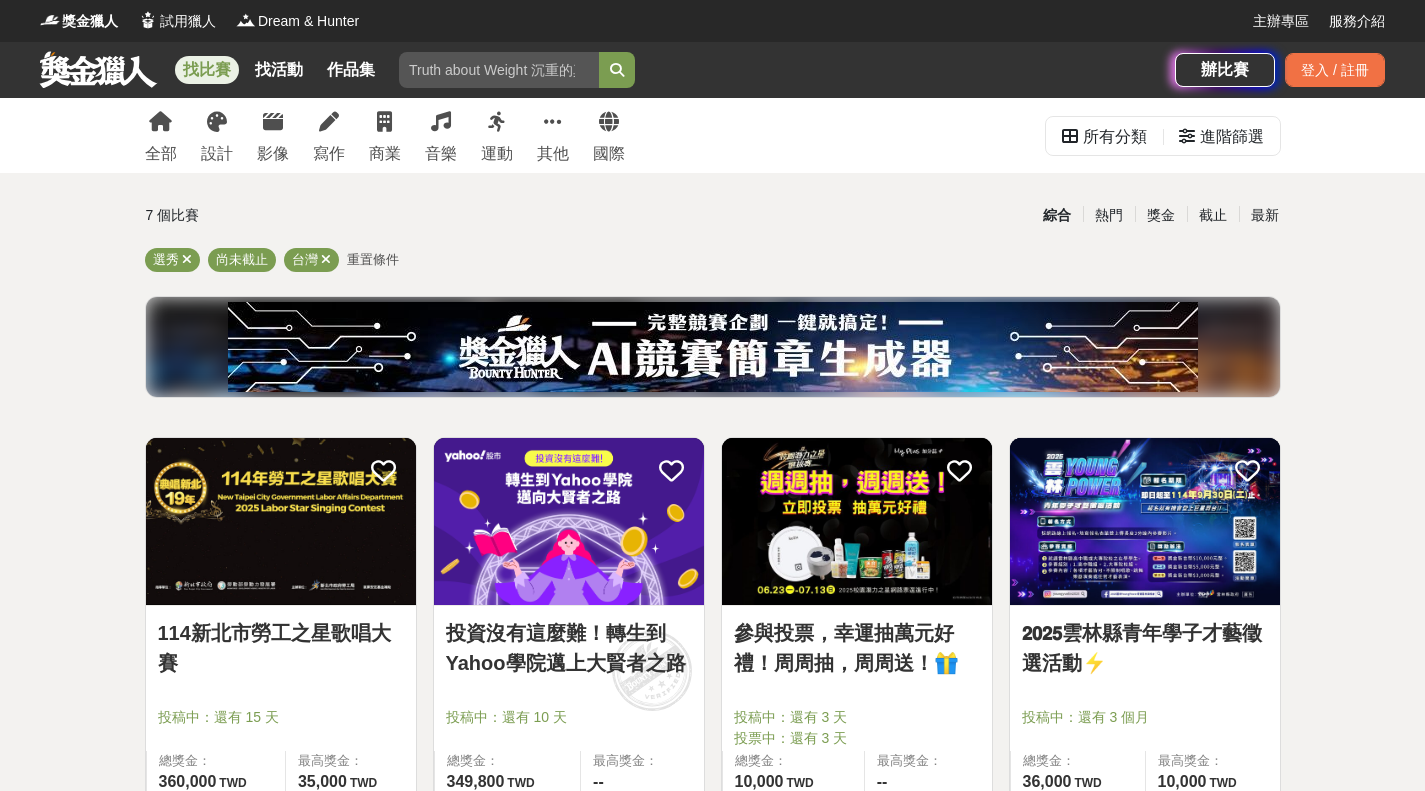 click on "進階篩選" at bounding box center (1221, 137) 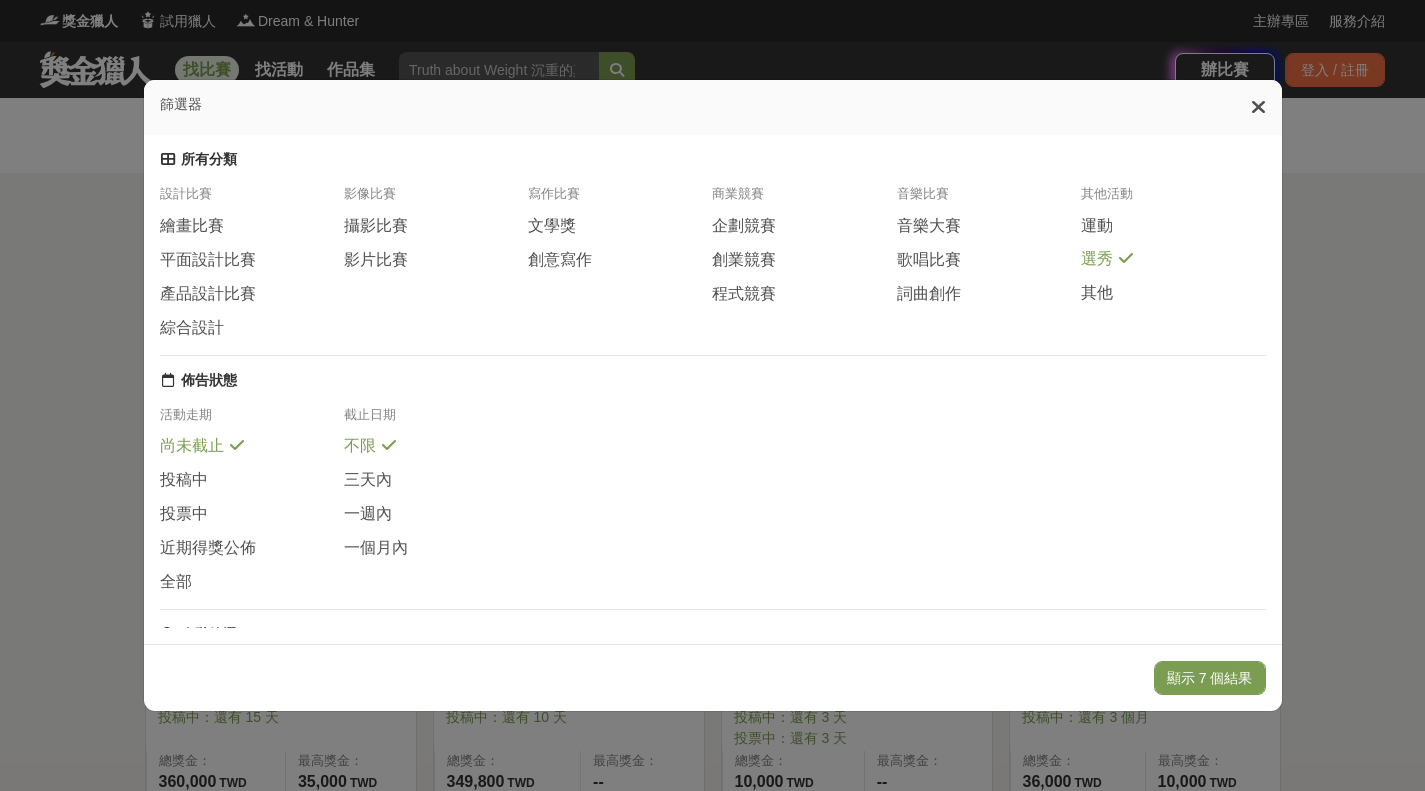 click on "選秀" at bounding box center (1097, 259) 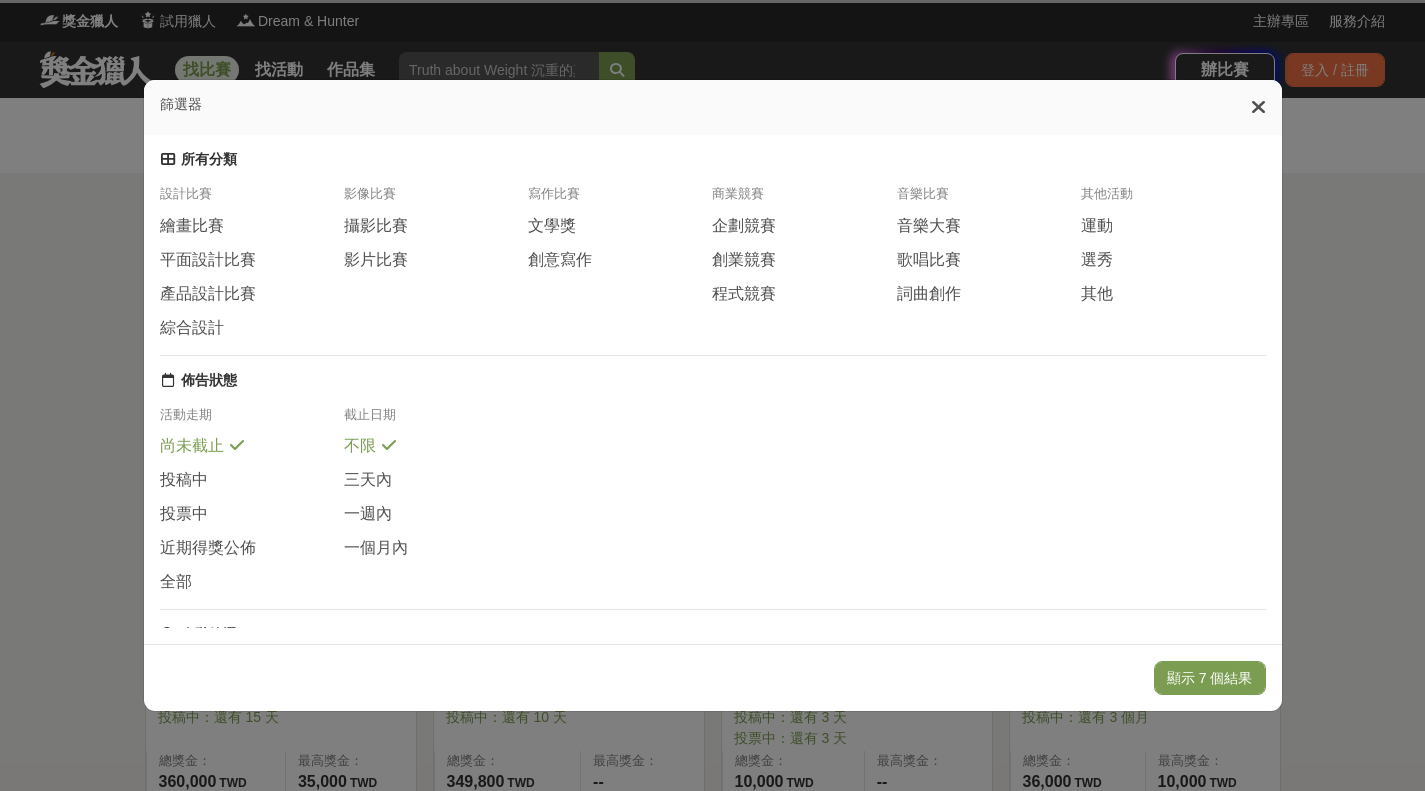 drag, startPoint x: 769, startPoint y: 302, endPoint x: 796, endPoint y: 330, distance: 38.8973 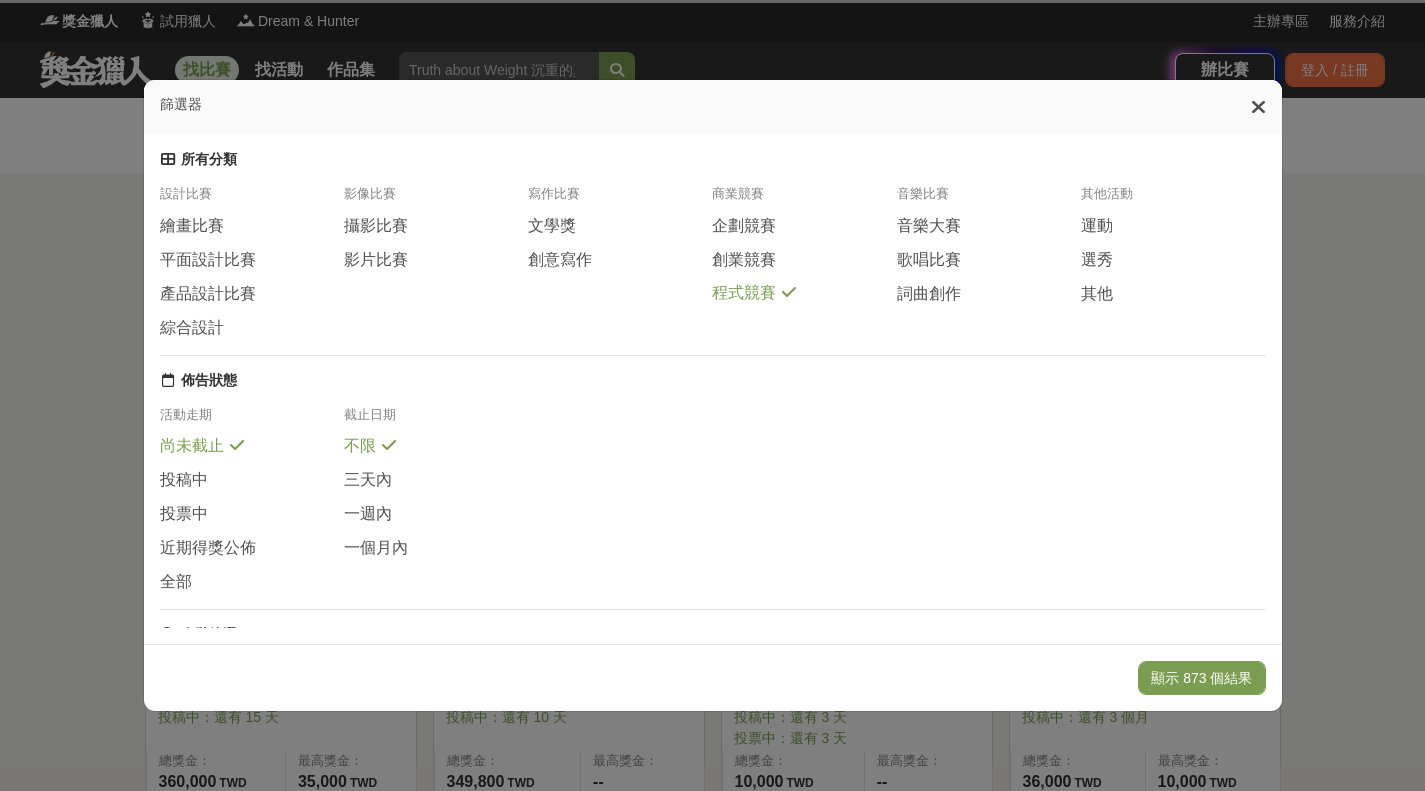 click on "顯示 873 個結果" at bounding box center [1201, 678] 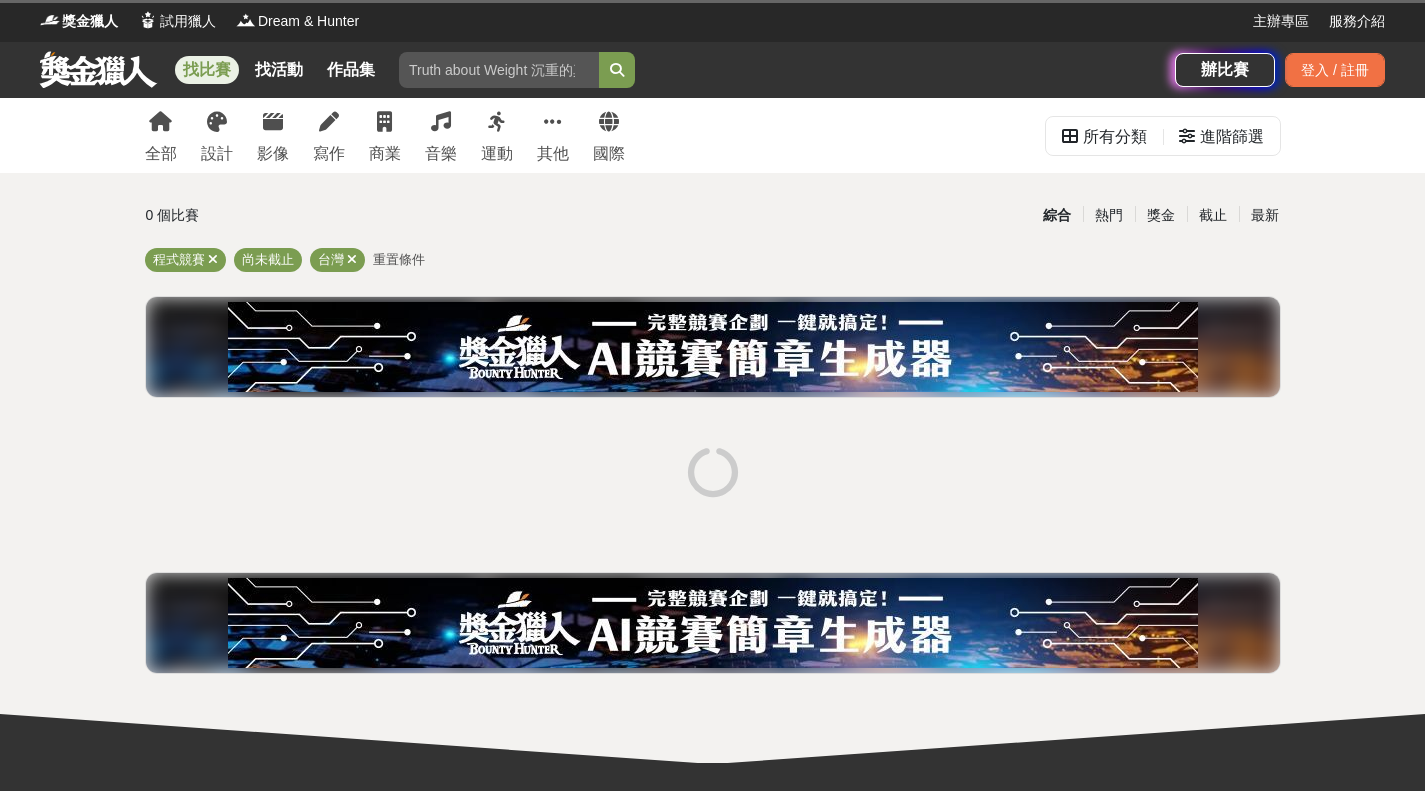 click on "所有分類" at bounding box center (1104, 136) 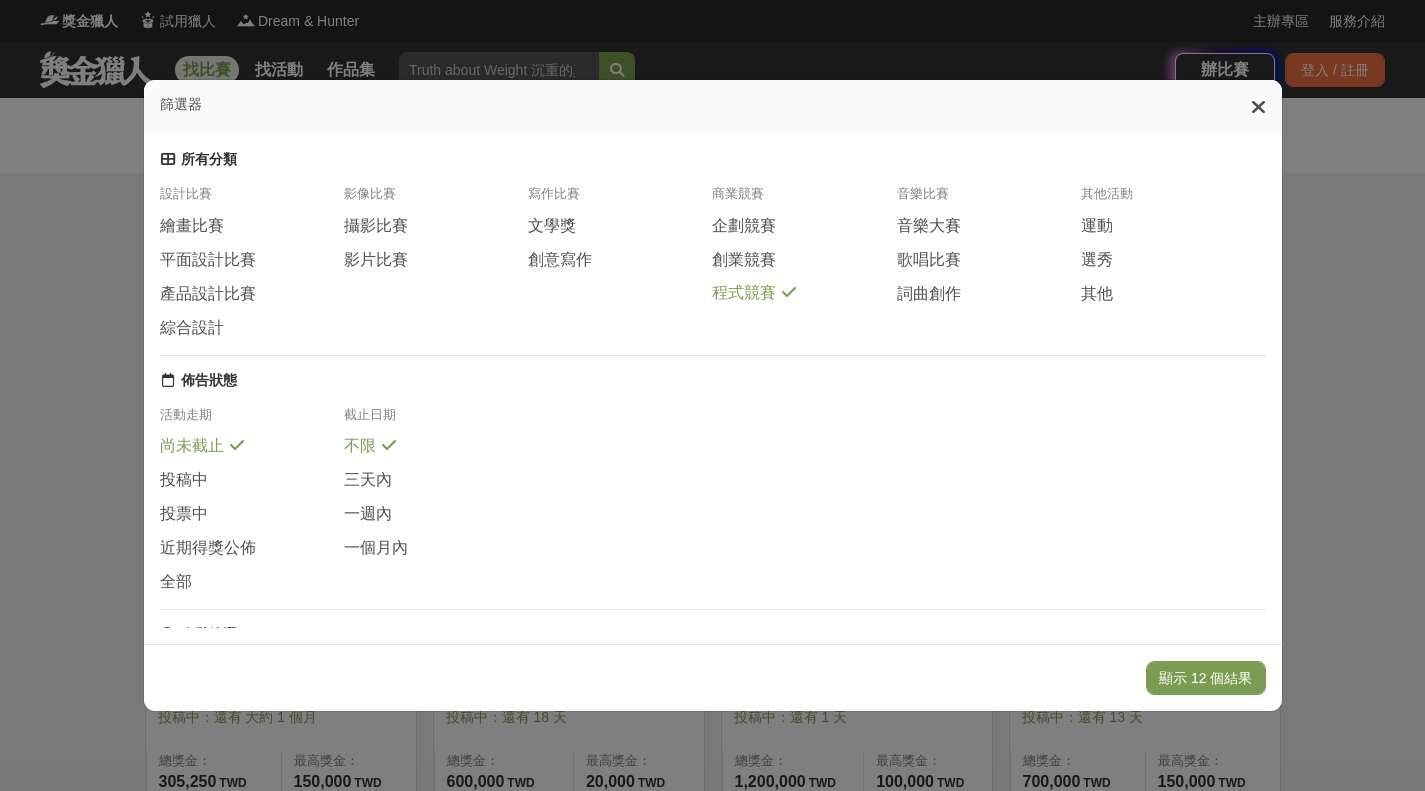 click on "篩選器 所有分類 設計比賽 繪畫比賽 平面設計比賽 產品設計比賽 綜合設計 影像比賽 攝影比賽 影片比賽 寫作比賽 文學獎 創意寫作  商業競賽 企劃競賽 創業競賽 程式競賽 音樂比賽 音樂大賽 歌唱比賽 詞曲創作 其他活動 運動 選秀 其他 佈告狀態 活動走期 尚未截止 投稿中 投票中 近期得獎公佈 全部 截止日期 不限 三天內 一週內 一個月內 進階篩選 報名條件篩選 不限 國小 國中 高中 大學及研究所 社會人士 國家 / 地區 台灣 國際 全部 總獎金範圍 不限 5 萬以下 5 ~ 15 萬 15 ~ 30 萬 30 ~ 60 萬 60 萬以上 其他 可申請投稿憑證 顯示 12 個結果" at bounding box center (712, 395) 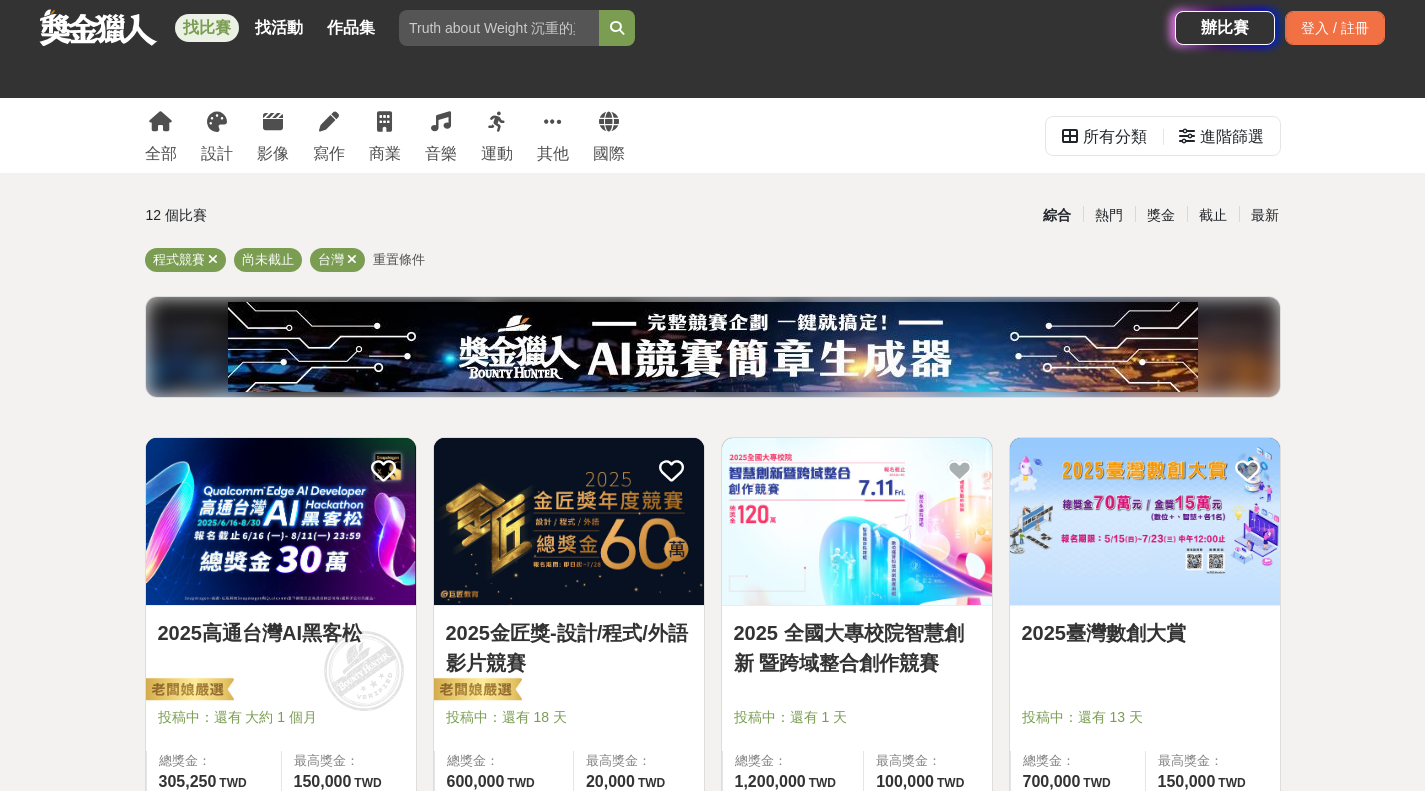 scroll, scrollTop: 300, scrollLeft: 0, axis: vertical 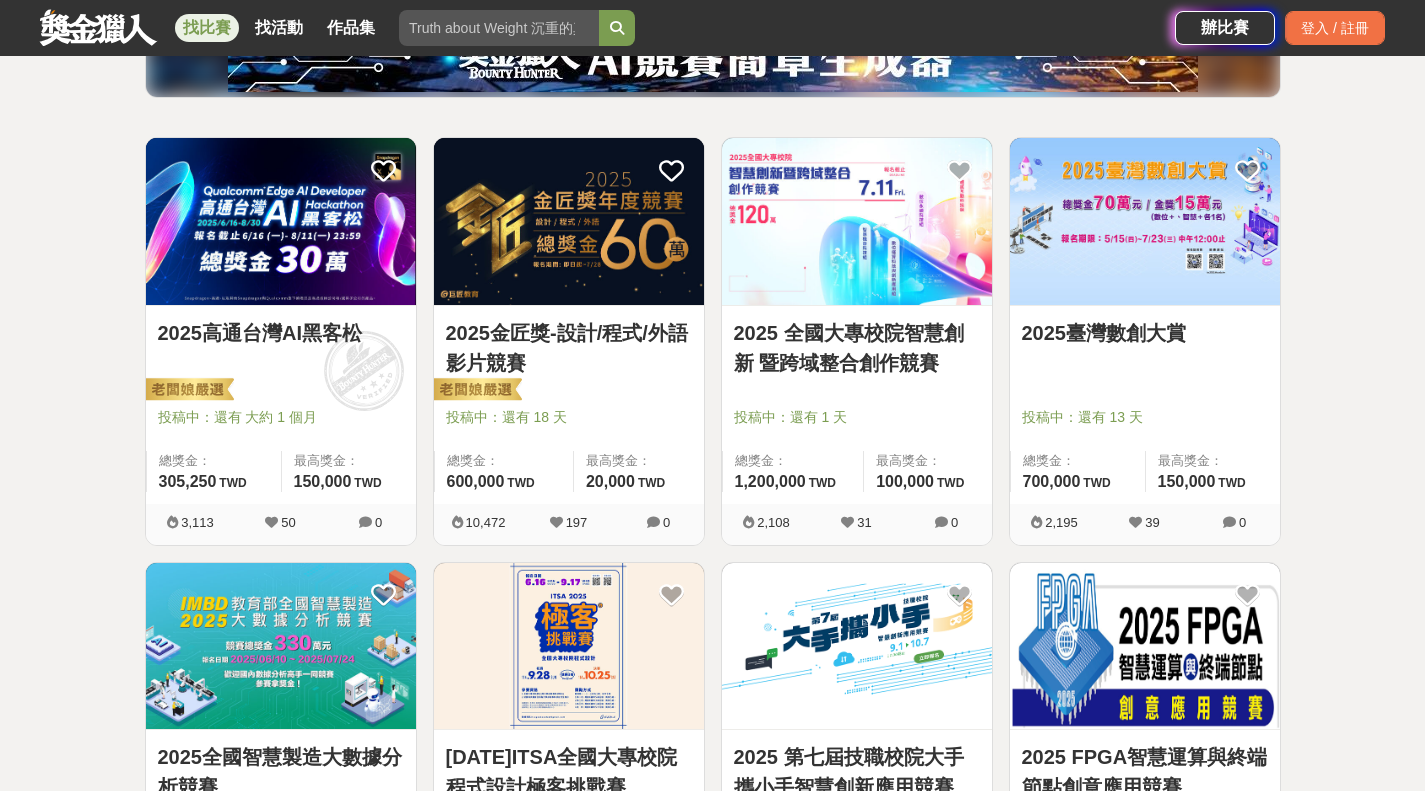 click on "2025高通台灣AI黑客松" at bounding box center [281, 333] 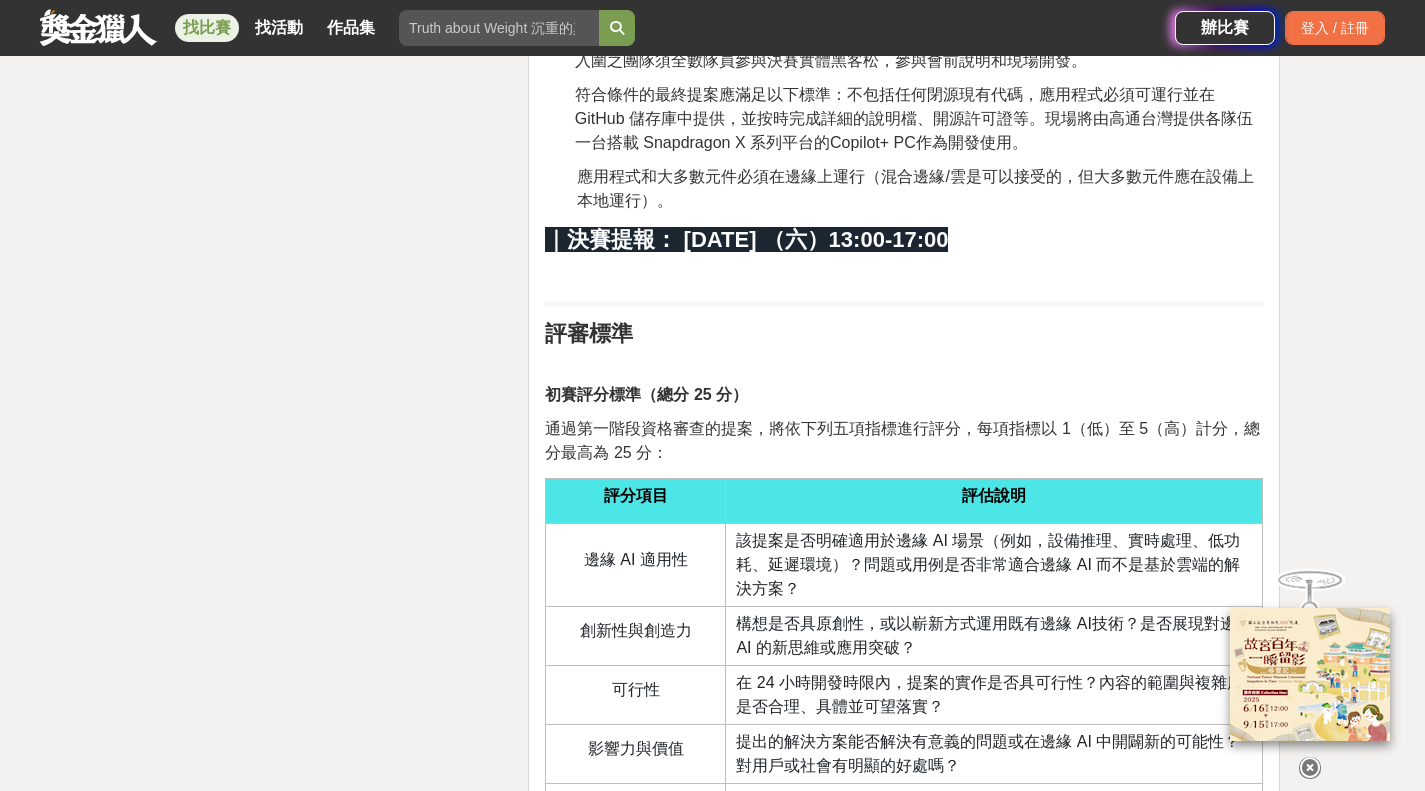 scroll, scrollTop: 4200, scrollLeft: 0, axis: vertical 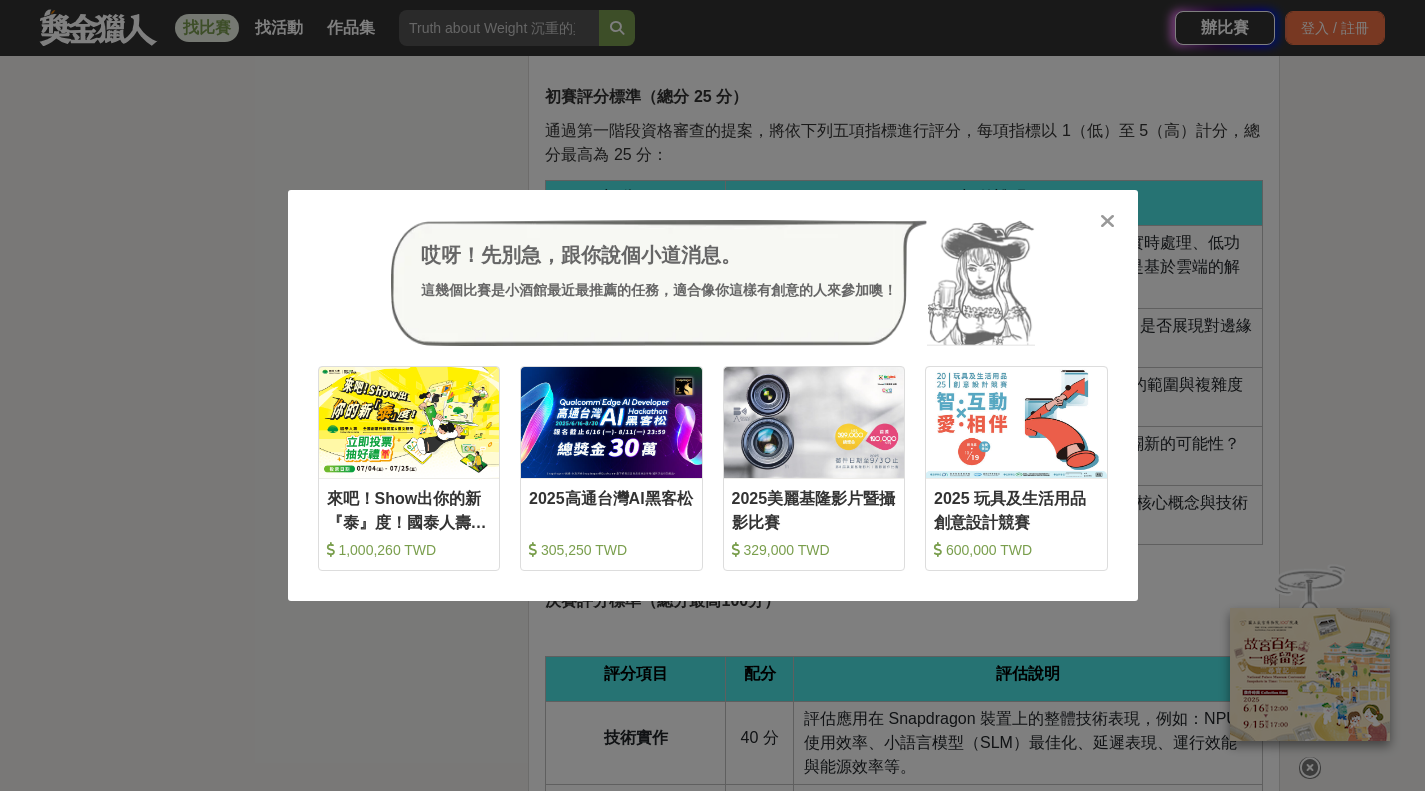 click on "哎呀！先別急，跟你說個小道消息。 這幾個比賽是小酒館最近最推薦的任務，適合像你這樣有創意的人來參加噢！   收藏 來吧！Show出你的新『泰』度！國泰人壽全國創意行銷提案&圖文競賽   1,000,260 TWD   收藏 2025高通台灣AI黑客松   305,250 TWD   收藏 2025美麗基隆影片暨攝影比賽   329,000 TWD   收藏 2025 玩具及生活用品創意設計競賽   600,000 TWD" at bounding box center (712, 395) 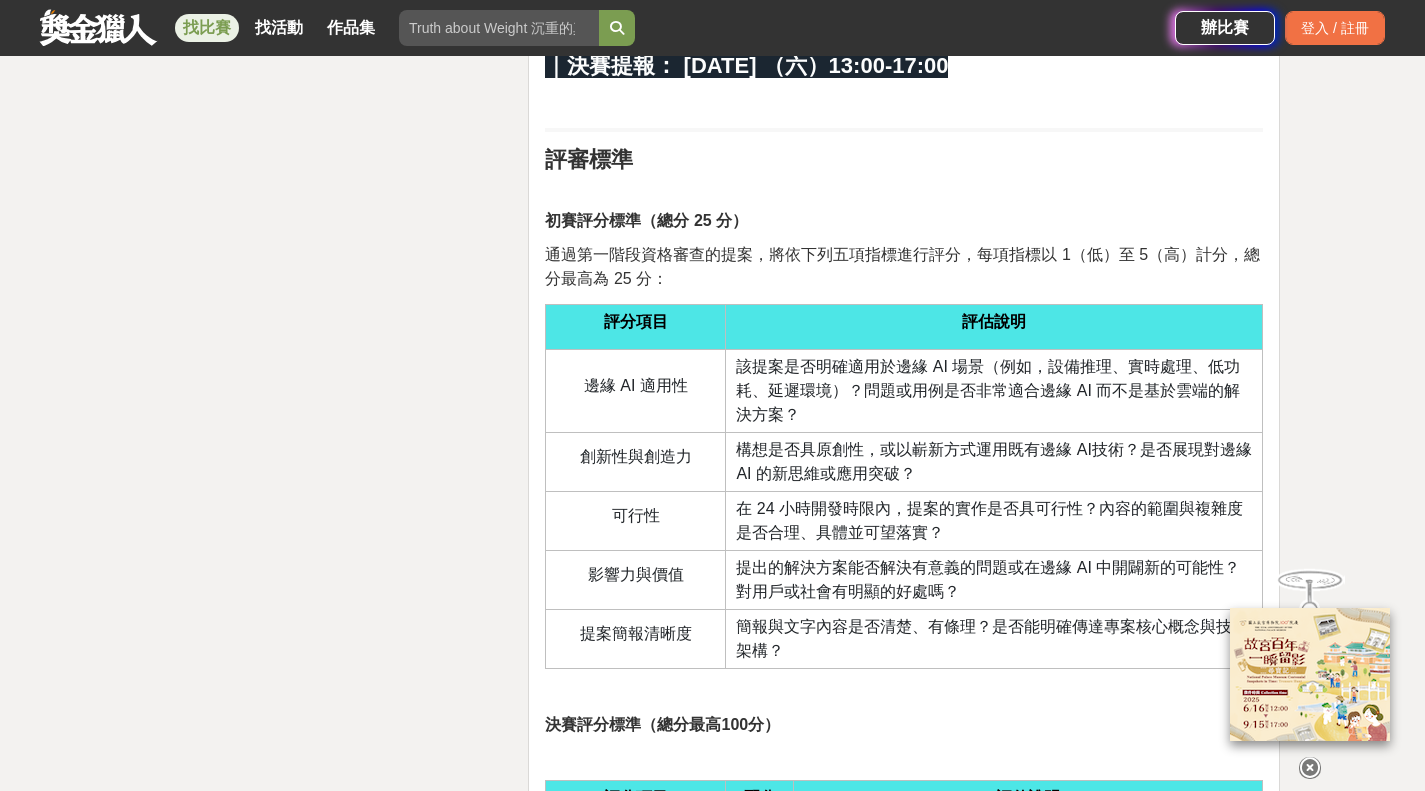 scroll, scrollTop: 4100, scrollLeft: 0, axis: vertical 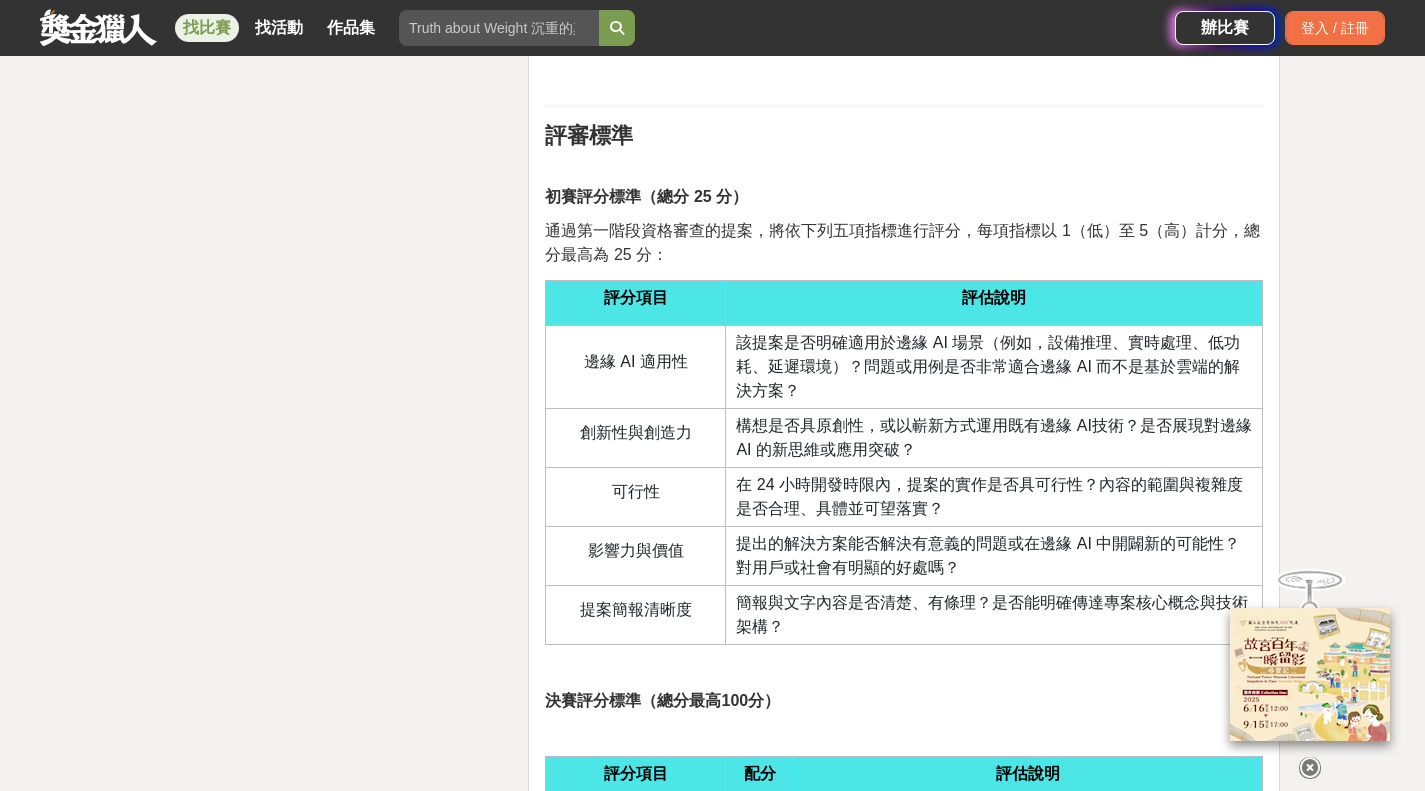 click on "通過第一階段資格審查的提案，將依下列五項指標進行評分，每項指標以 1（低）至 5（高）計分，總分最高為 25 分：" at bounding box center (902, 242) 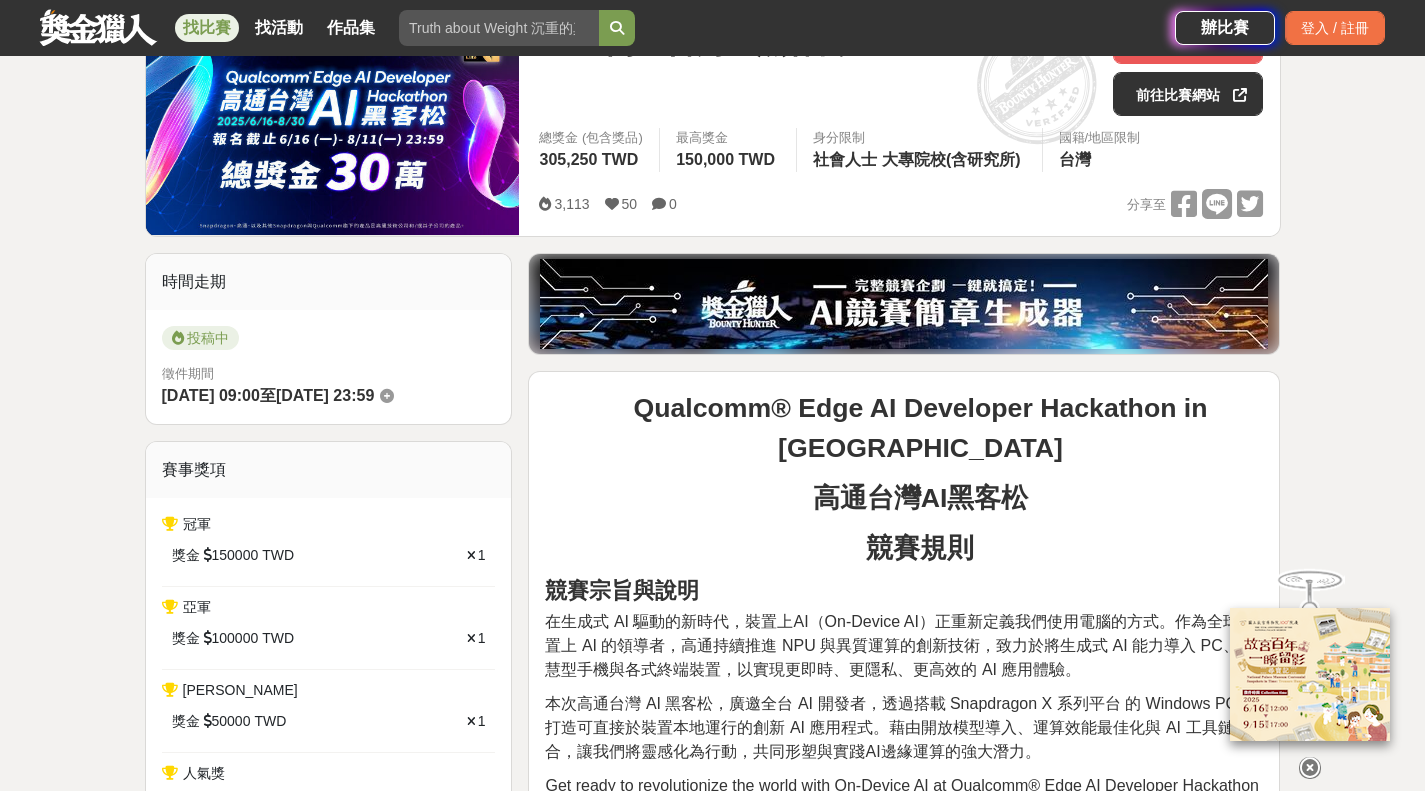 scroll, scrollTop: 600, scrollLeft: 0, axis: vertical 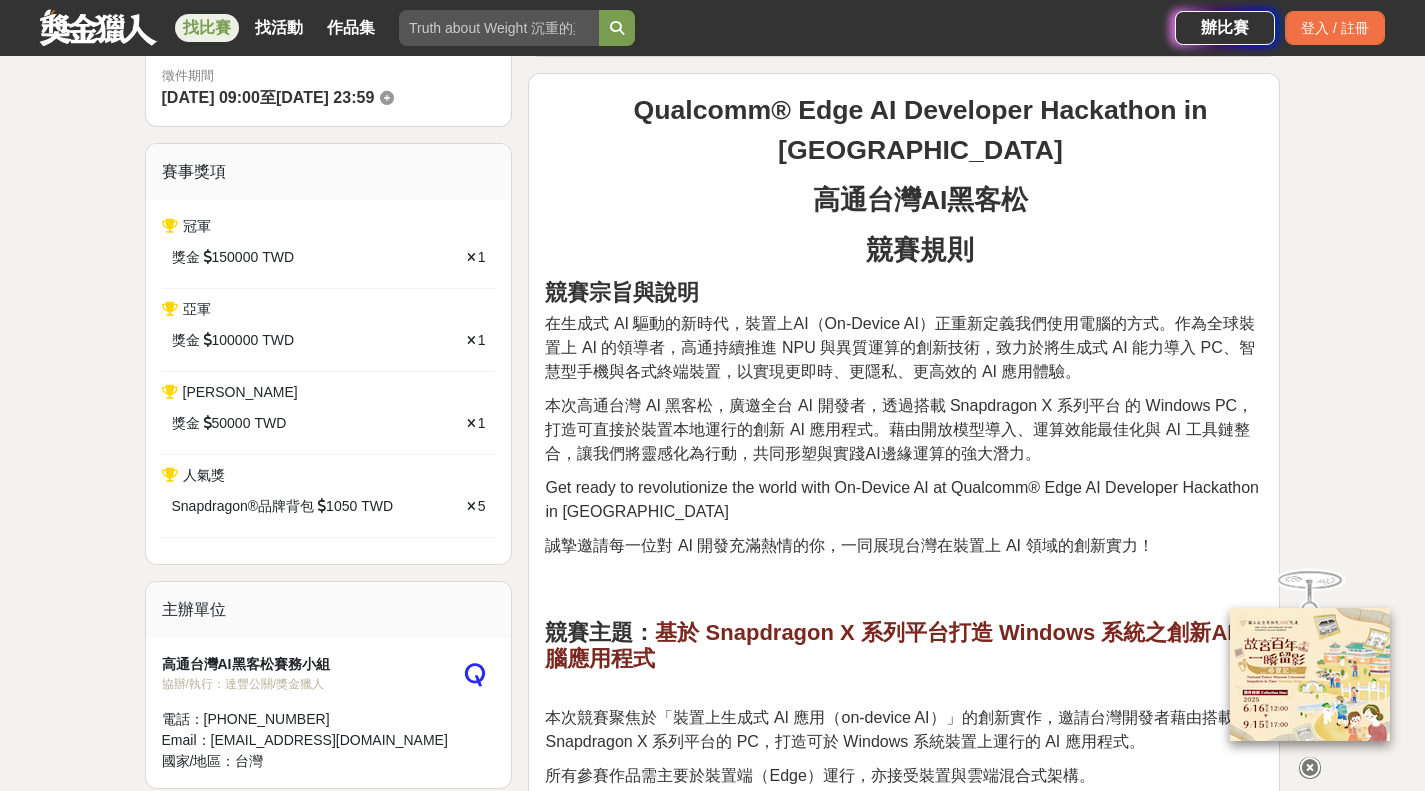 click on "競賽宗旨與說明" at bounding box center (622, 292) 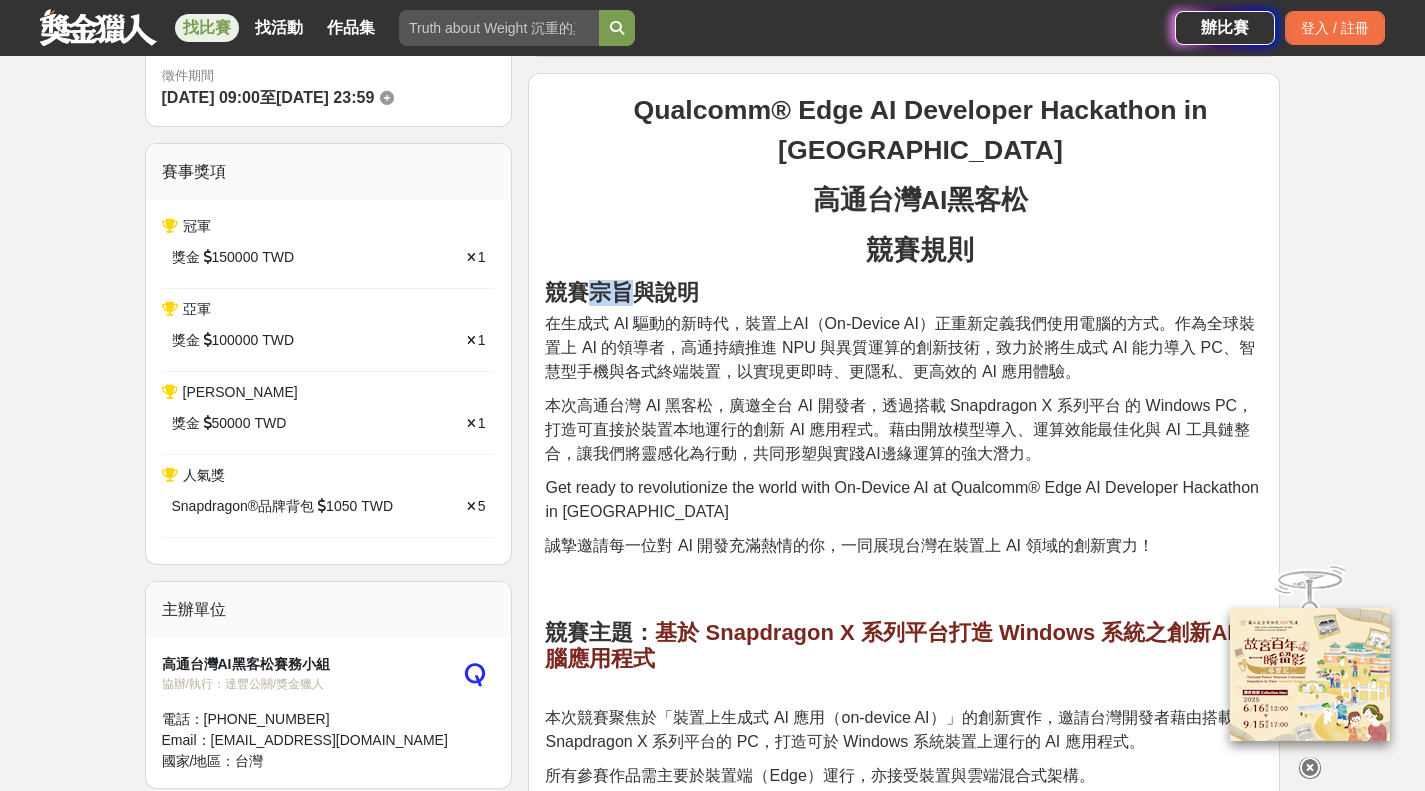 click on "競賽宗旨與說明" at bounding box center [622, 292] 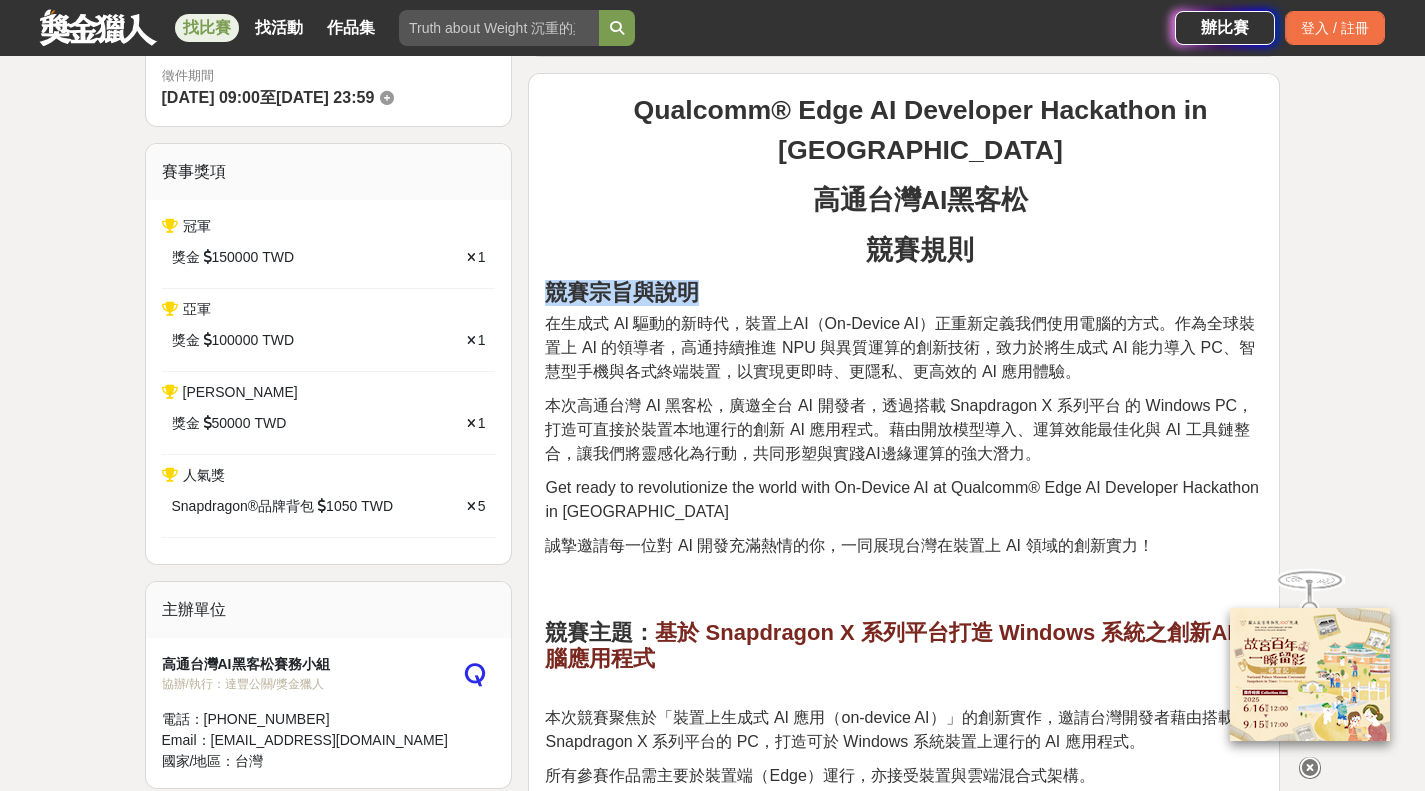 click on "競賽宗旨與說明" at bounding box center (622, 292) 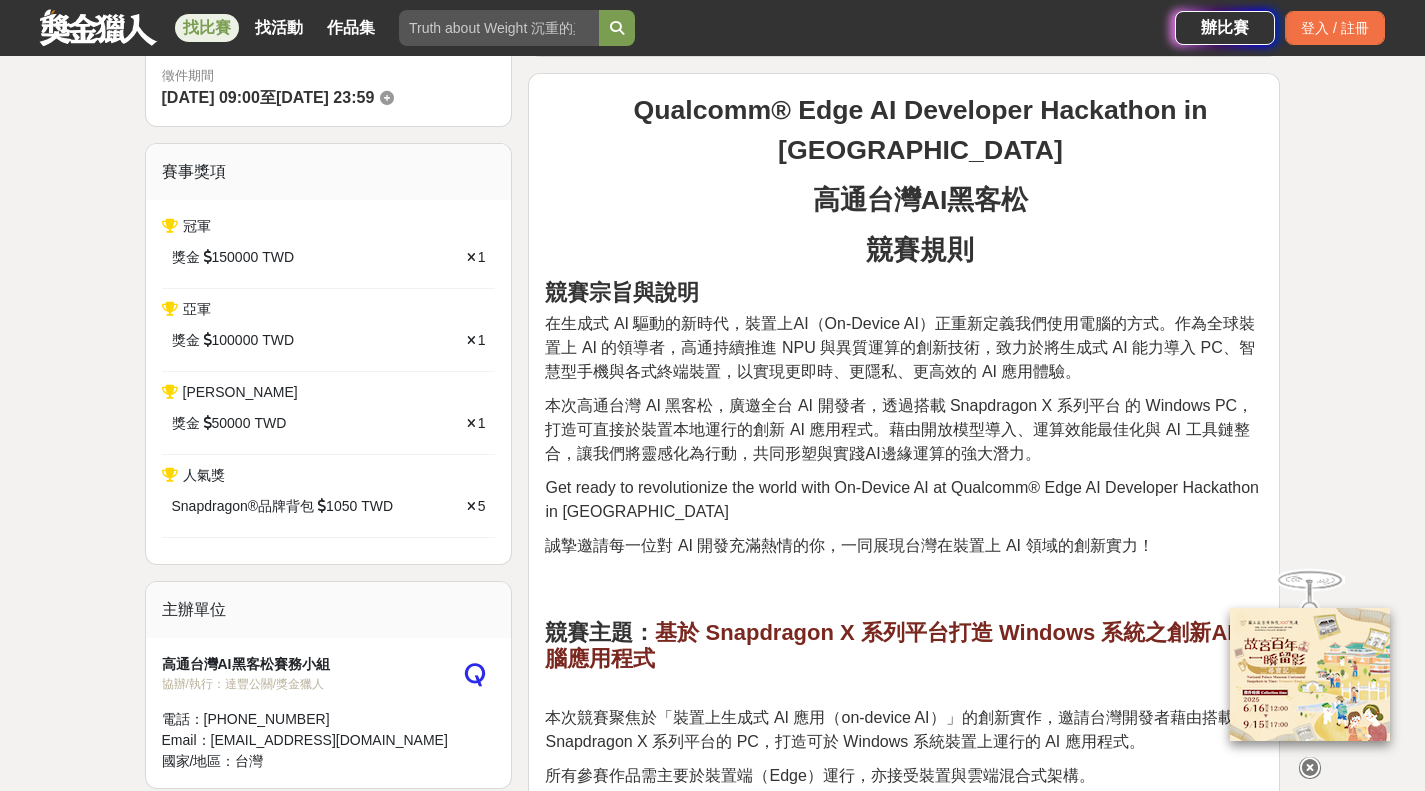 click on "在生成式 AI 驅動的新時代，裝置上AI（On-Device AI）正重新定義我們使用電腦的方式。作為全球裝置上 AI 的領導者，高通持續推進 NPU 與異質運算的創新技術，致力於將生成式 AI 能力導入 PC、智慧型手機與各式終端裝置，以實現更即時、更隱私、更高效的 AI 應用體驗。" at bounding box center [899, 347] 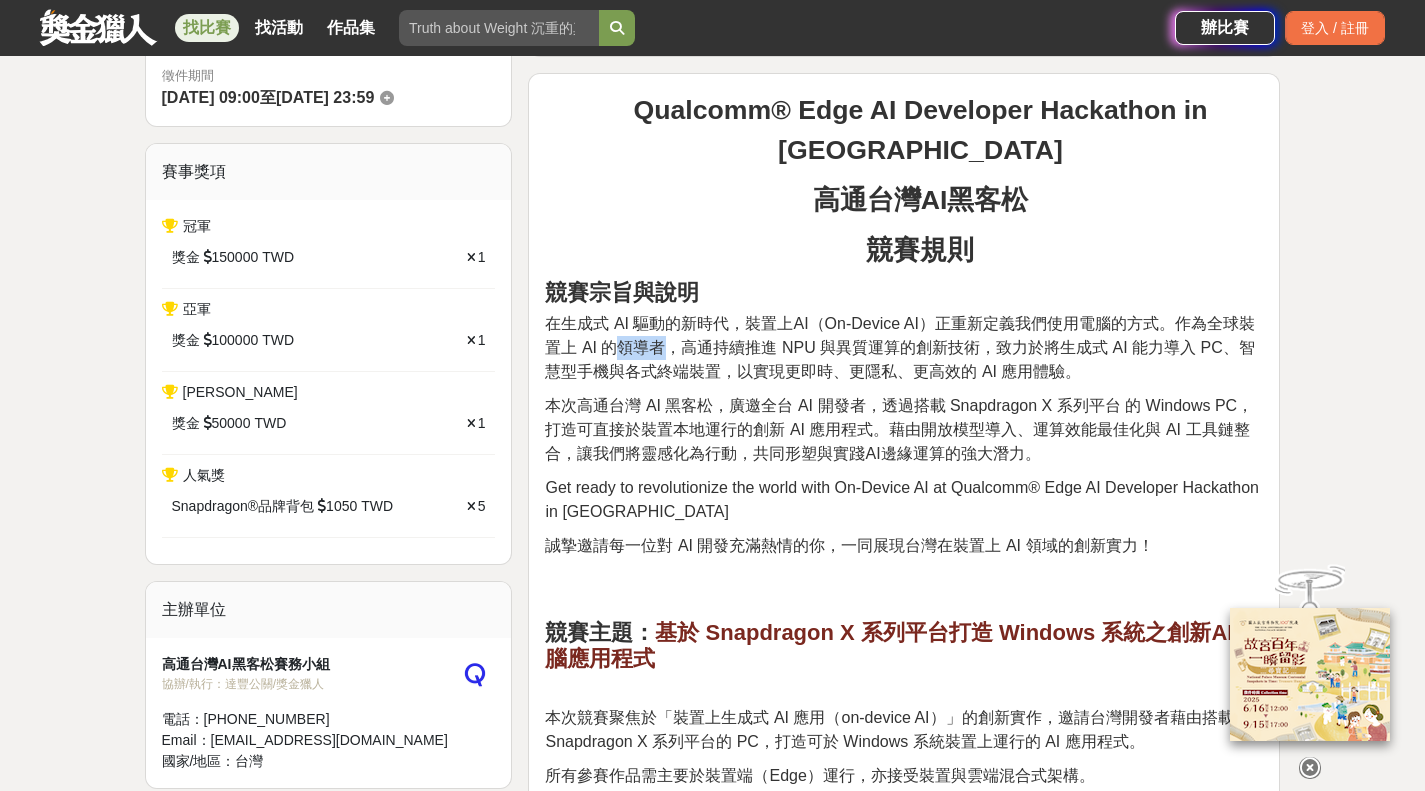 click on "在生成式 AI 驅動的新時代，裝置上AI（On-Device AI）正重新定義我們使用電腦的方式。作為全球裝置上 AI 的領導者，高通持續推進 NPU 與異質運算的創新技術，致力於將生成式 AI 能力導入 PC、智慧型手機與各式終端裝置，以實現更即時、更隱私、更高效的 AI 應用體驗。" at bounding box center (899, 347) 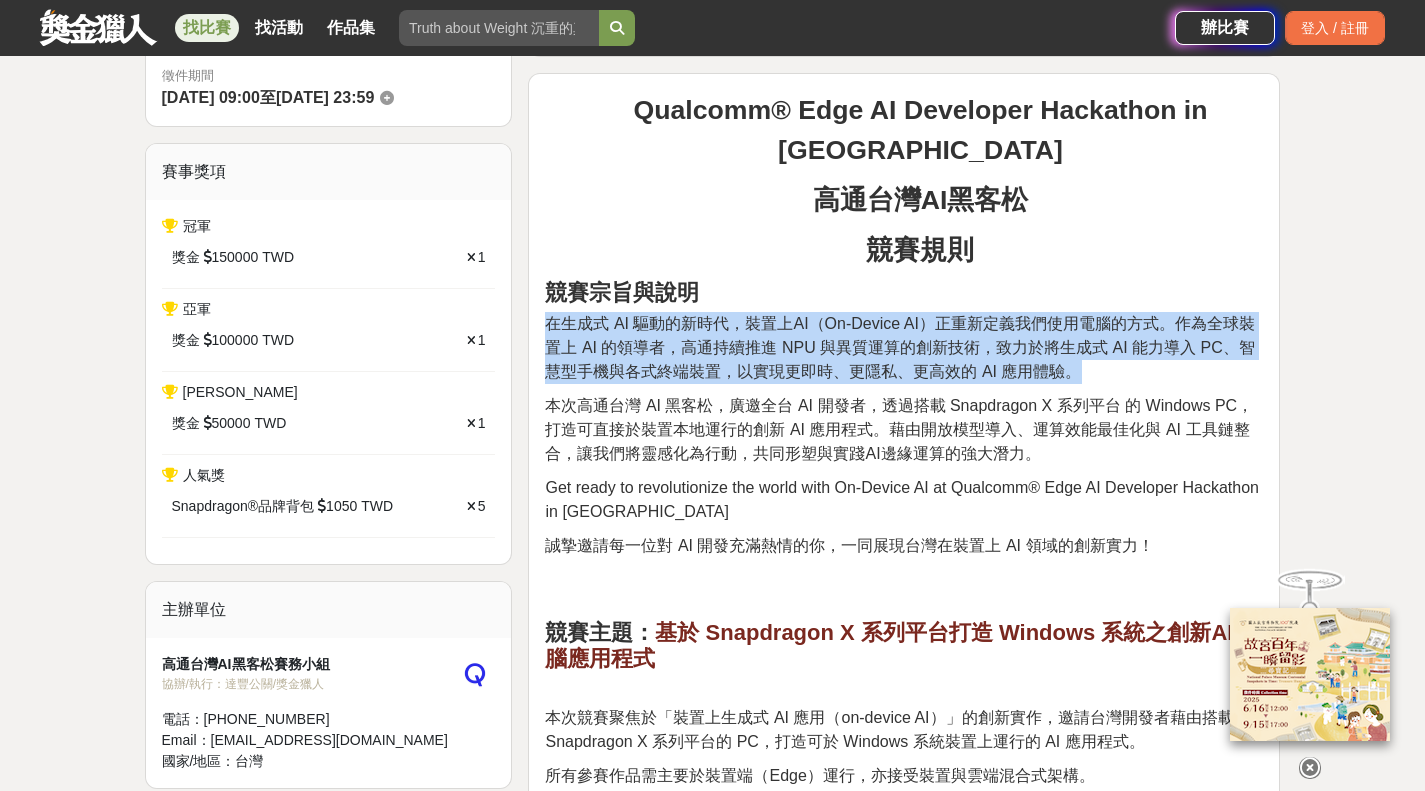 click on "在生成式 AI 驅動的新時代，裝置上AI（On-Device AI）正重新定義我們使用電腦的方式。作為全球裝置上 AI 的領導者，高通持續推進 NPU 與異質運算的創新技術，致力於將生成式 AI 能力導入 PC、智慧型手機與各式終端裝置，以實現更即時、更隱私、更高效的 AI 應用體驗。" at bounding box center [899, 347] 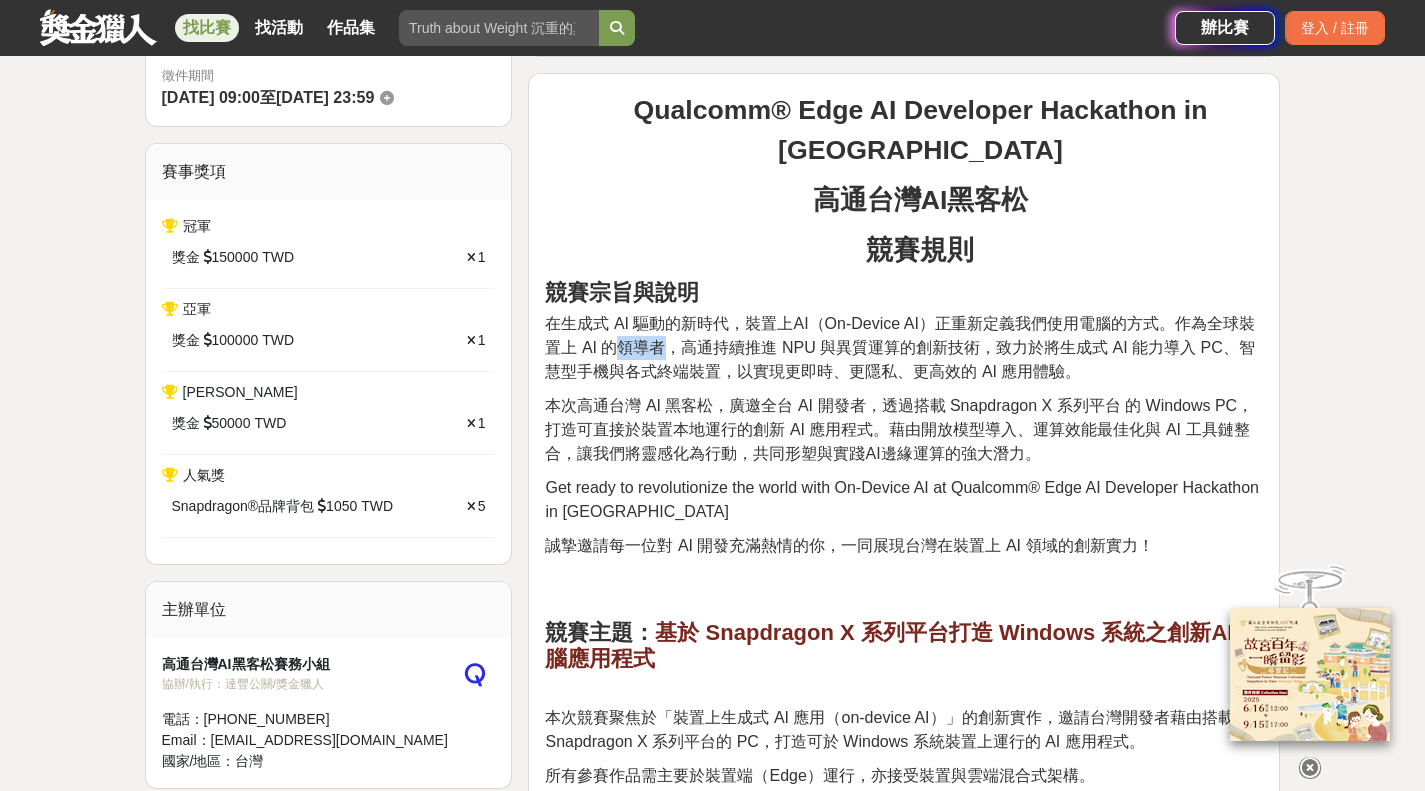 click on "在生成式 AI 驅動的新時代，裝置上AI（On-Device AI）正重新定義我們使用電腦的方式。作為全球裝置上 AI 的領導者，高通持續推進 NPU 與異質運算的創新技術，致力於將生成式 AI 能力導入 PC、智慧型手機與各式終端裝置，以實現更即時、更隱私、更高效的 AI 應用體驗。" at bounding box center (899, 347) 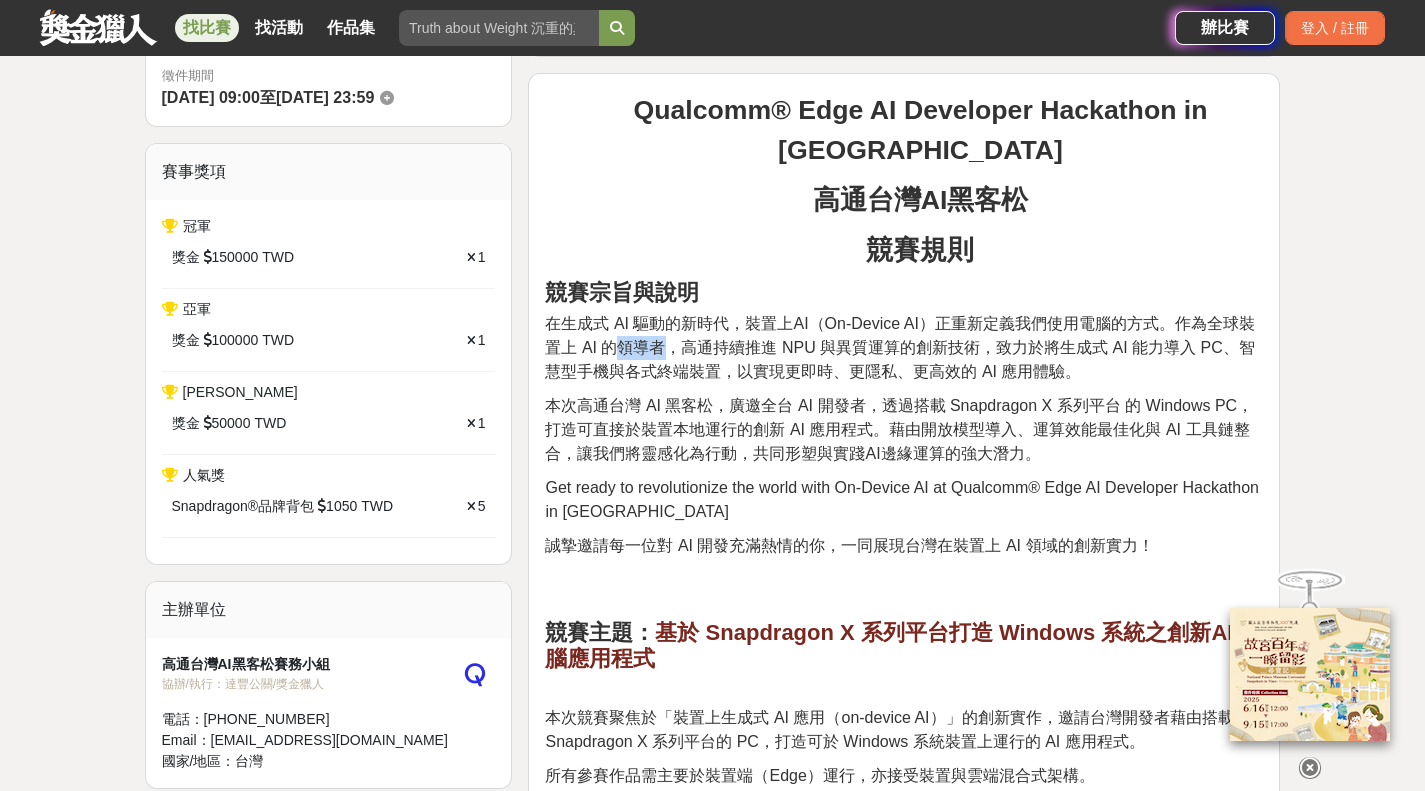 click on "在生成式 AI 驅動的新時代，裝置上AI（On-Device AI）正重新定義我們使用電腦的方式。作為全球裝置上 AI 的領導者，高通持續推進 NPU 與異質運算的創新技術，致力於將生成式 AI 能力導入 PC、智慧型手機與各式終端裝置，以實現更即時、更隱私、更高效的 AI 應用體驗。" at bounding box center (899, 347) 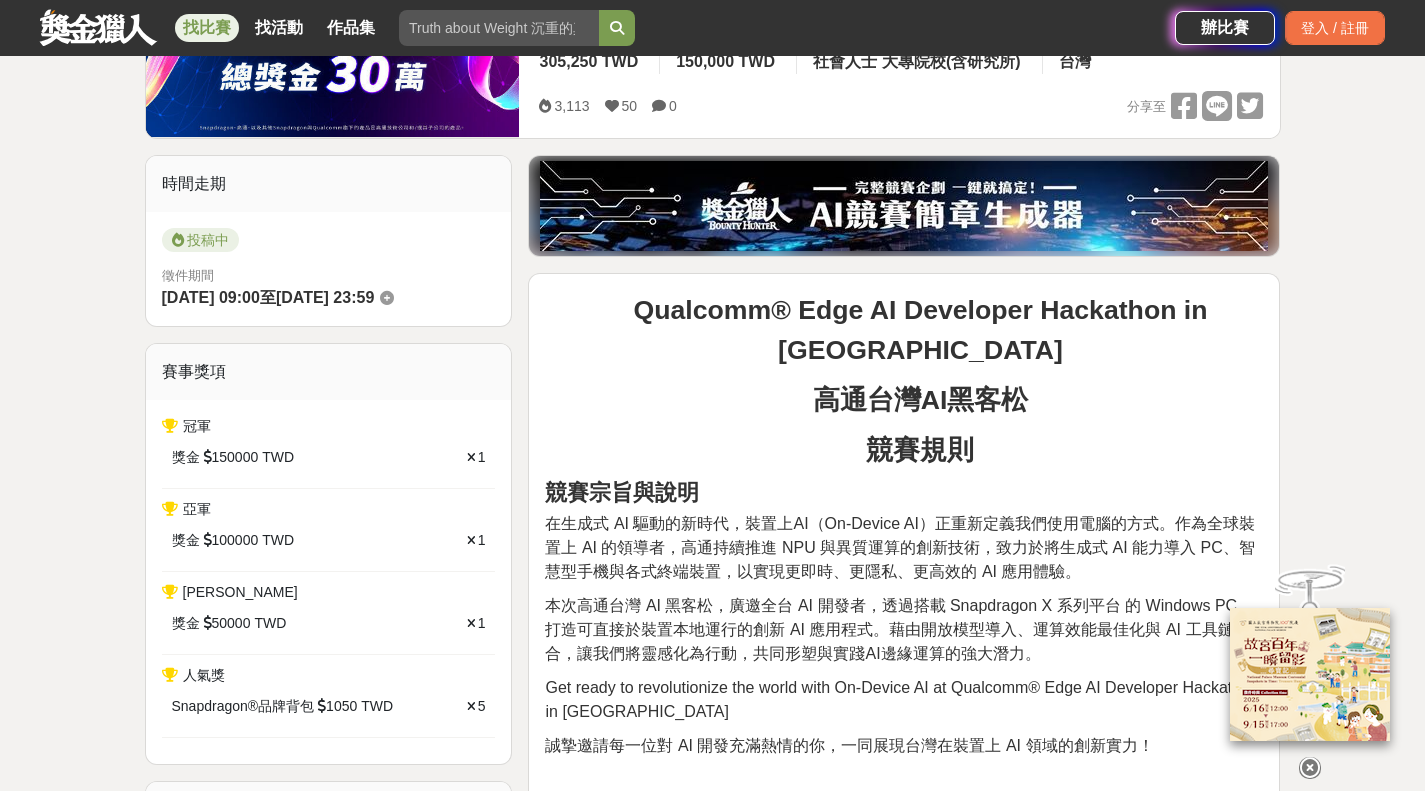 scroll, scrollTop: 200, scrollLeft: 0, axis: vertical 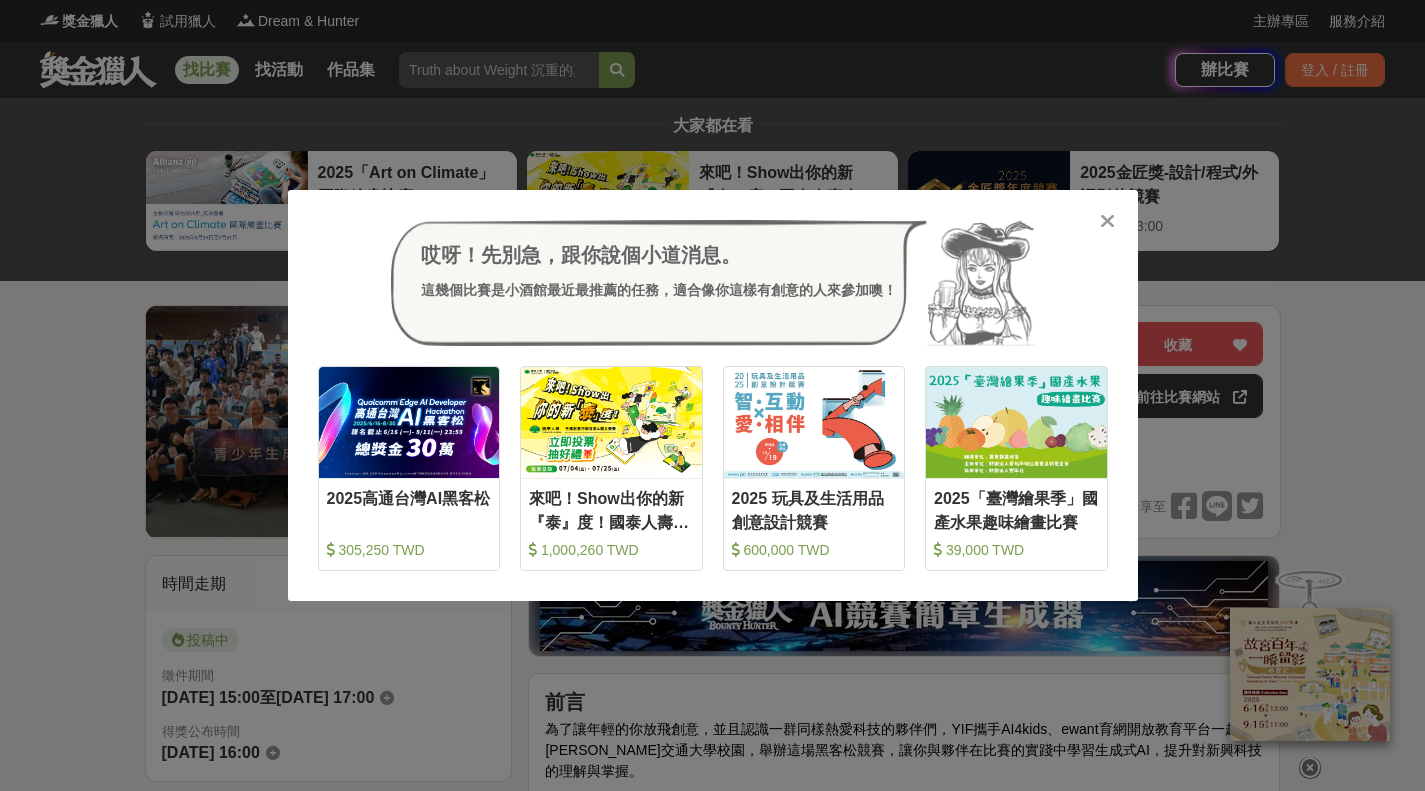 click on "哎呀！先別急，跟你說個小道消息。 這幾個比賽是小酒館最近最推薦的任務，適合像你這樣有創意的人來參加噢！   收藏 2025高通台灣AI黑客松   305,250 TWD   收藏 來吧！Show出你的新『泰』度！國泰人壽全國創意行銷提案&圖文競賽   1,000,260 TWD   收藏 2025 玩具及生活用品創意設計競賽   600,000 TWD   收藏 2025「臺灣繪果季」國產水果趣味繪畫比賽   39,000 TWD" at bounding box center [712, 395] 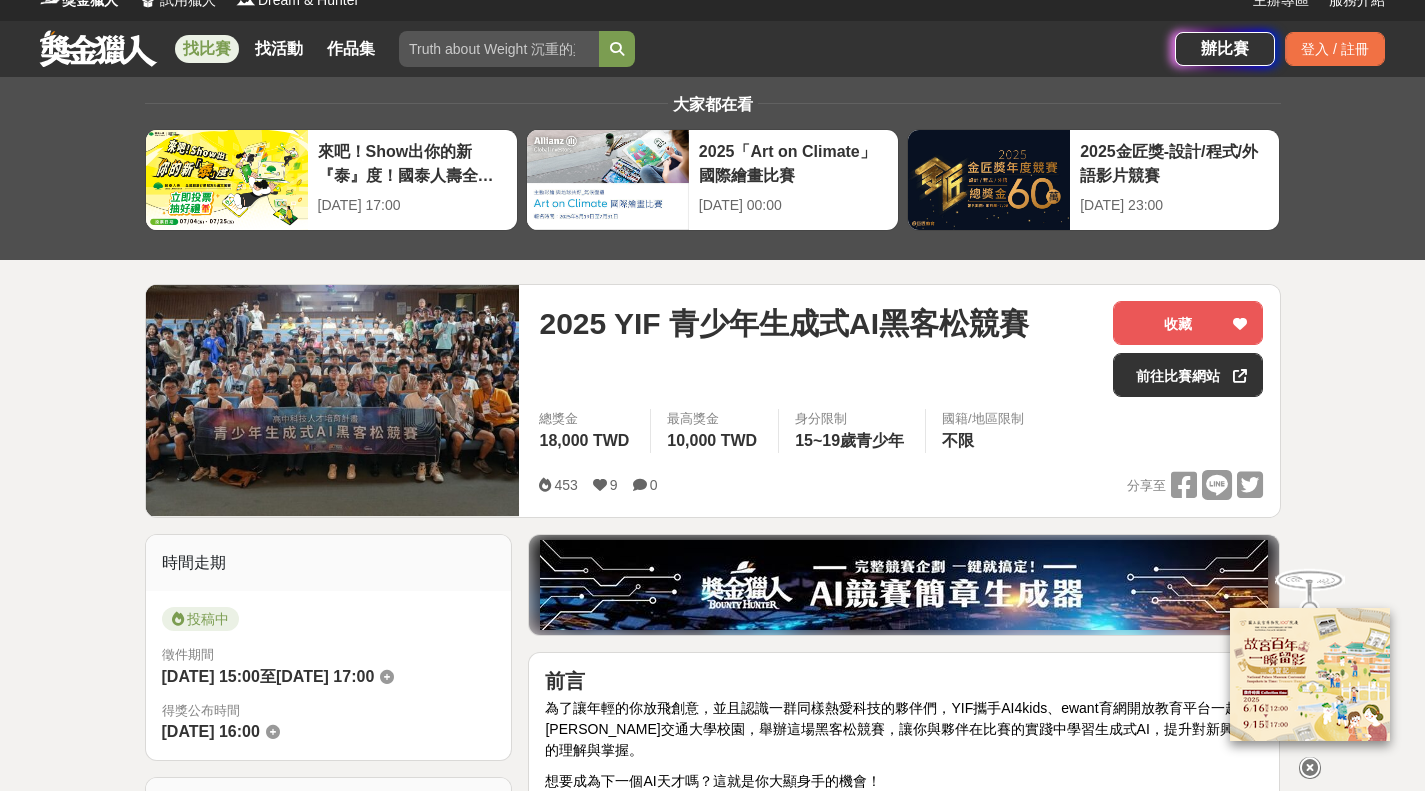 scroll, scrollTop: 0, scrollLeft: 0, axis: both 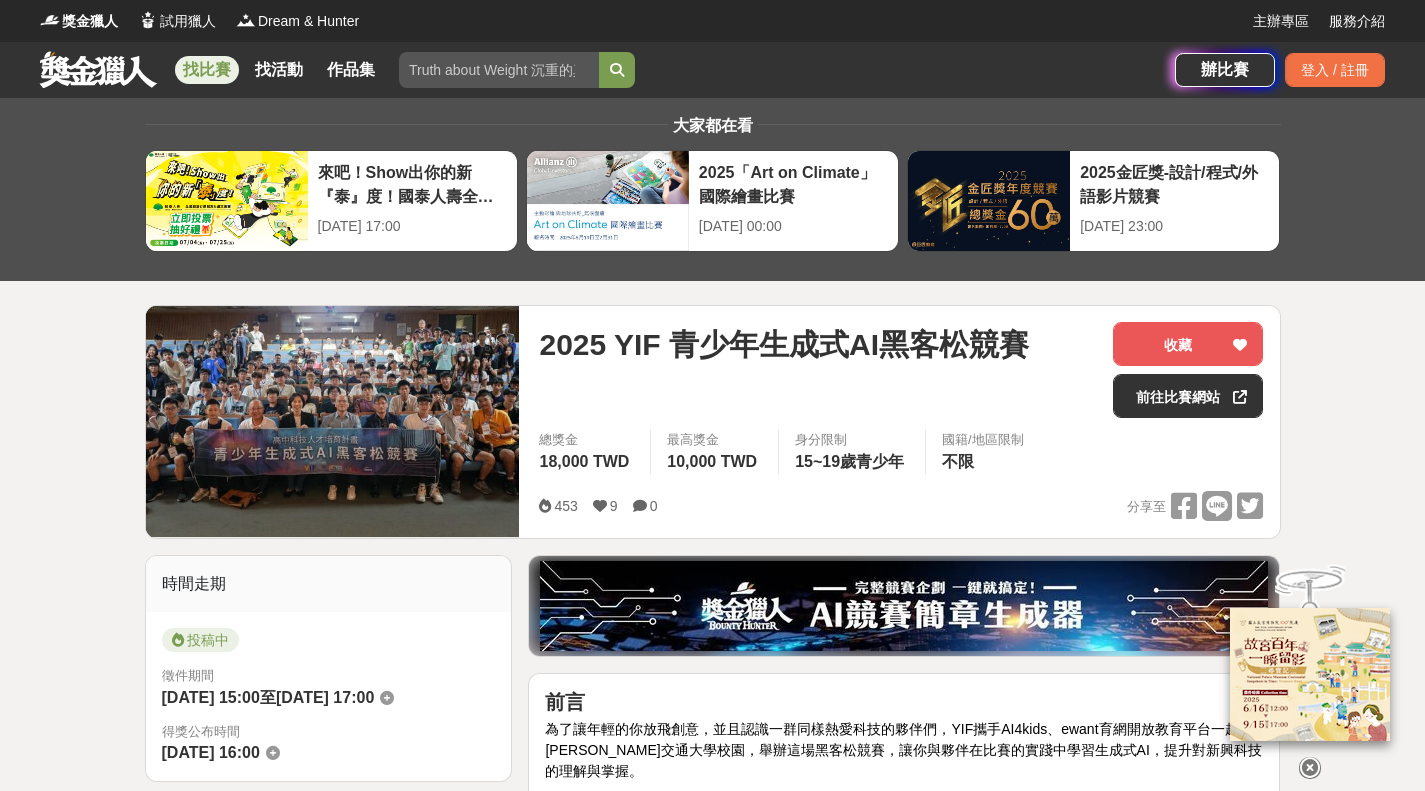 click on "找比賽" at bounding box center [207, 70] 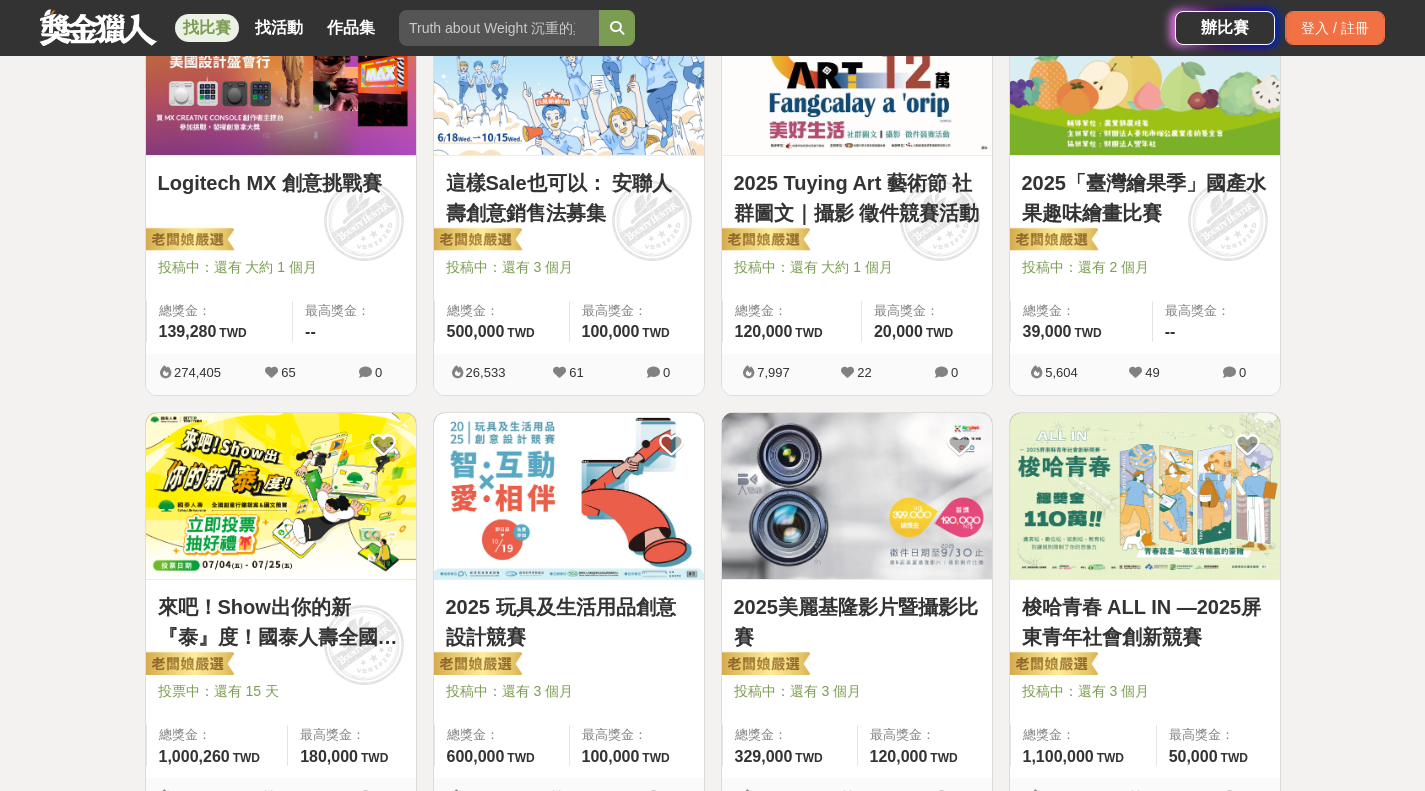 scroll, scrollTop: 500, scrollLeft: 0, axis: vertical 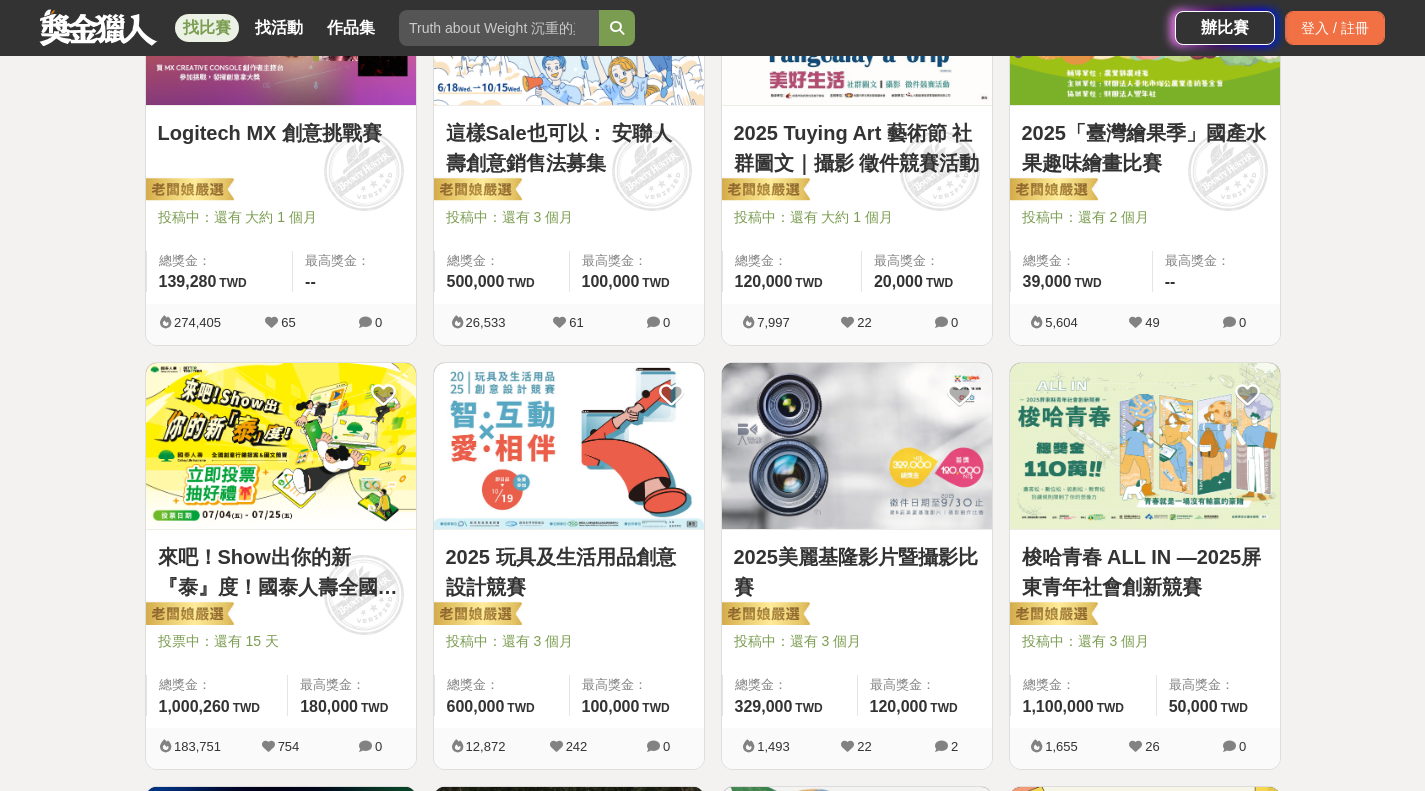 click on "2025美麗基隆影片暨攝影比賽" at bounding box center (857, 572) 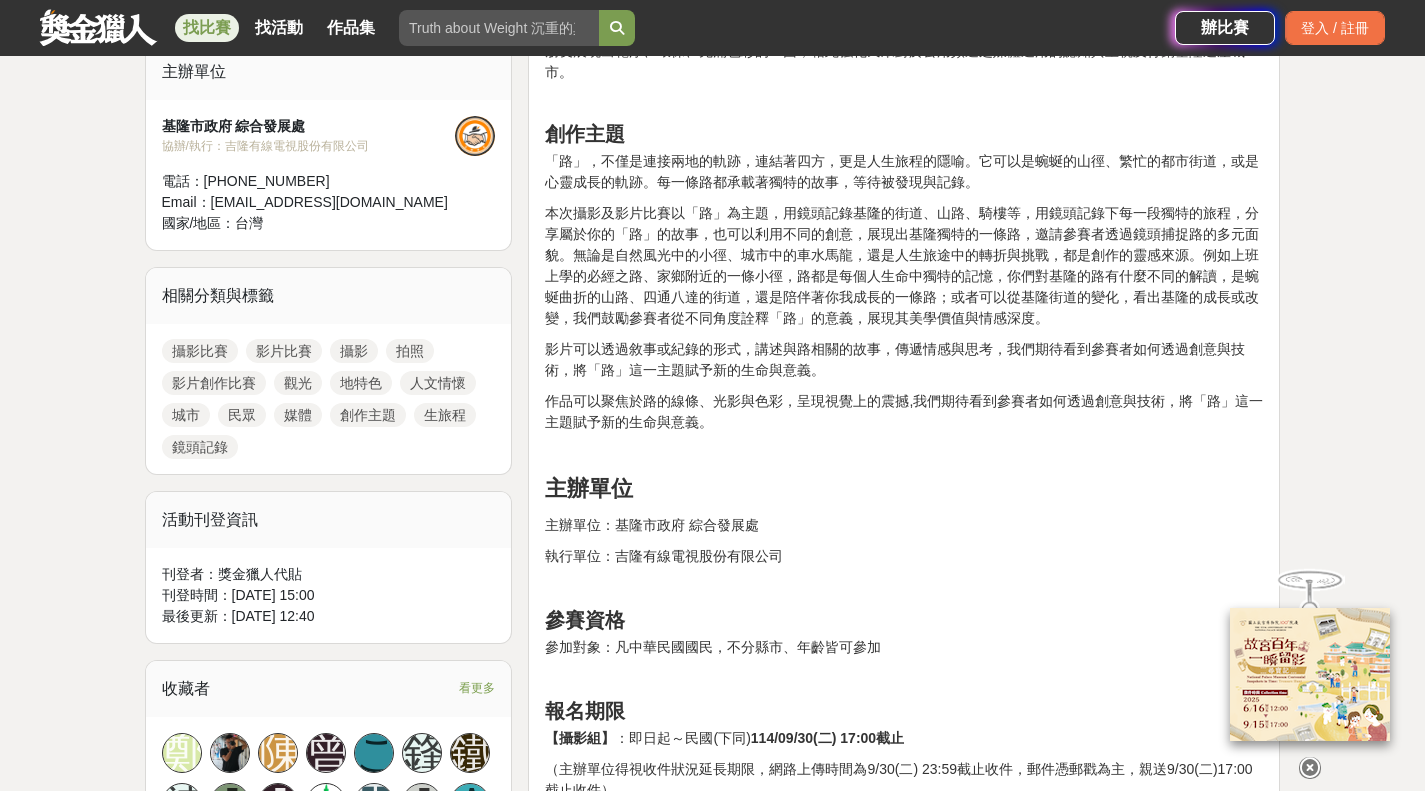 scroll, scrollTop: 600, scrollLeft: 0, axis: vertical 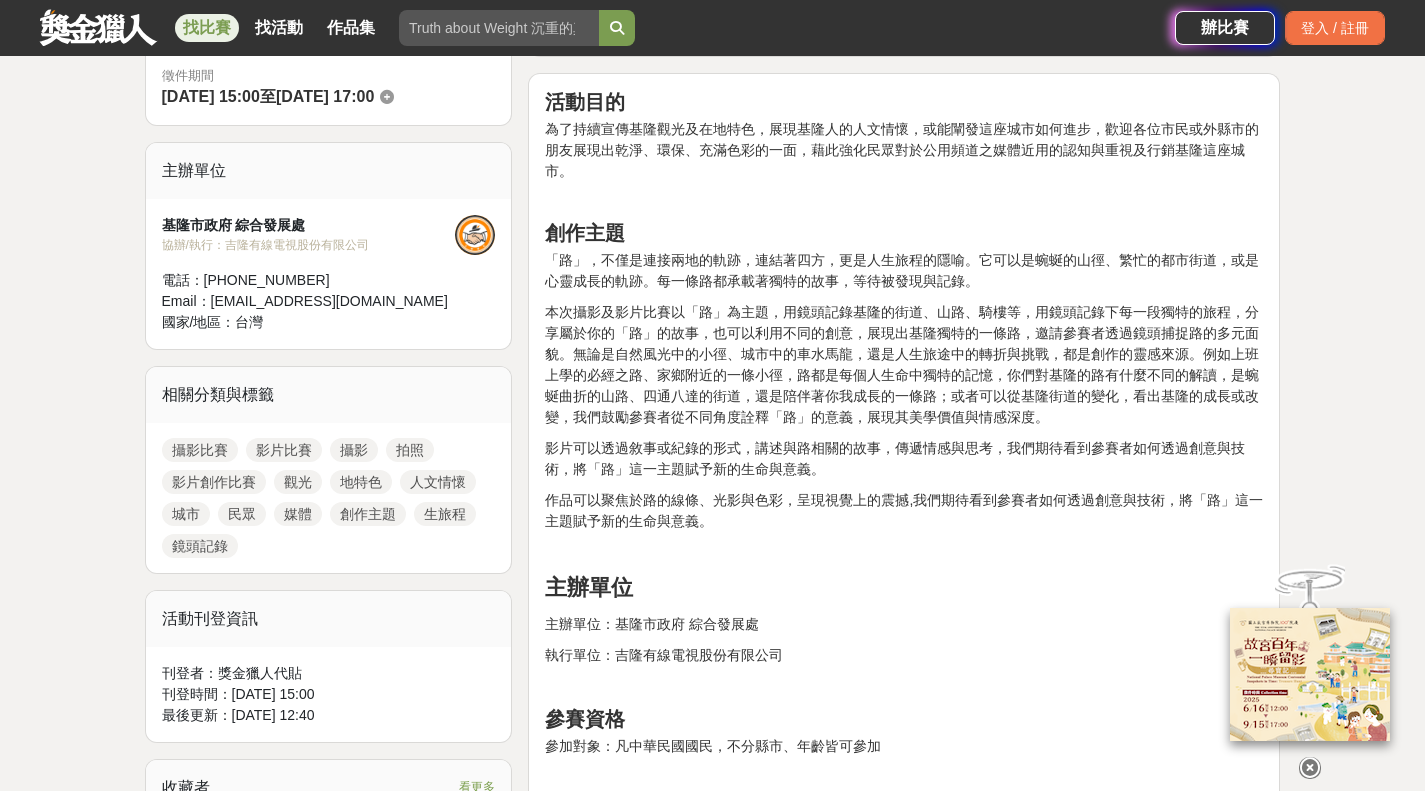 click on "本次攝影及影片比賽以「路」為主題，用鏡頭記錄基隆的街道、山路、騎樓等，用鏡頭記錄下每一段獨特的旅程，分享屬於你的「路」的故事，也可以利用不同的創意，展現出基隆獨特的一條路，邀請參賽者透過鏡頭捕捉路的多元面貌。無論是自然風光中的小徑、城市中的車水馬龍，還是人生旅途中的轉折與挑戰，都是創作的靈感來源。例如上班上學的必經之路、家鄉附近的一條小徑，路都是每個人生命中獨特的記憶，你們對基隆的路有什麼不同的解讀，是蜿蜒曲折的山路、四通八達的街道，還是陪伴著你我成長的一條路；或者可以從基隆街道的變化，看出基隆的成長或改變，我們鼓勵參賽者從不同角度詮釋「路」的意義，展現其美學價值與情感深度。" at bounding box center [904, 365] 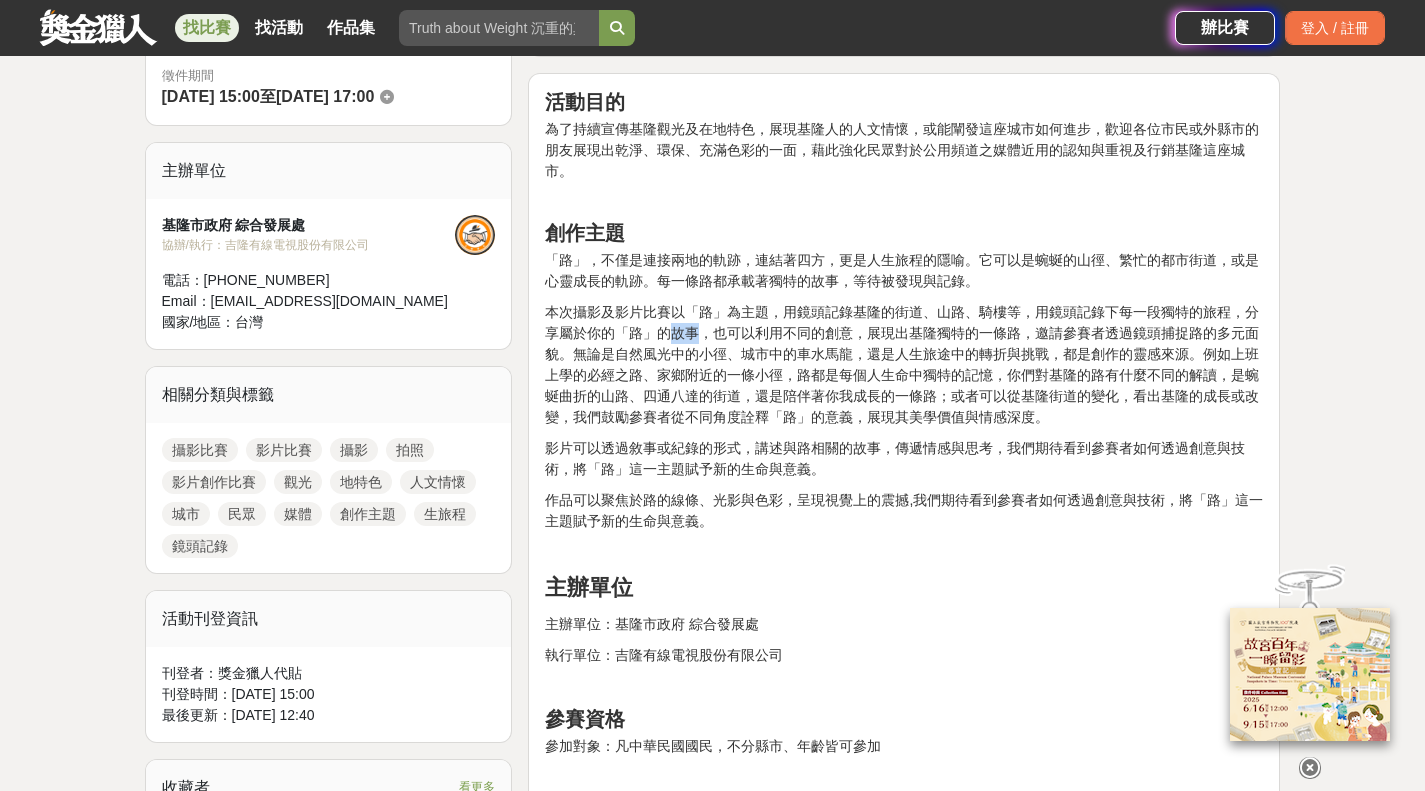 click on "本次攝影及影片比賽以「路」為主題，用鏡頭記錄基隆的街道、山路、騎樓等，用鏡頭記錄下每一段獨特的旅程，分享屬於你的「路」的故事，也可以利用不同的創意，展現出基隆獨特的一條路，邀請參賽者透過鏡頭捕捉路的多元面貌。無論是自然風光中的小徑、城市中的車水馬龍，還是人生旅途中的轉折與挑戰，都是創作的靈感來源。例如上班上學的必經之路、家鄉附近的一條小徑，路都是每個人生命中獨特的記憶，你們對基隆的路有什麼不同的解讀，是蜿蜒曲折的山路、四通八達的街道，還是陪伴著你我成長的一條路；或者可以從基隆街道的變化，看出基隆的成長或改變，我們鼓勵參賽者從不同角度詮釋「路」的意義，展現其美學價值與情感深度。" at bounding box center (904, 365) 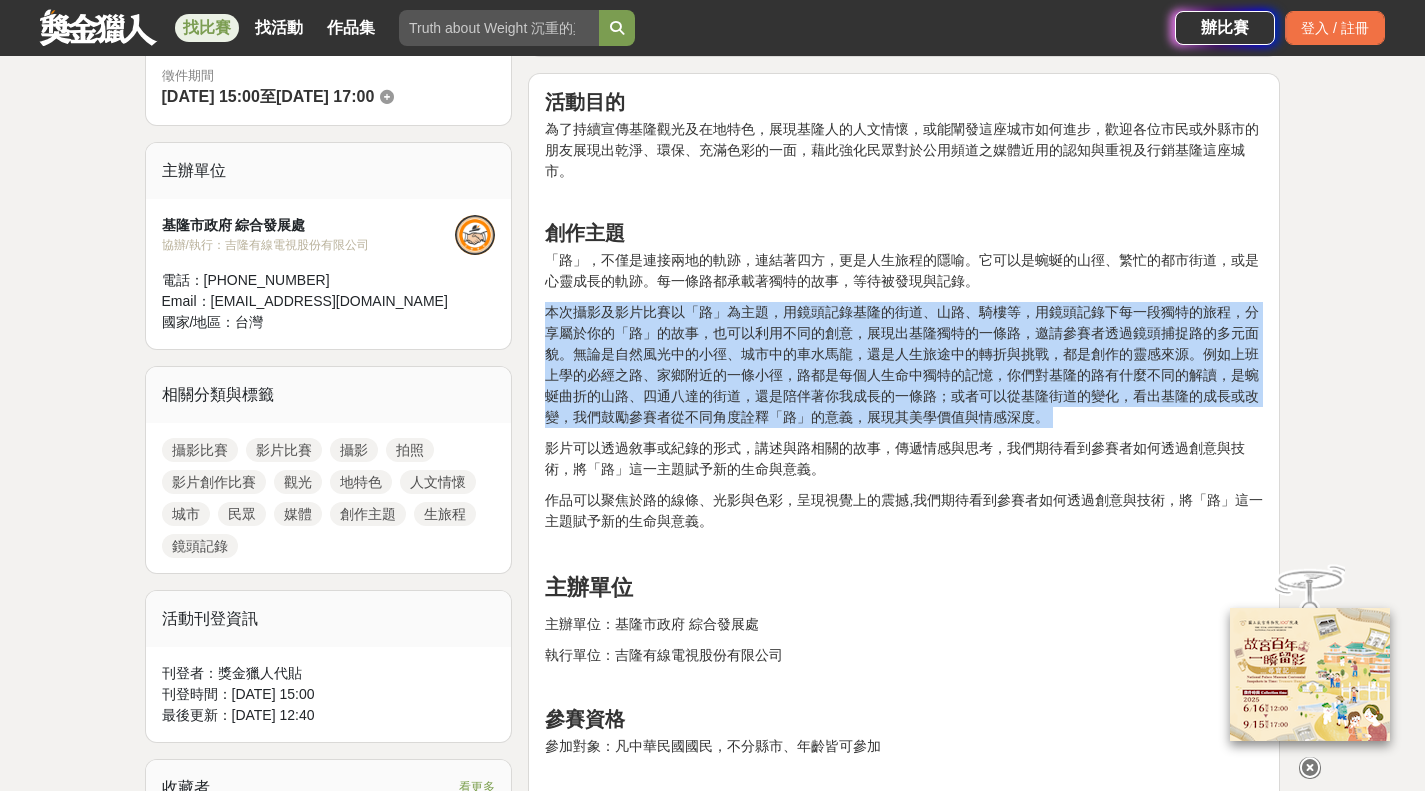 click on "本次攝影及影片比賽以「路」為主題，用鏡頭記錄基隆的街道、山路、騎樓等，用鏡頭記錄下每一段獨特的旅程，分享屬於你的「路」的故事，也可以利用不同的創意，展現出基隆獨特的一條路，邀請參賽者透過鏡頭捕捉路的多元面貌。無論是自然風光中的小徑、城市中的車水馬龍，還是人生旅途中的轉折與挑戰，都是創作的靈感來源。例如上班上學的必經之路、家鄉附近的一條小徑，路都是每個人生命中獨特的記憶，你們對基隆的路有什麼不同的解讀，是蜿蜒曲折的山路、四通八達的街道，還是陪伴著你我成長的一條路；或者可以從基隆街道的變化，看出基隆的成長或改變，我們鼓勵參賽者從不同角度詮釋「路」的意義，展現其美學價值與情感深度。" at bounding box center (904, 365) 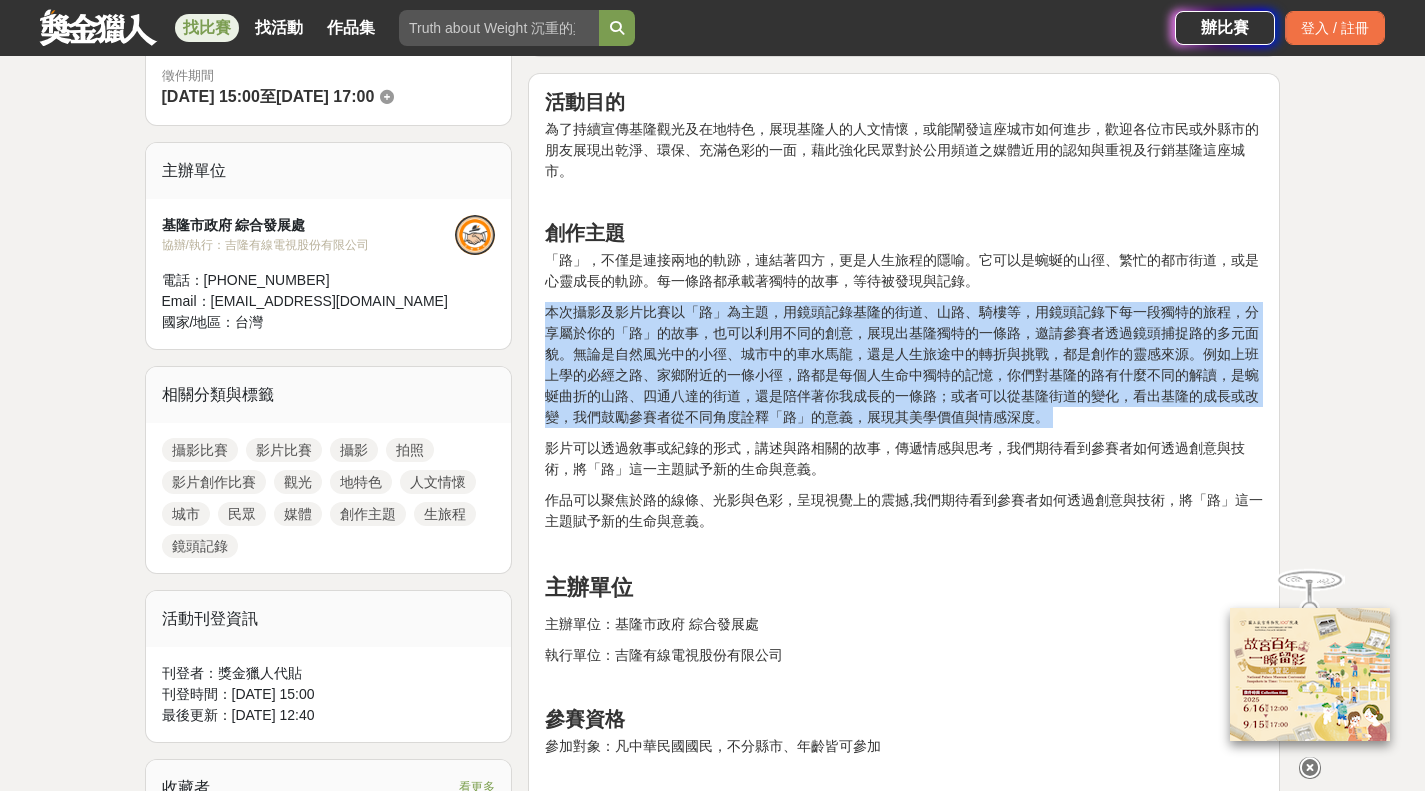 click on "本次攝影及影片比賽以「路」為主題，用鏡頭記錄基隆的街道、山路、騎樓等，用鏡頭記錄下每一段獨特的旅程，分享屬於你的「路」的故事，也可以利用不同的創意，展現出基隆獨特的一條路，邀請參賽者透過鏡頭捕捉路的多元面貌。無論是自然風光中的小徑、城市中的車水馬龍，還是人生旅途中的轉折與挑戰，都是創作的靈感來源。例如上班上學的必經之路、家鄉附近的一條小徑，路都是每個人生命中獨特的記憶，你們對基隆的路有什麼不同的解讀，是蜿蜒曲折的山路、四通八達的街道，還是陪伴著你我成長的一條路；或者可以從基隆街道的變化，看出基隆的成長或改變，我們鼓勵參賽者從不同角度詮釋「路」的意義，展現其美學價值與情感深度。" at bounding box center (904, 365) 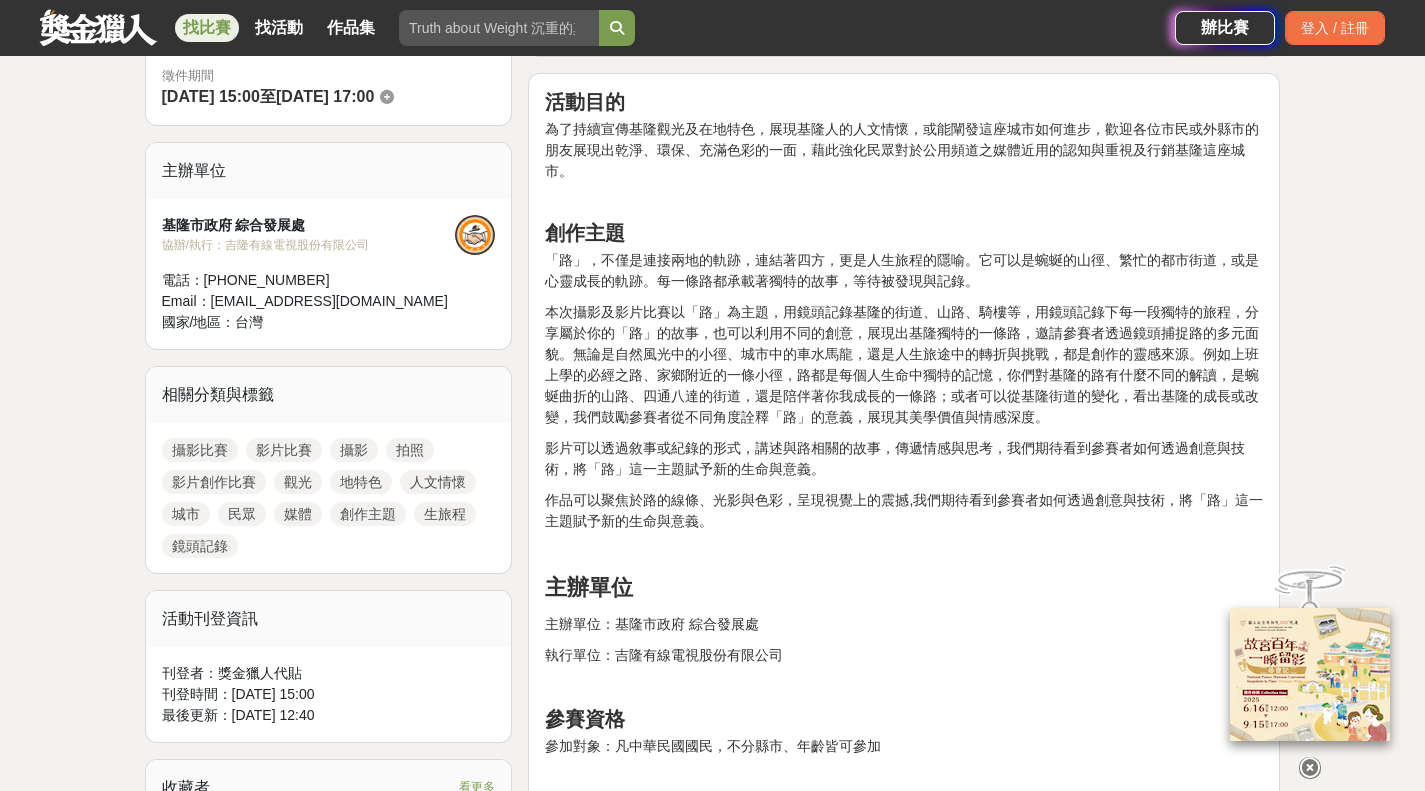 click on "本次攝影及影片比賽以「路」為主題，用鏡頭記錄基隆的街道、山路、騎樓等，用鏡頭記錄下每一段獨特的旅程，分享屬於你的「路」的故事，也可以利用不同的創意，展現出基隆獨特的一條路，邀請參賽者透過鏡頭捕捉路的多元面貌。無論是自然風光中的小徑、城市中的車水馬龍，還是人生旅途中的轉折與挑戰，都是創作的靈感來源。例如上班上學的必經之路、家鄉附近的一條小徑，路都是每個人生命中獨特的記憶，你們對基隆的路有什麼不同的解讀，是蜿蜒曲折的山路、四通八達的街道，還是陪伴著你我成長的一條路；或者可以從基隆街道的變化，看出基隆的成長或改變，我們鼓勵參賽者從不同角度詮釋「路」的意義，展現其美學價值與情感深度。" at bounding box center [904, 365] 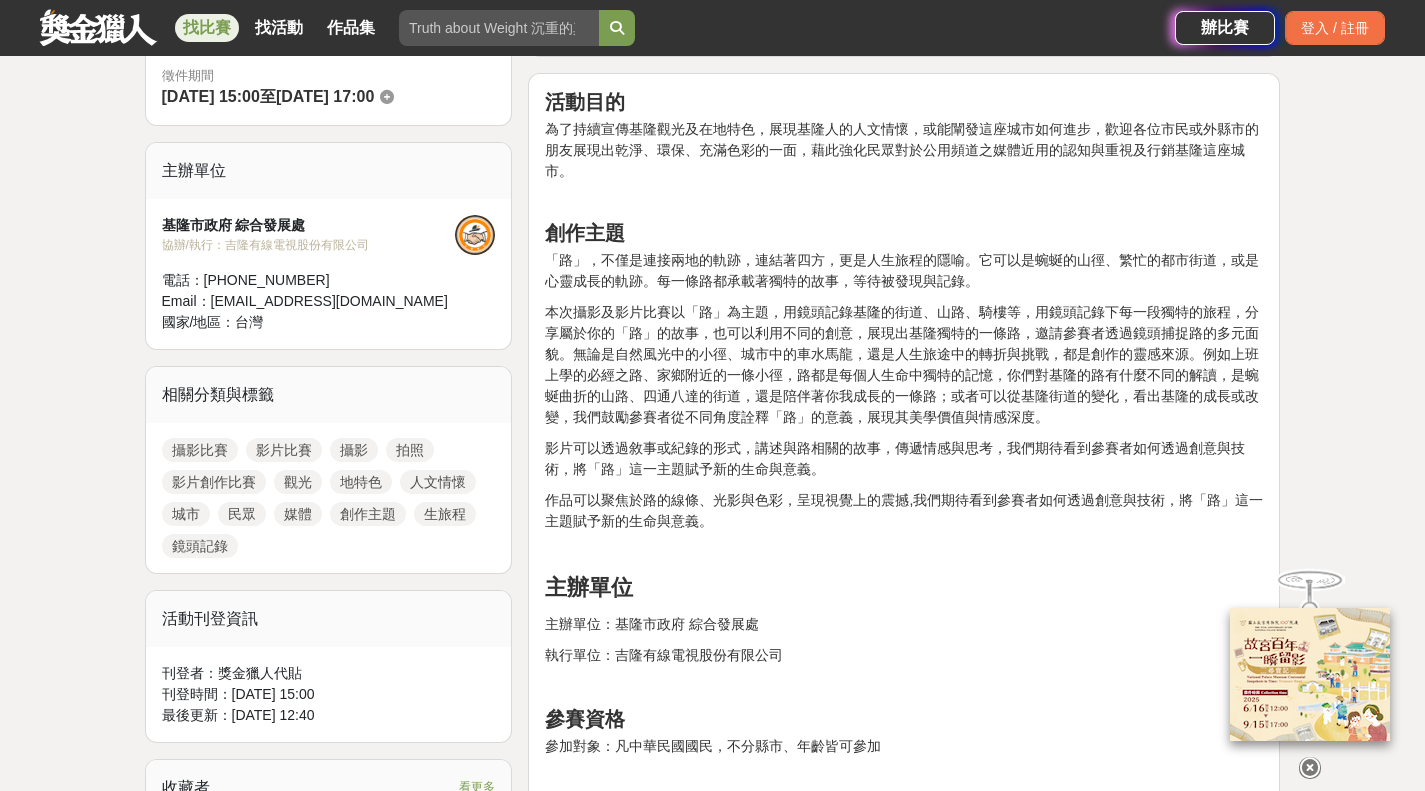 click on "本次攝影及影片比賽以「路」為主題，用鏡頭記錄基隆的街道、山路、騎樓等，用鏡頭記錄下每一段獨特的旅程，分享屬於你的「路」的故事，也可以利用不同的創意，展現出基隆獨特的一條路，邀請參賽者透過鏡頭捕捉路的多元面貌。無論是自然風光中的小徑、城市中的車水馬龍，還是人生旅途中的轉折與挑戰，都是創作的靈感來源。例如上班上學的必經之路、家鄉附近的一條小徑，路都是每個人生命中獨特的記憶，你們對基隆的路有什麼不同的解讀，是蜿蜒曲折的山路、四通八達的街道，還是陪伴著你我成長的一條路；或者可以從基隆街道的變化，看出基隆的成長或改變，我們鼓勵參賽者從不同角度詮釋「路」的意義，展現其美學價值與情感深度。" at bounding box center [904, 365] 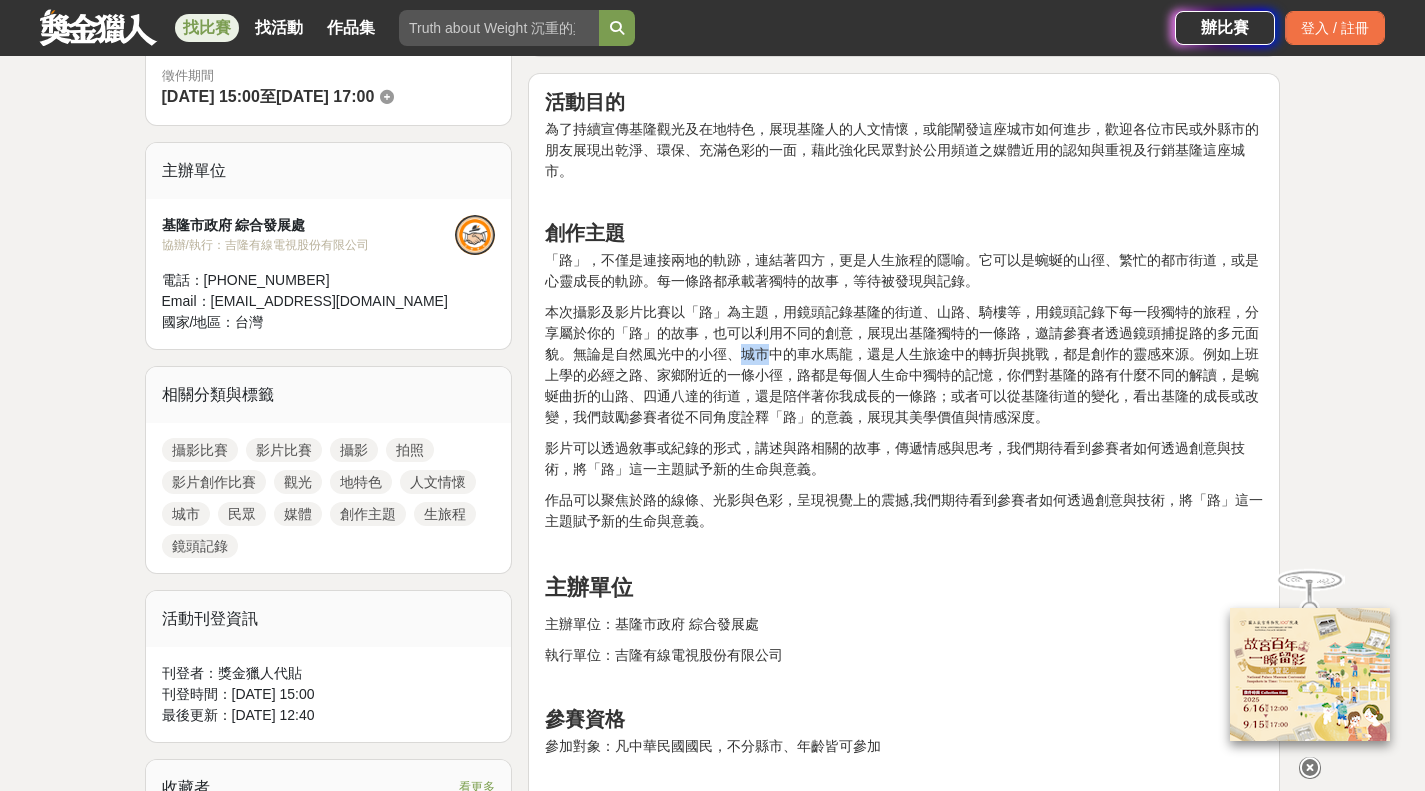 click on "本次攝影及影片比賽以「路」為主題，用鏡頭記錄基隆的街道、山路、騎樓等，用鏡頭記錄下每一段獨特的旅程，分享屬於你的「路」的故事，也可以利用不同的創意，展現出基隆獨特的一條路，邀請參賽者透過鏡頭捕捉路的多元面貌。無論是自然風光中的小徑、城市中的車水馬龍，還是人生旅途中的轉折與挑戰，都是創作的靈感來源。例如上班上學的必經之路、家鄉附近的一條小徑，路都是每個人生命中獨特的記憶，你們對基隆的路有什麼不同的解讀，是蜿蜒曲折的山路、四通八達的街道，還是陪伴著你我成長的一條路；或者可以從基隆街道的變化，看出基隆的成長或改變，我們鼓勵參賽者從不同角度詮釋「路」的意義，展現其美學價值與情感深度。" at bounding box center [904, 365] 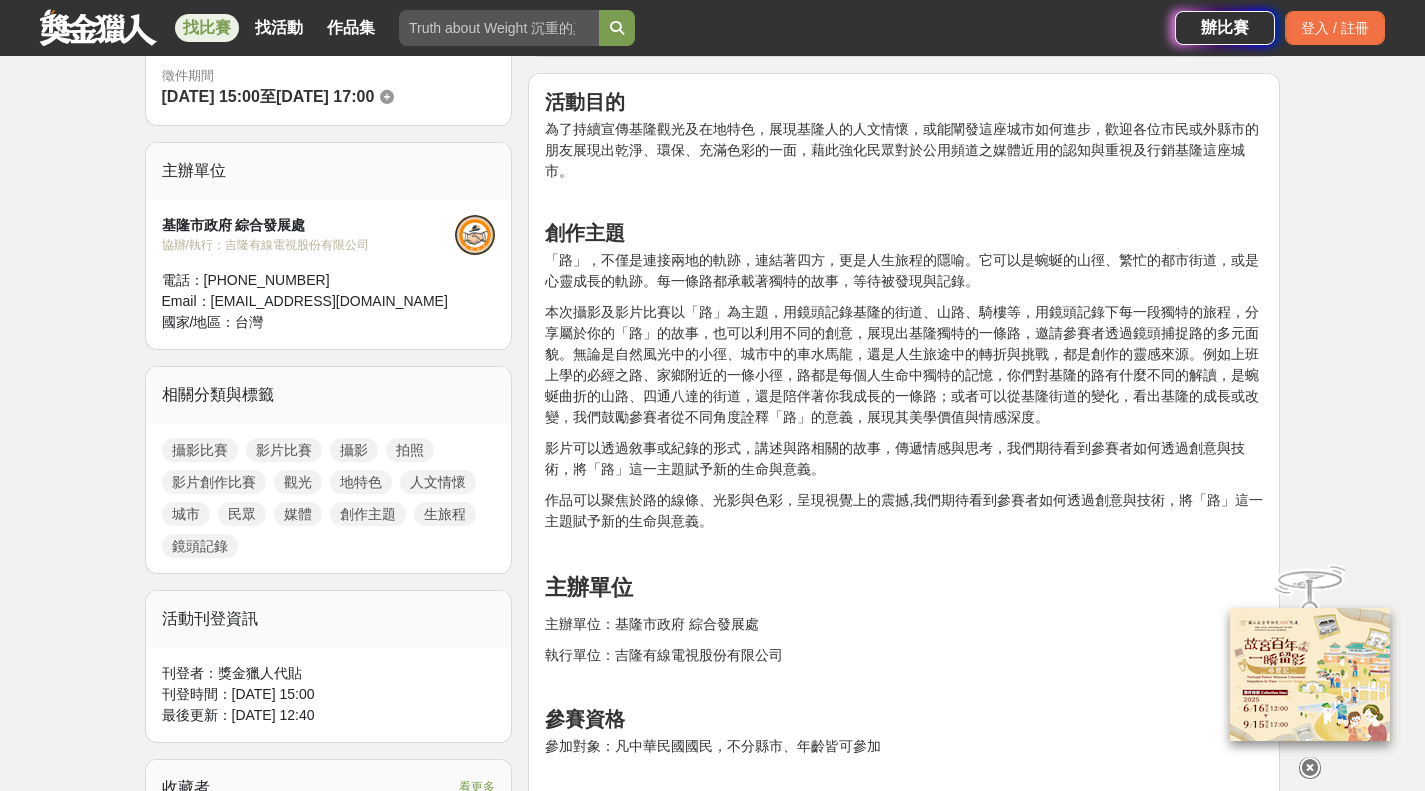 click on "本次攝影及影片比賽以「路」為主題，用鏡頭記錄基隆的街道、山路、騎樓等，用鏡頭記錄下每一段獨特的旅程，分享屬於你的「路」的故事，也可以利用不同的創意，展現出基隆獨特的一條路，邀請參賽者透過鏡頭捕捉路的多元面貌。無論是自然風光中的小徑、城市中的車水馬龍，還是人生旅途中的轉折與挑戰，都是創作的靈感來源。例如上班上學的必經之路、家鄉附近的一條小徑，路都是每個人生命中獨特的記憶，你們對基隆的路有什麼不同的解讀，是蜿蜒曲折的山路、四通八達的街道，還是陪伴著你我成長的一條路；或者可以從基隆街道的變化，看出基隆的成長或改變，我們鼓勵參賽者從不同角度詮釋「路」的意義，展現其美學價值與情感深度。" at bounding box center [904, 365] 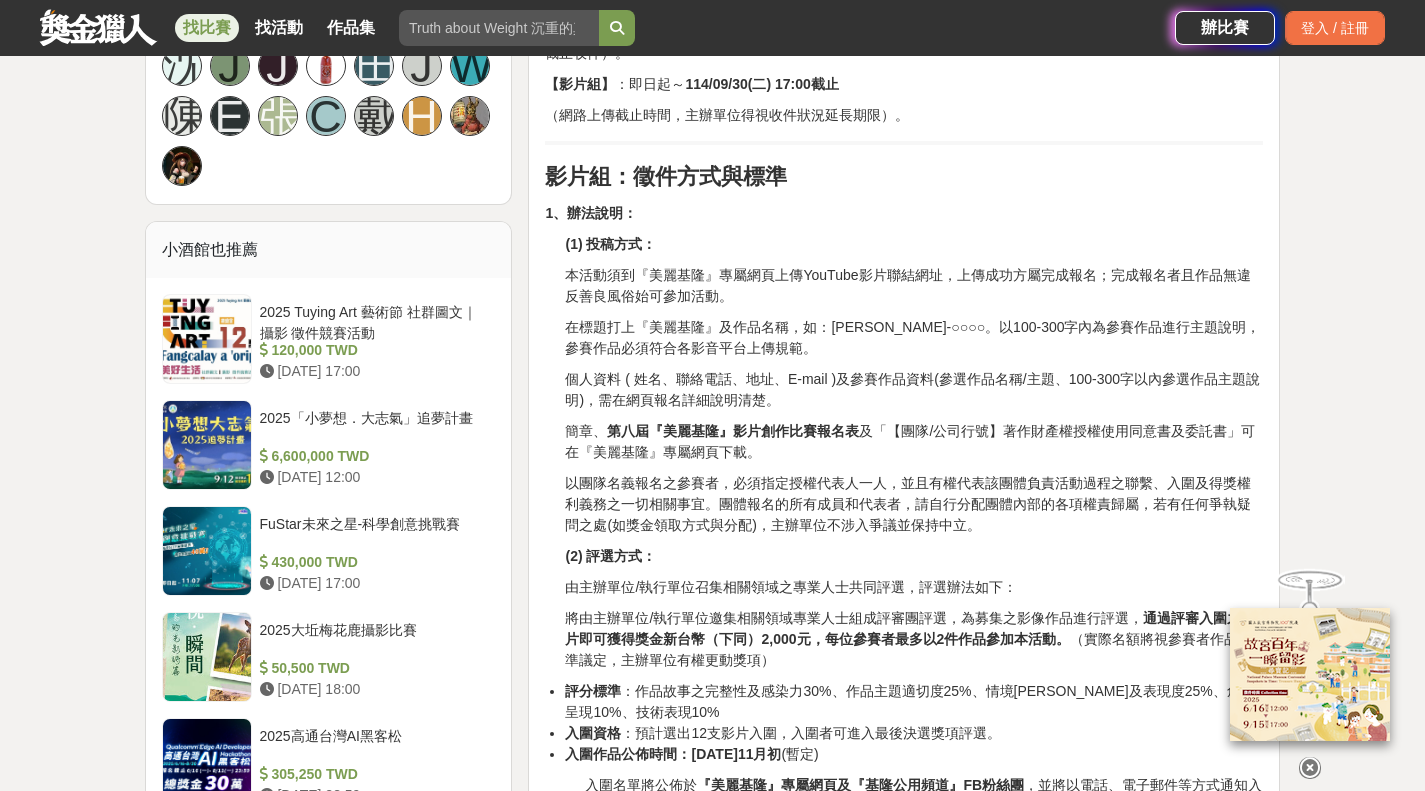 scroll, scrollTop: 1600, scrollLeft: 0, axis: vertical 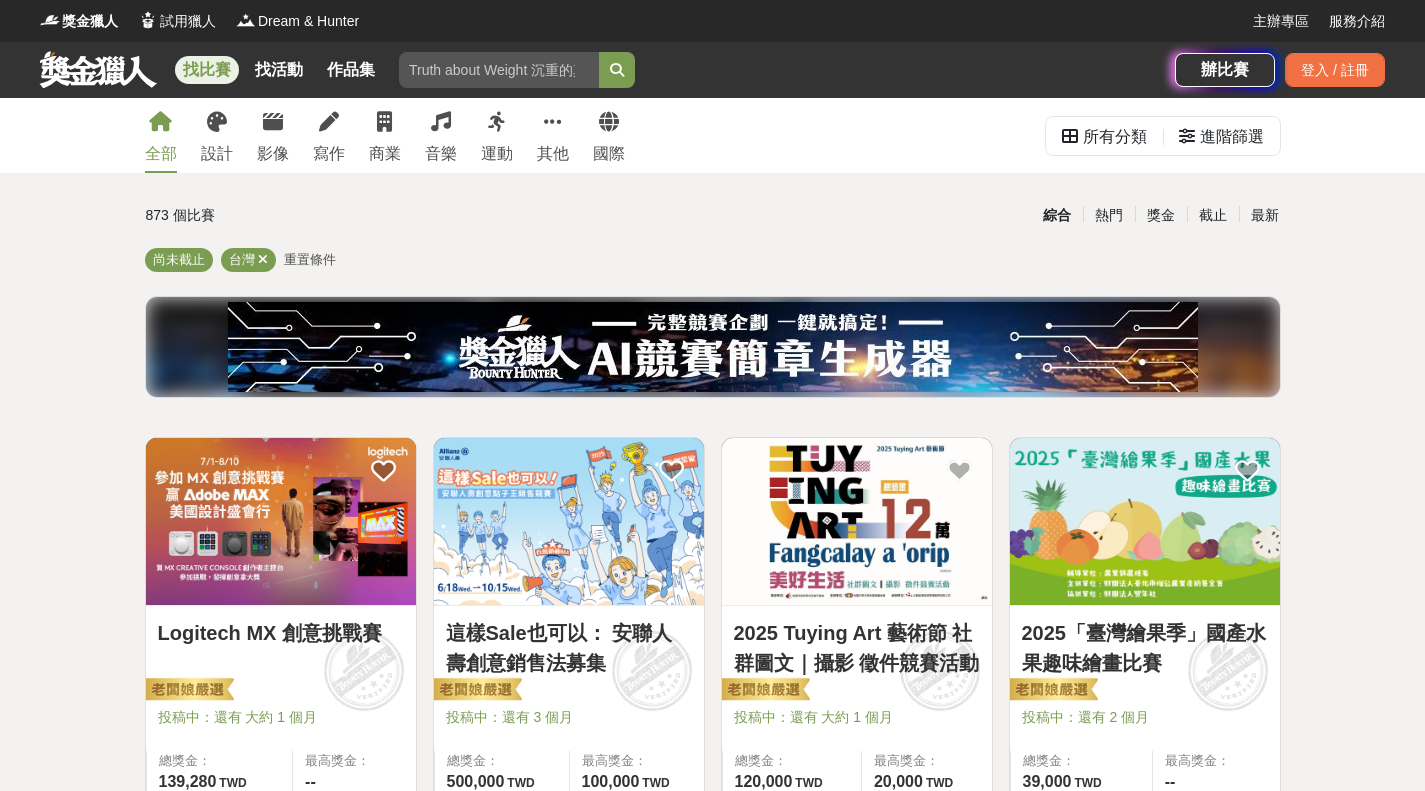 click on "進階篩選" at bounding box center (1221, 136) 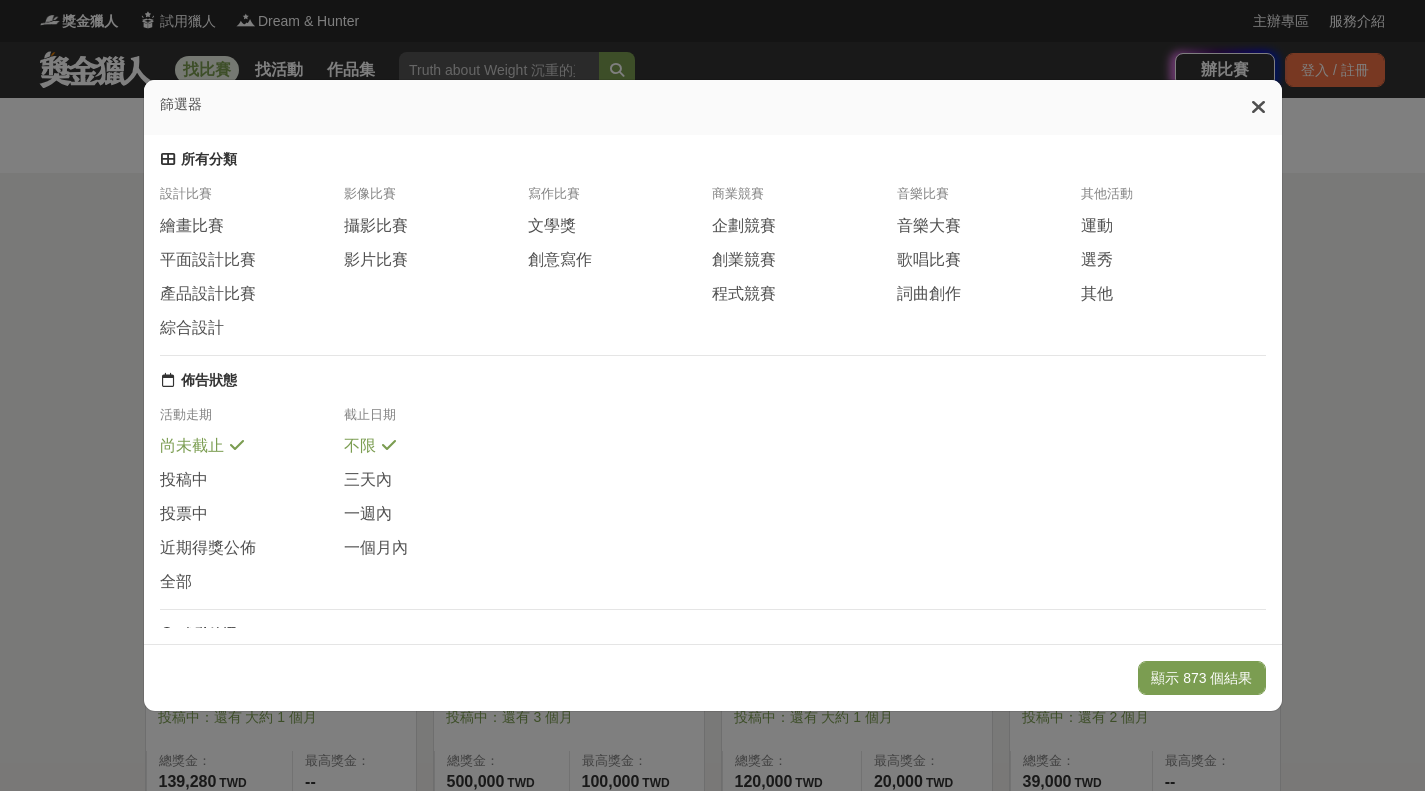 click on "攝影比賽" at bounding box center [376, 226] 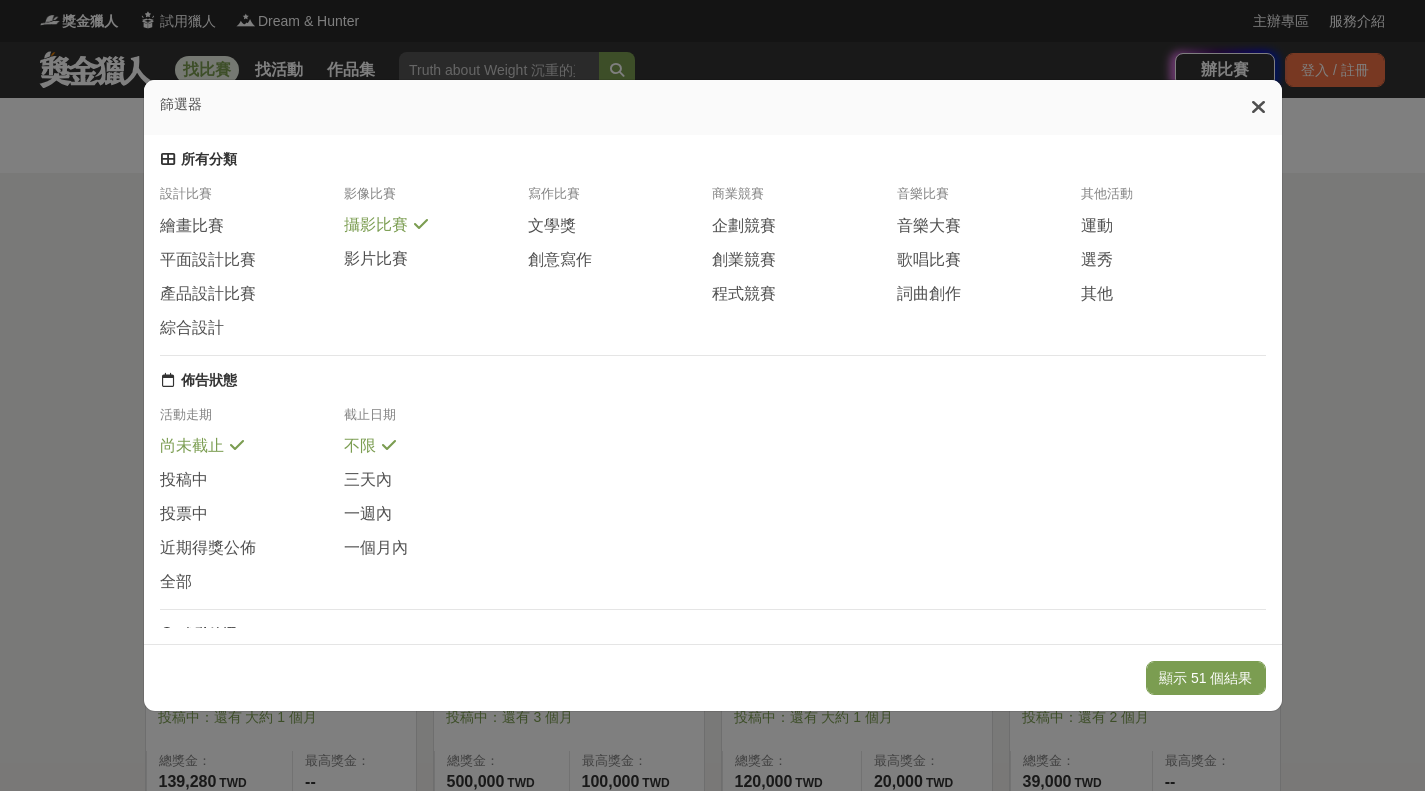 click on "顯示 51 個結果" at bounding box center [1205, 678] 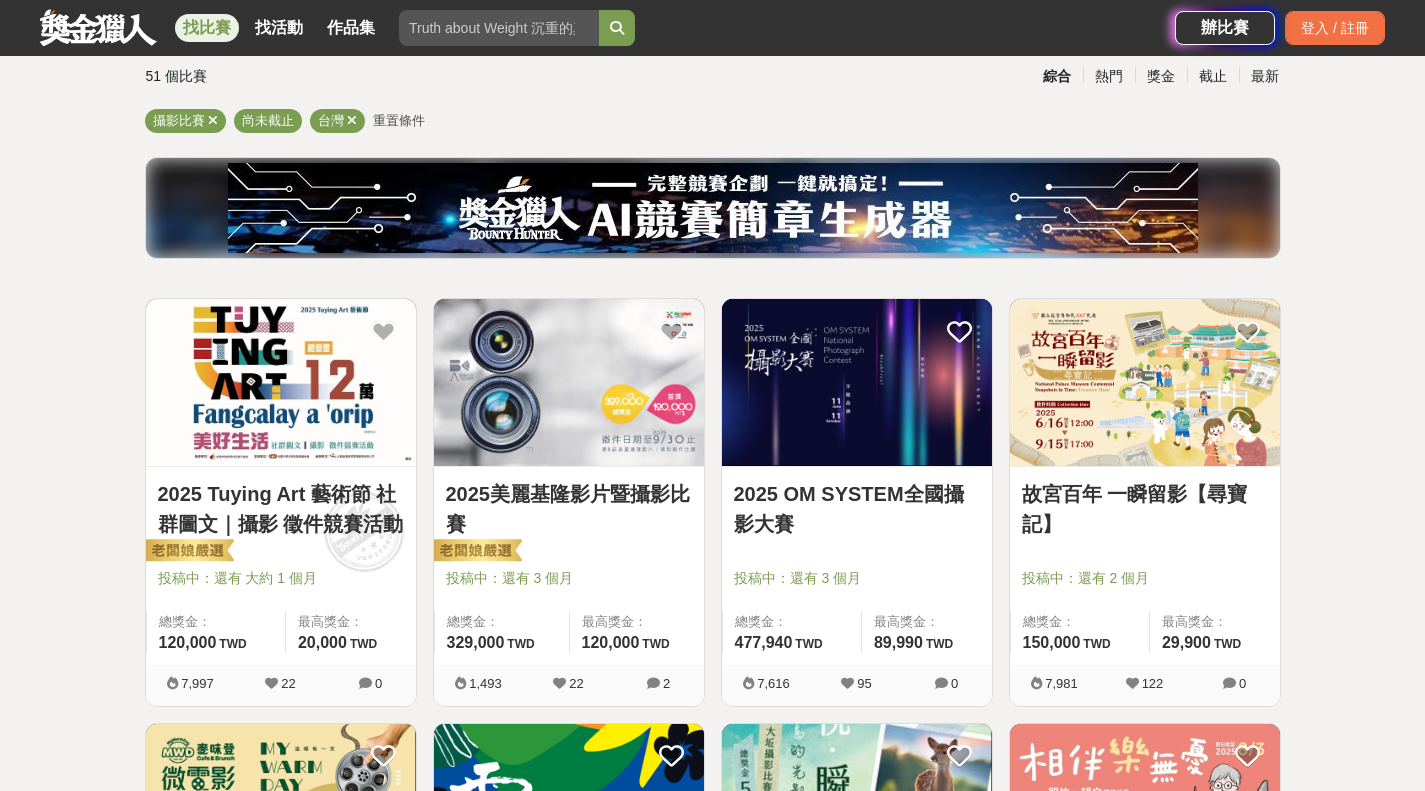 scroll, scrollTop: 200, scrollLeft: 0, axis: vertical 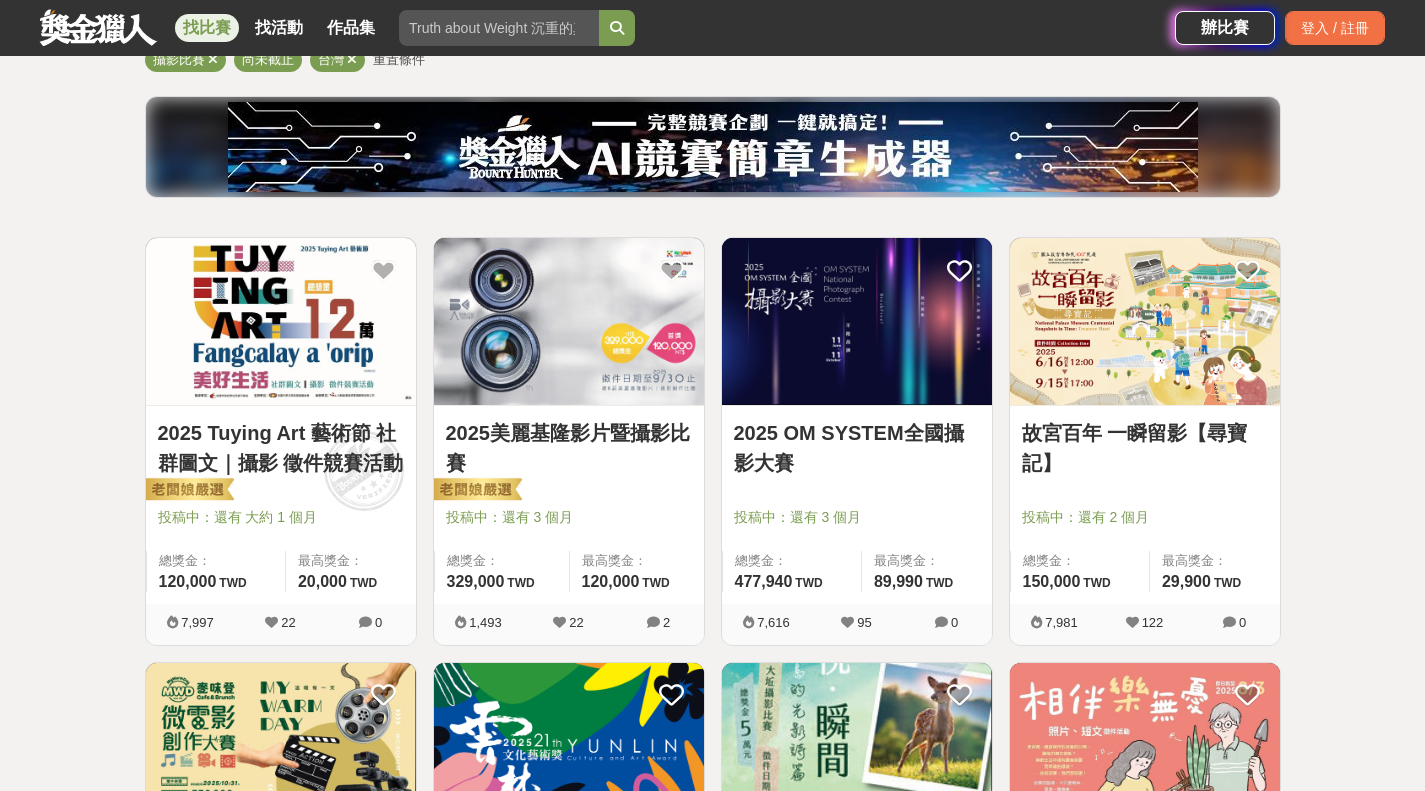 click on "2025 OM SYSTEM全國攝影大賽" at bounding box center (857, 448) 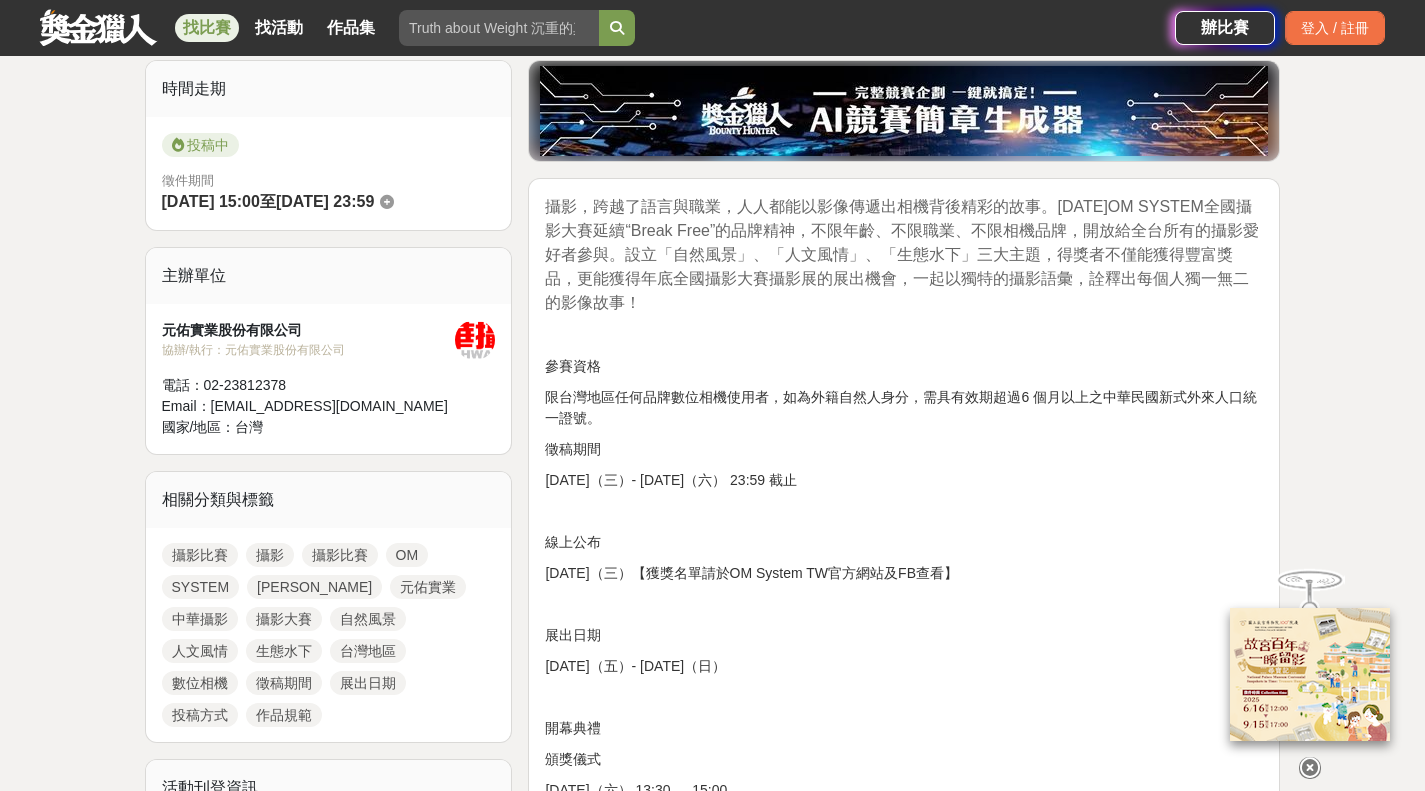 scroll, scrollTop: 700, scrollLeft: 0, axis: vertical 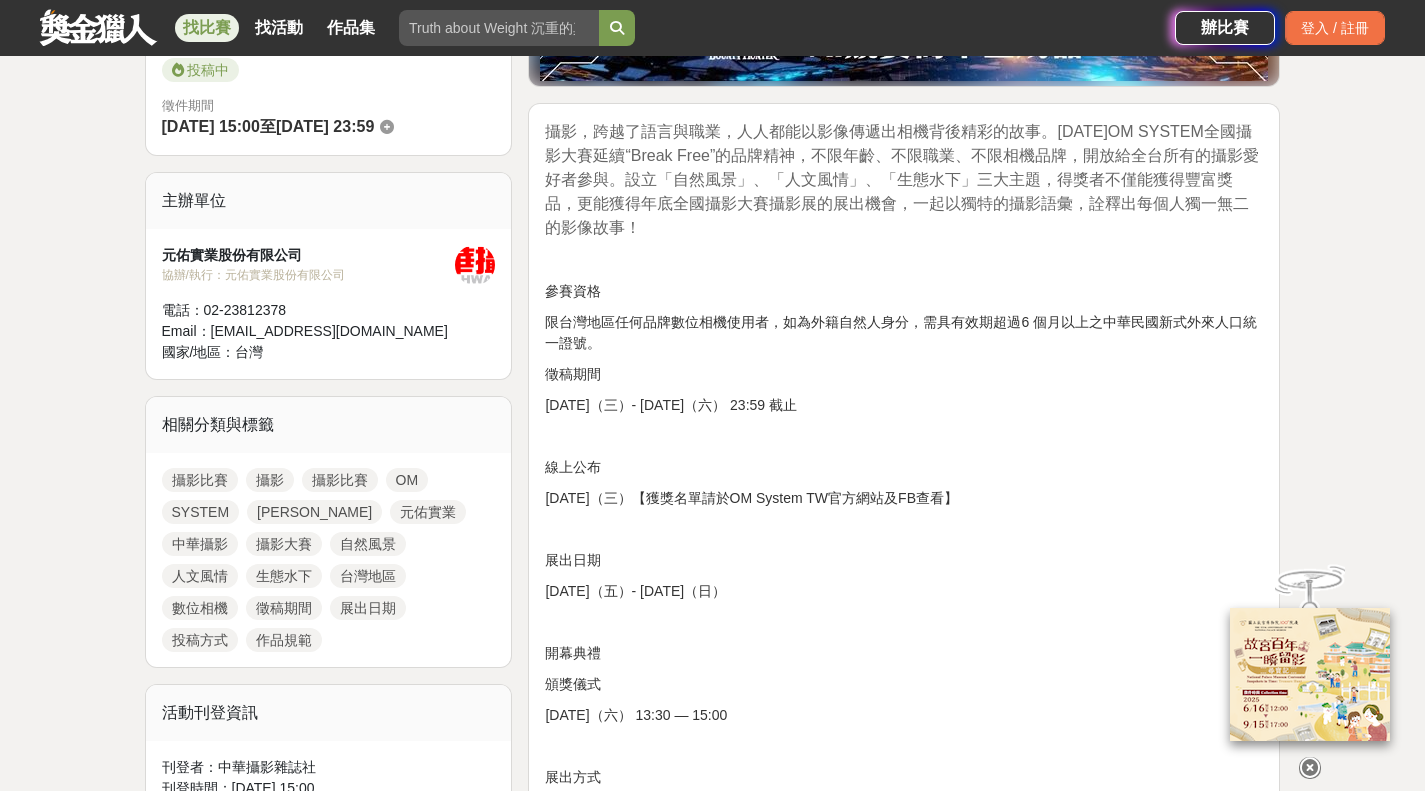 click on "攝影，跨越了語言與職業，人人都能以影像傳遞出相機背後精彩的故事。[DATE]OM SYSTEM全國攝影大賽延續“Break Free”的品牌精神，不限年齡、不限職業、不限相機品牌，開放給全台所有的攝影愛好者參與。設立「自然風景」、「人文風情」、「生態水下」三大主題，得獎者不僅能獲得豐富獎品，更能獲得年底全國攝影大賽攝影展的展出機會，一起以獨特的攝影語彙，詮釋出每個人獨一無二的影像故事！" at bounding box center [902, 179] 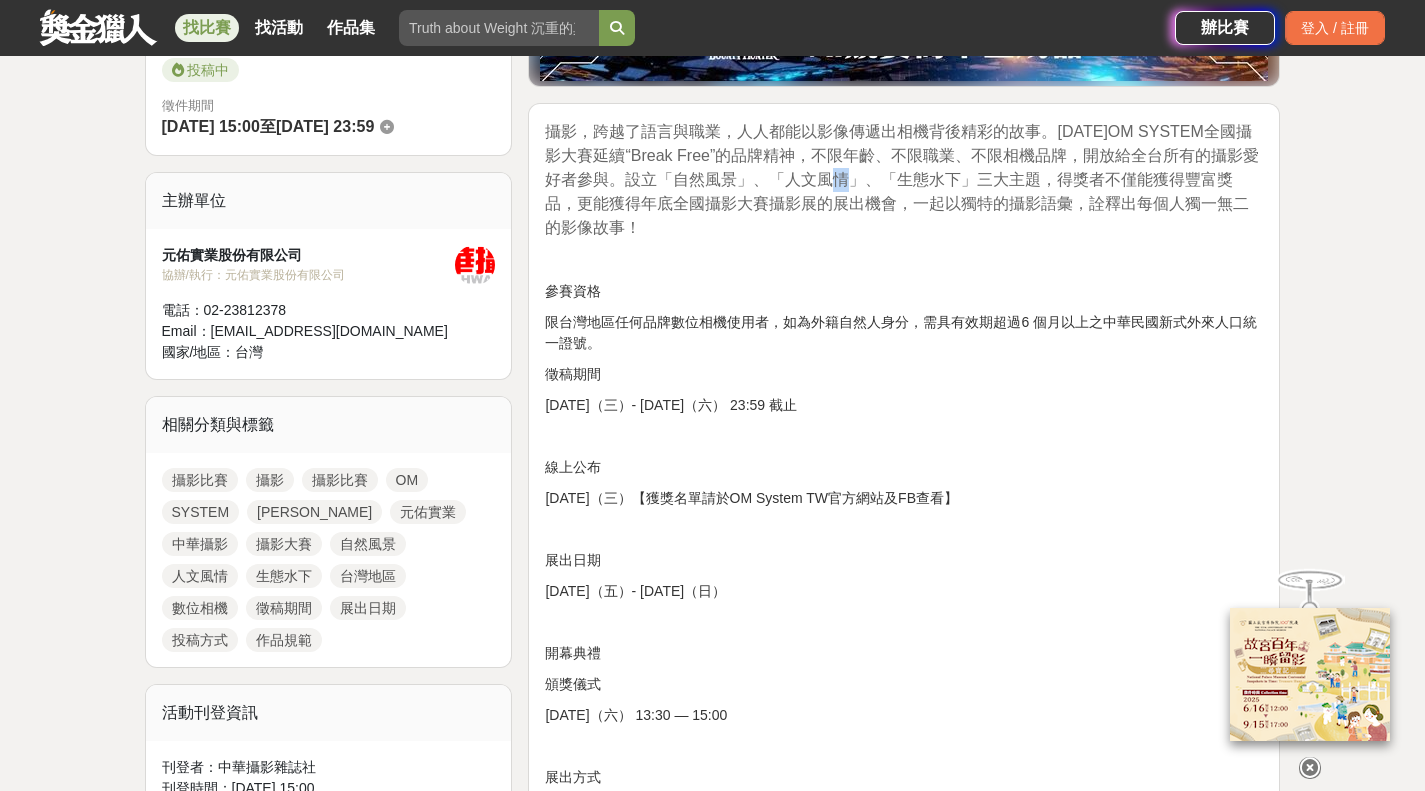 click on "攝影，跨越了語言與職業，人人都能以影像傳遞出相機背後精彩的故事。[DATE]OM SYSTEM全國攝影大賽延續“Break Free”的品牌精神，不限年齡、不限職業、不限相機品牌，開放給全台所有的攝影愛好者參與。設立「自然風景」、「人文風情」、「生態水下」三大主題，得獎者不僅能獲得豐富獎品，更能獲得年底全國攝影大賽攝影展的展出機會，一起以獨特的攝影語彙，詮釋出每個人獨一無二的影像故事！" at bounding box center (902, 179) 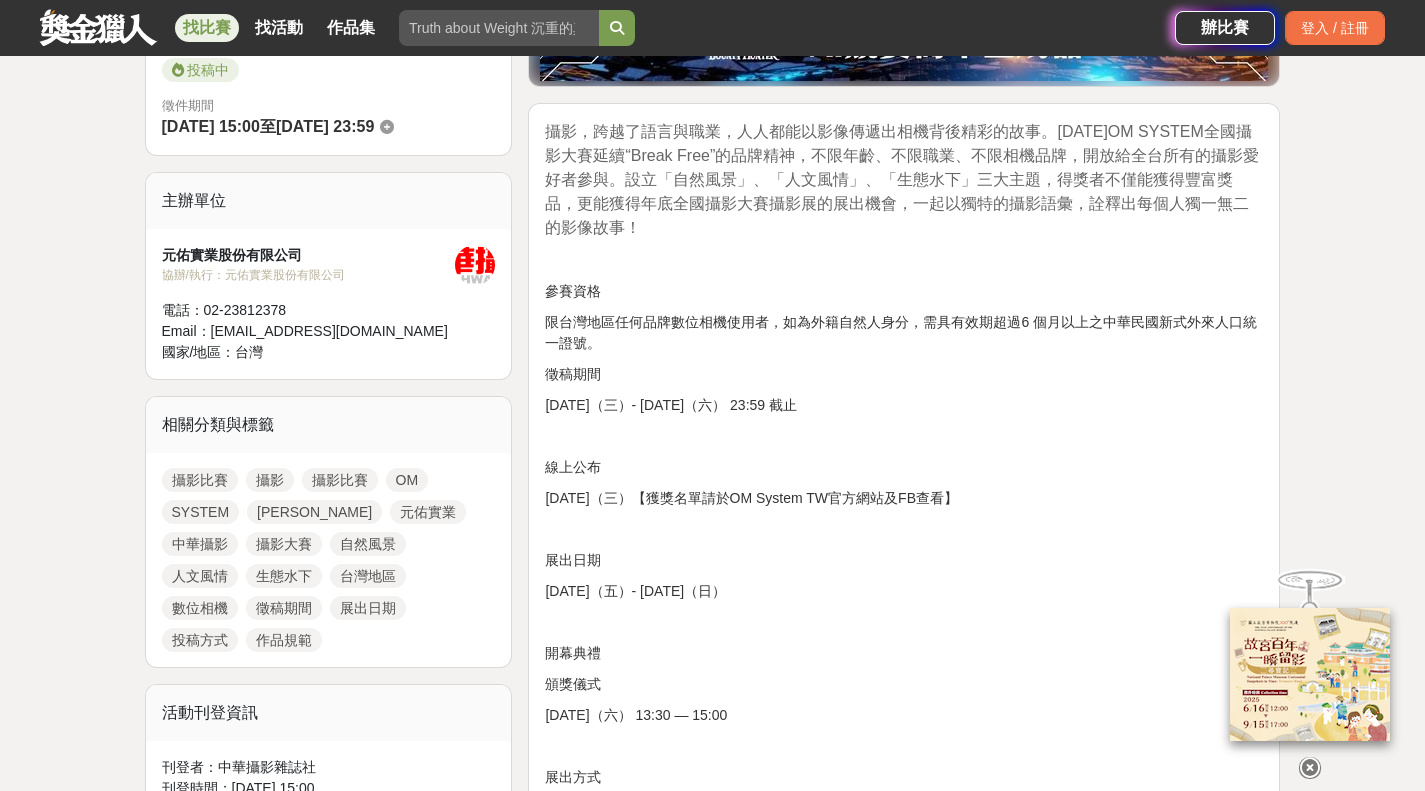 click on "攝影，跨越了語言與職業，人人都能以影像傳遞出相機背後精彩的故事。[DATE]OM SYSTEM全國攝影大賽延續“Break Free”的品牌精神，不限年齡、不限職業、不限相機品牌，開放給全台所有的攝影愛好者參與。設立「自然風景」、「人文風情」、「生態水下」三大主題，得獎者不僅能獲得豐富獎品，更能獲得年底全國攝影大賽攝影展的展出機會，一起以獨特的攝影語彙，詮釋出每個人獨一無二的影像故事！" at bounding box center (902, 179) 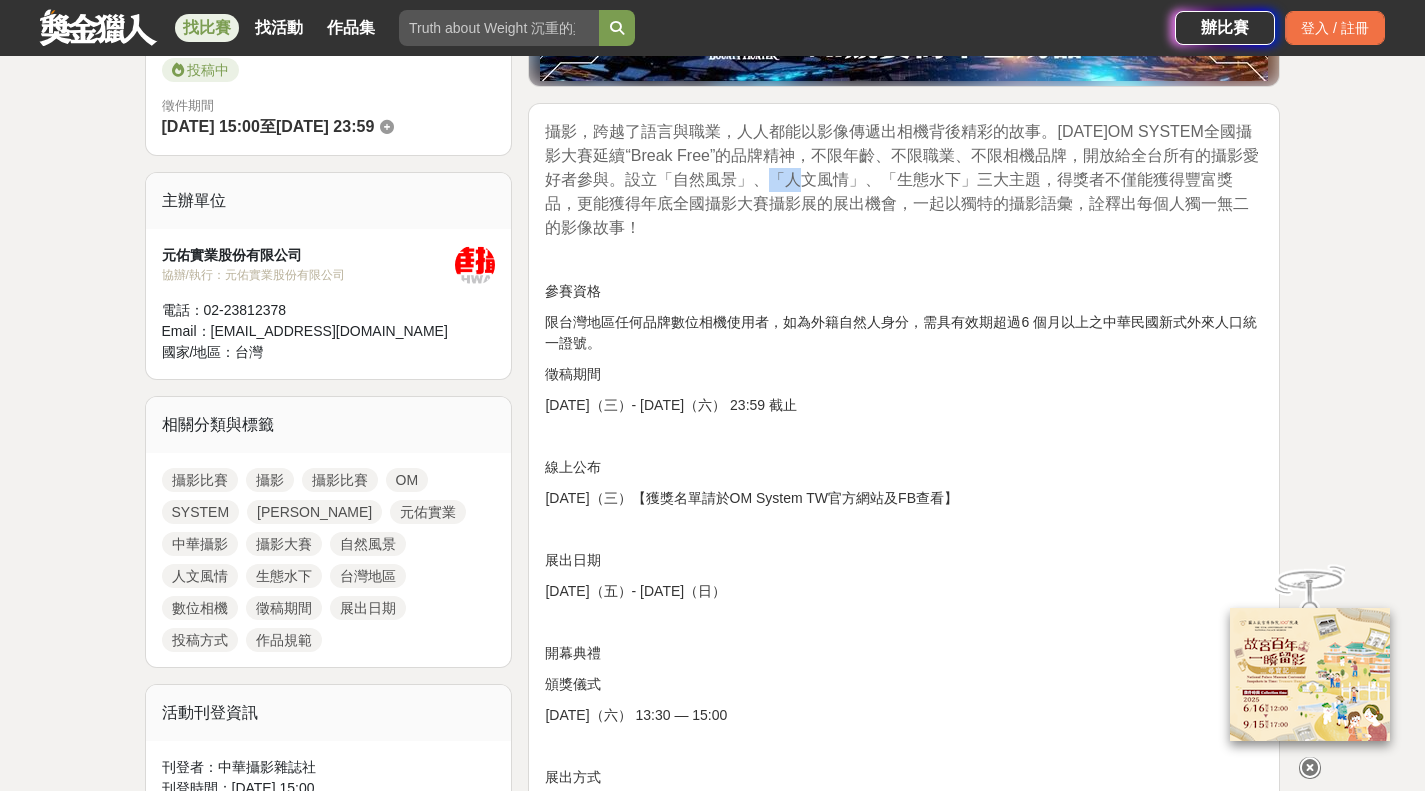 click on "攝影，跨越了語言與職業，人人都能以影像傳遞出相機背後精彩的故事。[DATE]OM SYSTEM全國攝影大賽延續“Break Free”的品牌精神，不限年齡、不限職業、不限相機品牌，開放給全台所有的攝影愛好者參與。設立「自然風景」、「人文風情」、「生態水下」三大主題，得獎者不僅能獲得豐富獎品，更能獲得年底全國攝影大賽攝影展的展出機會，一起以獨特的攝影語彙，詮釋出每個人獨一無二的影像故事！" at bounding box center [902, 179] 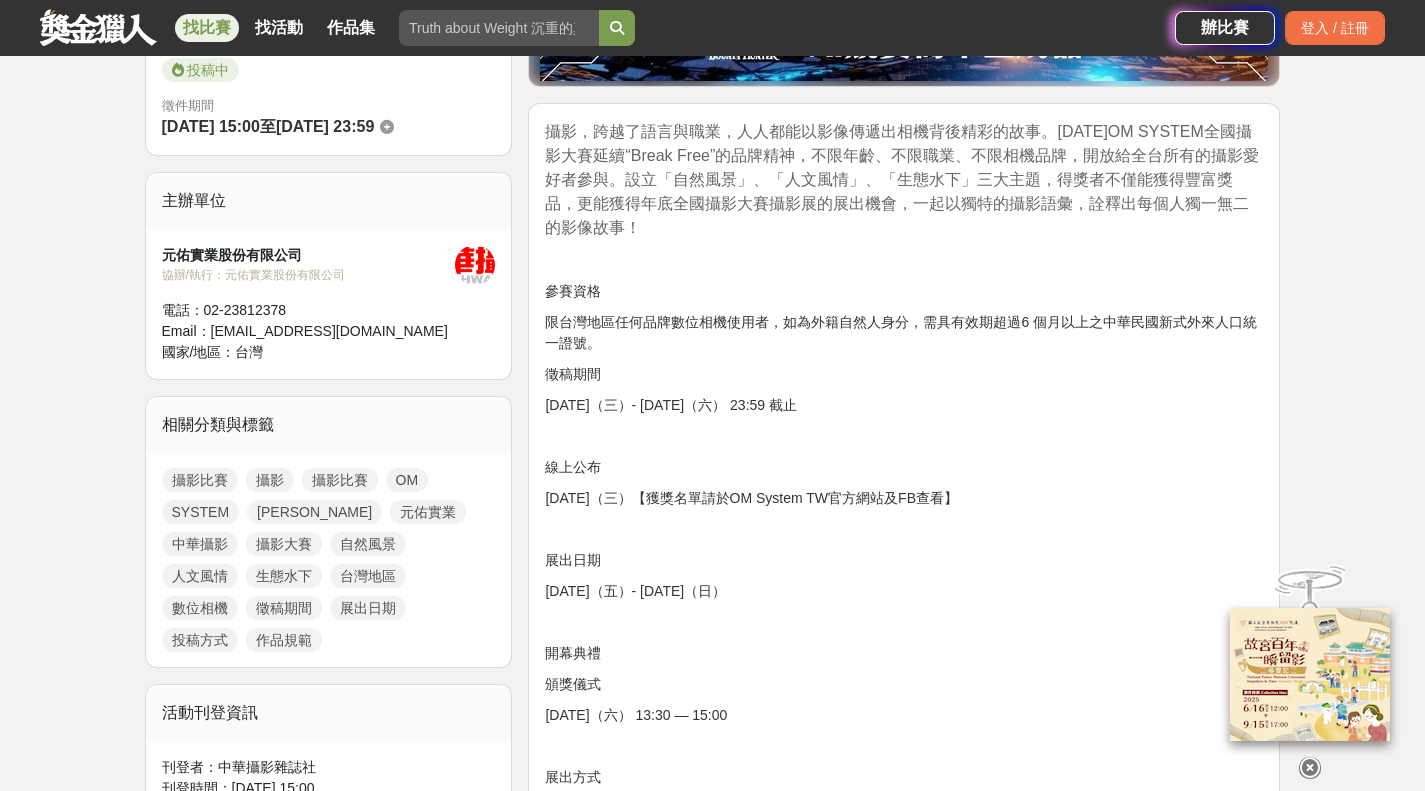 click on "攝影，跨越了語言與職業，人人都能以影像傳遞出相機背後精彩的故事。[DATE]OM SYSTEM全國攝影大賽延續“Break Free”的品牌精神，不限年齡、不限職業、不限相機品牌，開放給全台所有的攝影愛好者參與。設立「自然風景」、「人文風情」、「生態水下」三大主題，得獎者不僅能獲得豐富獎品，更能獲得年底全國攝影大賽攝影展的展出機會，一起以獨特的攝影語彙，詮釋出每個人獨一無二的影像故事！" at bounding box center (902, 179) 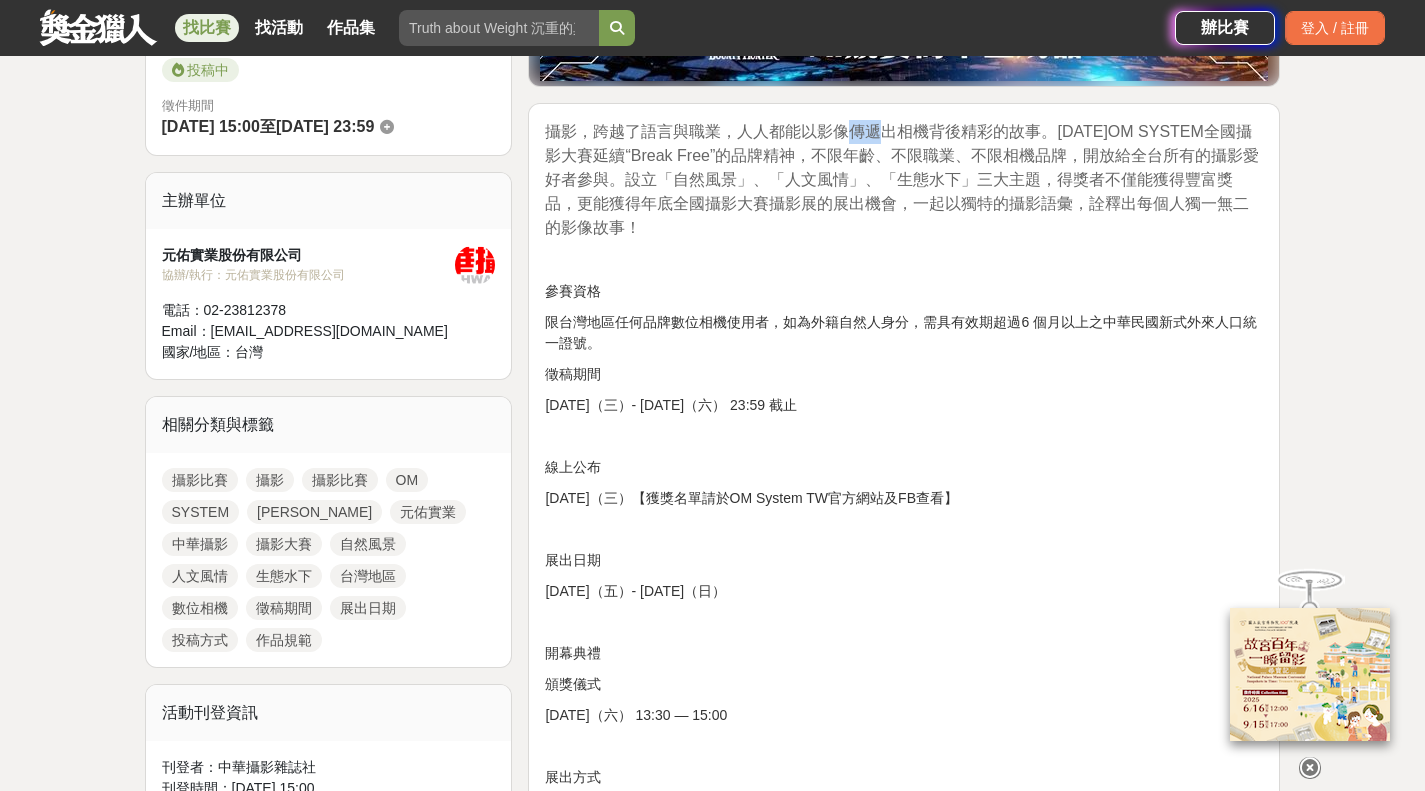click on "攝影，跨越了語言與職業，人人都能以影像傳遞出相機背後精彩的故事。[DATE]OM SYSTEM全國攝影大賽延續“Break Free”的品牌精神，不限年齡、不限職業、不限相機品牌，開放給全台所有的攝影愛好者參與。設立「自然風景」、「人文風情」、「生態水下」三大主題，得獎者不僅能獲得豐富獎品，更能獲得年底全國攝影大賽攝影展的展出機會，一起以獨特的攝影語彙，詮釋出每個人獨一無二的影像故事！" at bounding box center (902, 179) 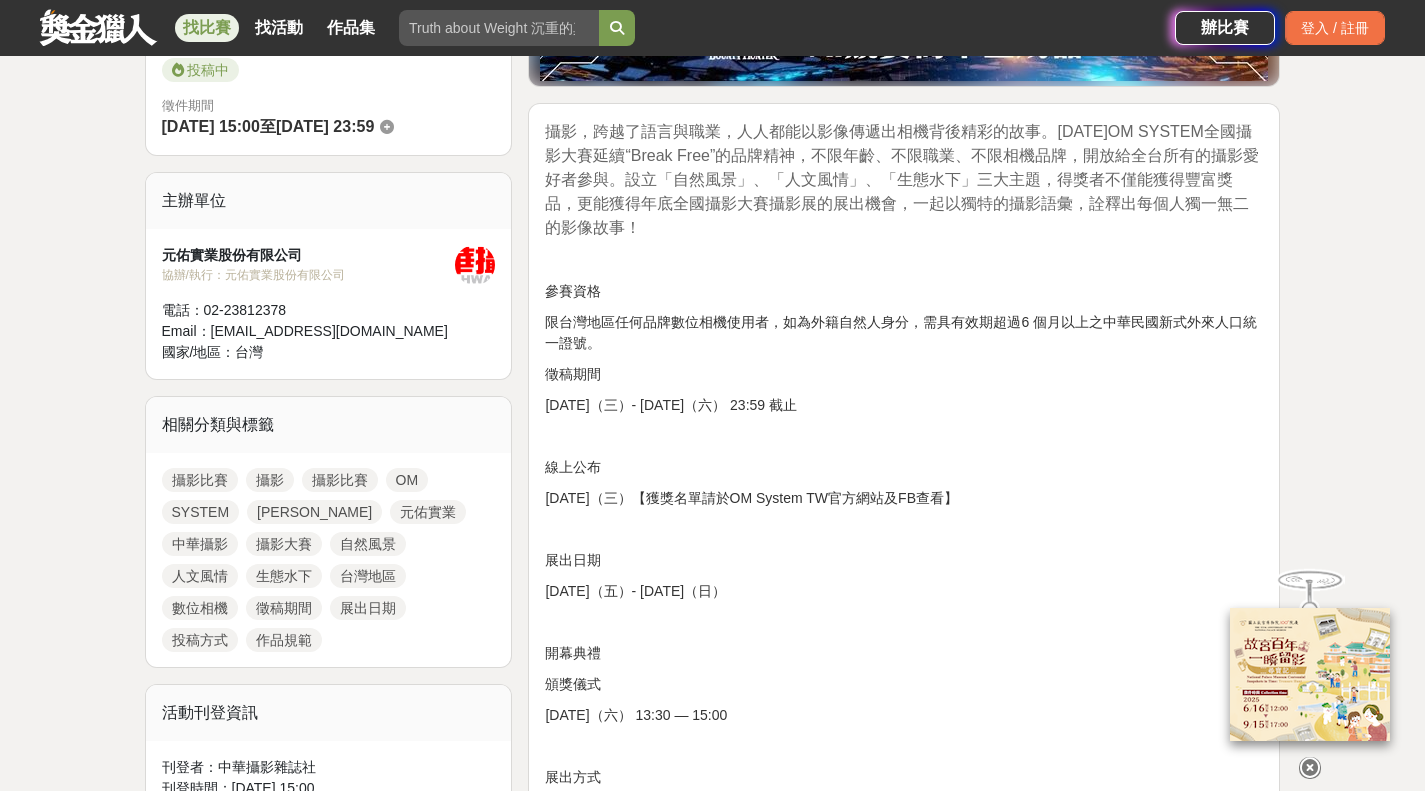 click on "攝影，跨越了語言與職業，人人都能以影像傳遞出相機背後精彩的故事。[DATE]OM SYSTEM全國攝影大賽延續“Break Free”的品牌精神，不限年齡、不限職業、不限相機品牌，開放給全台所有的攝影愛好者參與。設立「自然風景」、「人文風情」、「生態水下」三大主題，得獎者不僅能獲得豐富獎品，更能獲得年底全國攝影大賽攝影展的展出機會，一起以獨特的攝影語彙，詮釋出每個人獨一無二的影像故事！" at bounding box center [902, 179] 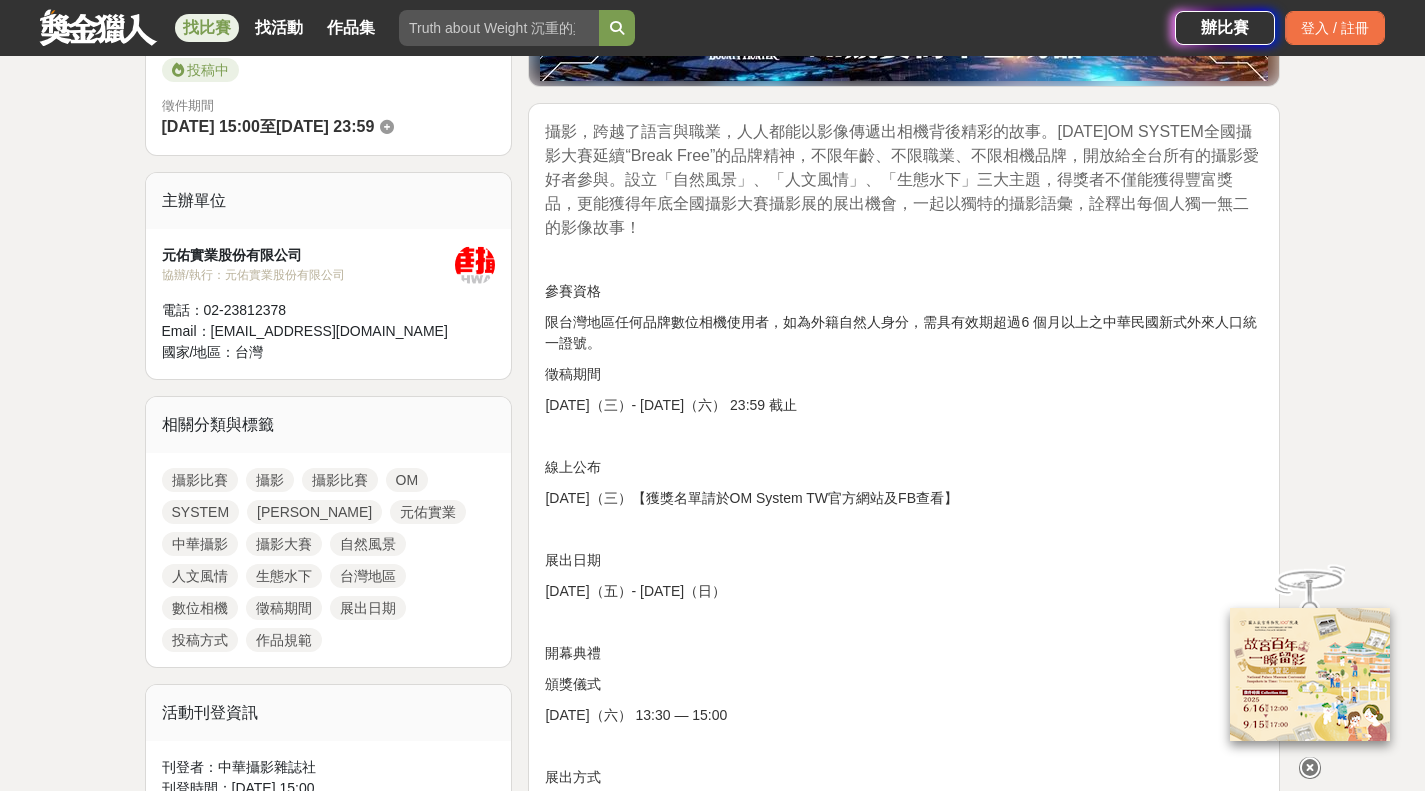 click on "攝影，跨越了語言與職業，人人都能以影像傳遞出相機背後精彩的故事。[DATE]OM SYSTEM全國攝影大賽延續“Break Free”的品牌精神，不限年齡、不限職業、不限相機品牌，開放給全台所有的攝影愛好者參與。設立「自然風景」、「人文風情」、「生態水下」三大主題，得獎者不僅能獲得豐富獎品，更能獲得年底全國攝影大賽攝影展的展出機會，一起以獨特的攝影語彙，詮釋出每個人獨一無二的影像故事！" at bounding box center [904, 180] 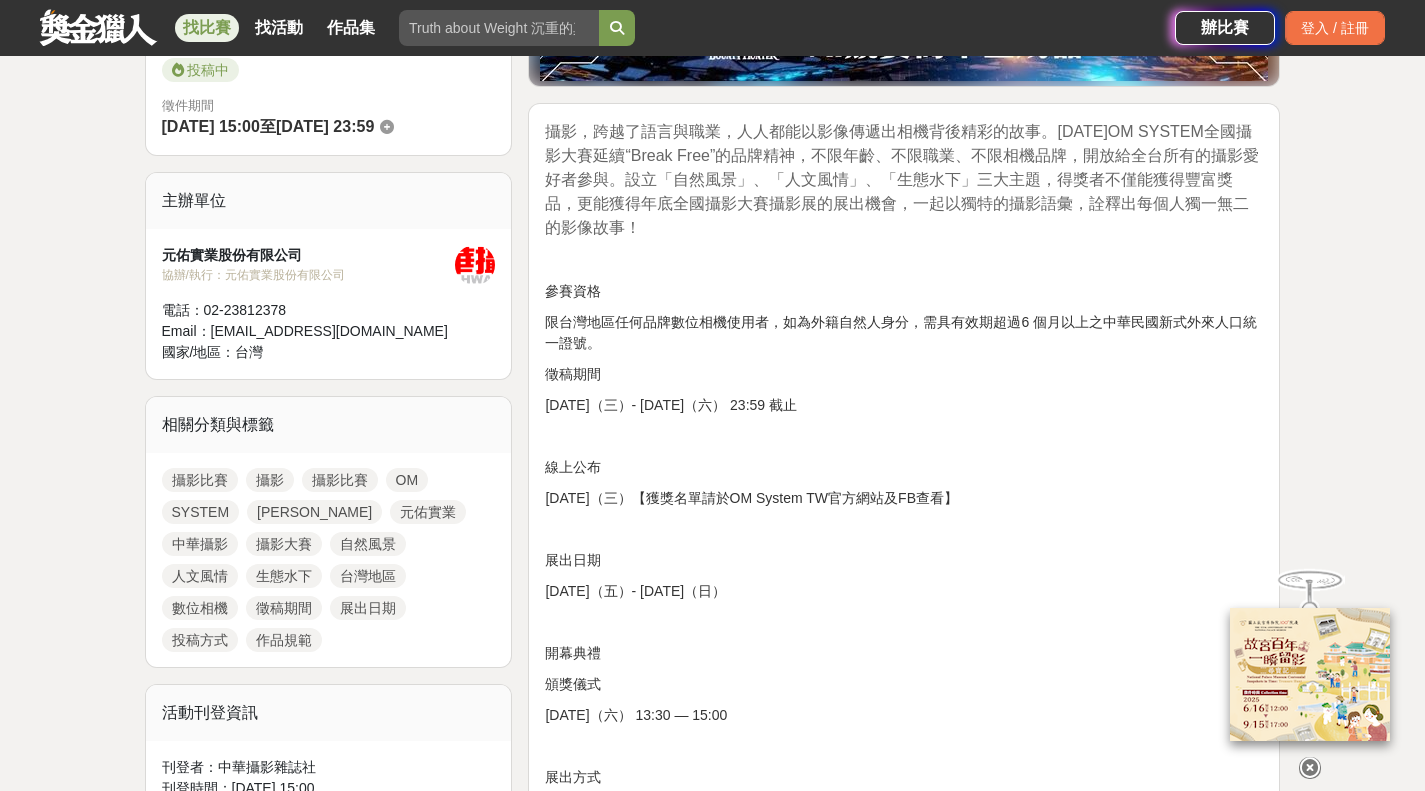click on "攝影，跨越了語言與職業，人人都能以影像傳遞出相機背後精彩的故事。[DATE]OM SYSTEM全國攝影大賽延續“Break Free”的品牌精神，不限年齡、不限職業、不限相機品牌，開放給全台所有的攝影愛好者參與。設立「自然風景」、「人文風情」、「生態水下」三大主題，得獎者不僅能獲得豐富獎品，更能獲得年底全國攝影大賽攝影展的展出機會，一起以獨特的攝影語彙，詮釋出每個人獨一無二的影像故事！" at bounding box center [902, 179] 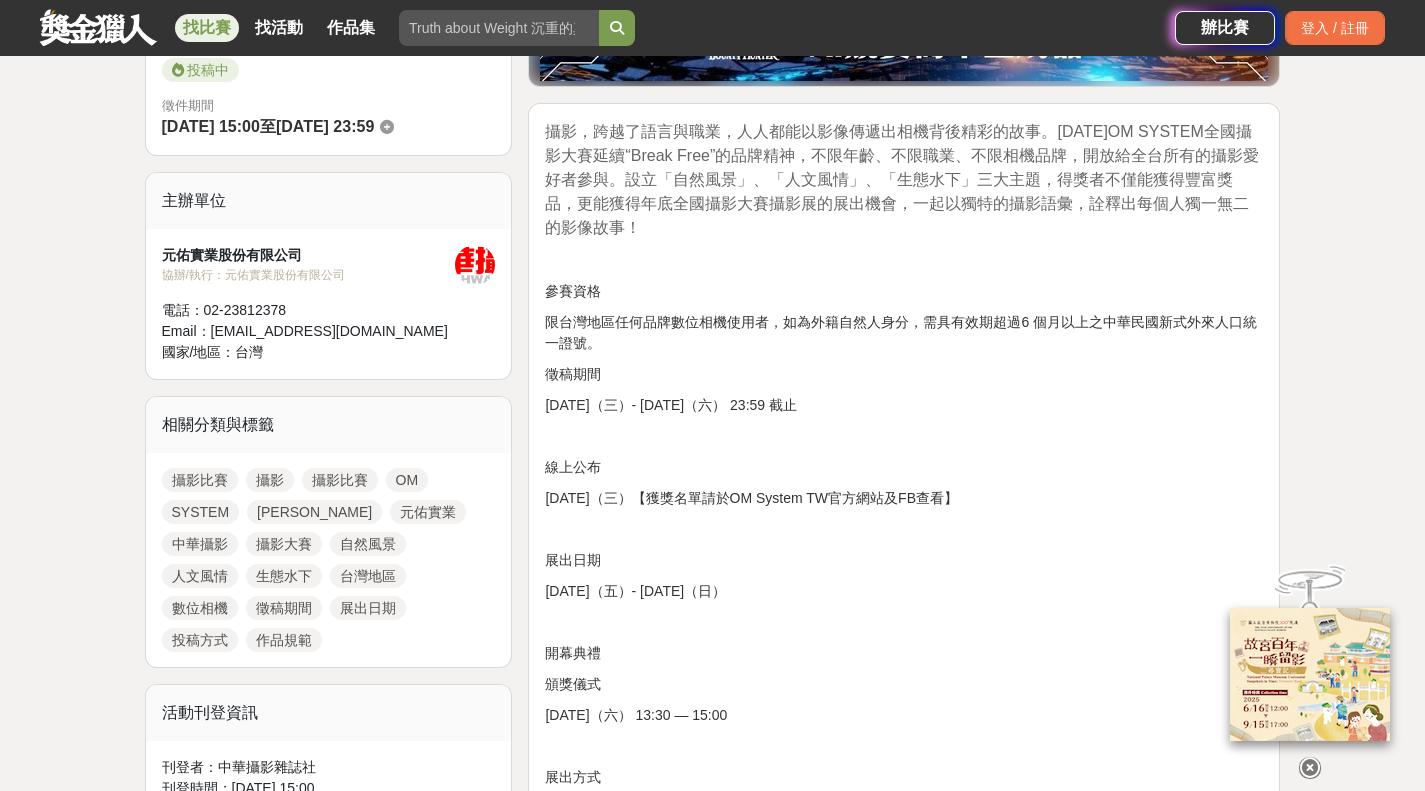 click on "攝影，跨越了語言與職業，人人都能以影像傳遞出相機背後精彩的故事。[DATE]OM SYSTEM全國攝影大賽延續“Break Free”的品牌精神，不限年齡、不限職業、不限相機品牌，開放給全台所有的攝影愛好者參與。設立「自然風景」、「人文風情」、「生態水下」三大主題，得獎者不僅能獲得豐富獎品，更能獲得年底全國攝影大賽攝影展的展出機會，一起以獨特的攝影語彙，詮釋出每個人獨一無二的影像故事！" at bounding box center (902, 179) 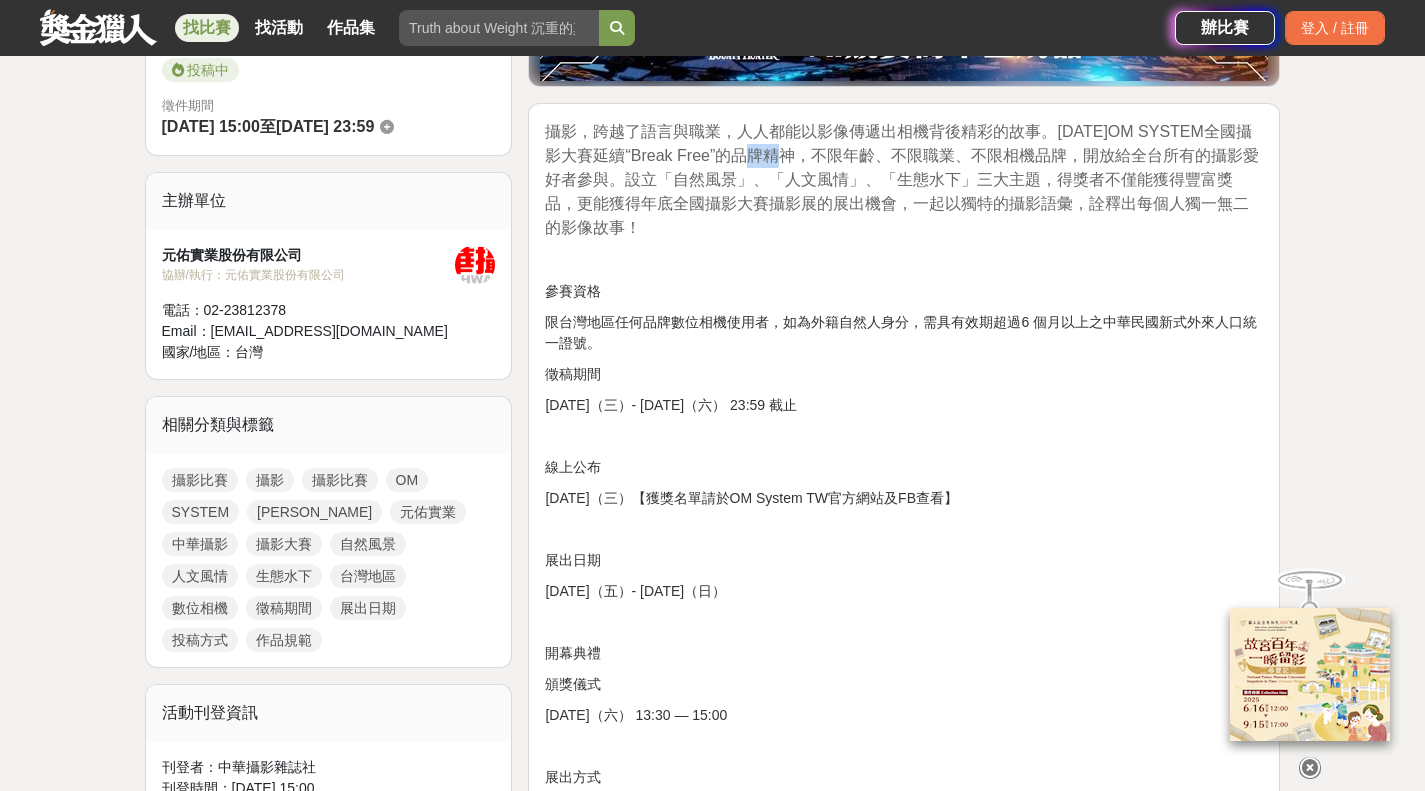 click on "攝影，跨越了語言與職業，人人都能以影像傳遞出相機背後精彩的故事。[DATE]OM SYSTEM全國攝影大賽延續“Break Free”的品牌精神，不限年齡、不限職業、不限相機品牌，開放給全台所有的攝影愛好者參與。設立「自然風景」、「人文風情」、「生態水下」三大主題，得獎者不僅能獲得豐富獎品，更能獲得年底全國攝影大賽攝影展的展出機會，一起以獨特的攝影語彙，詮釋出每個人獨一無二的影像故事！" at bounding box center (902, 179) 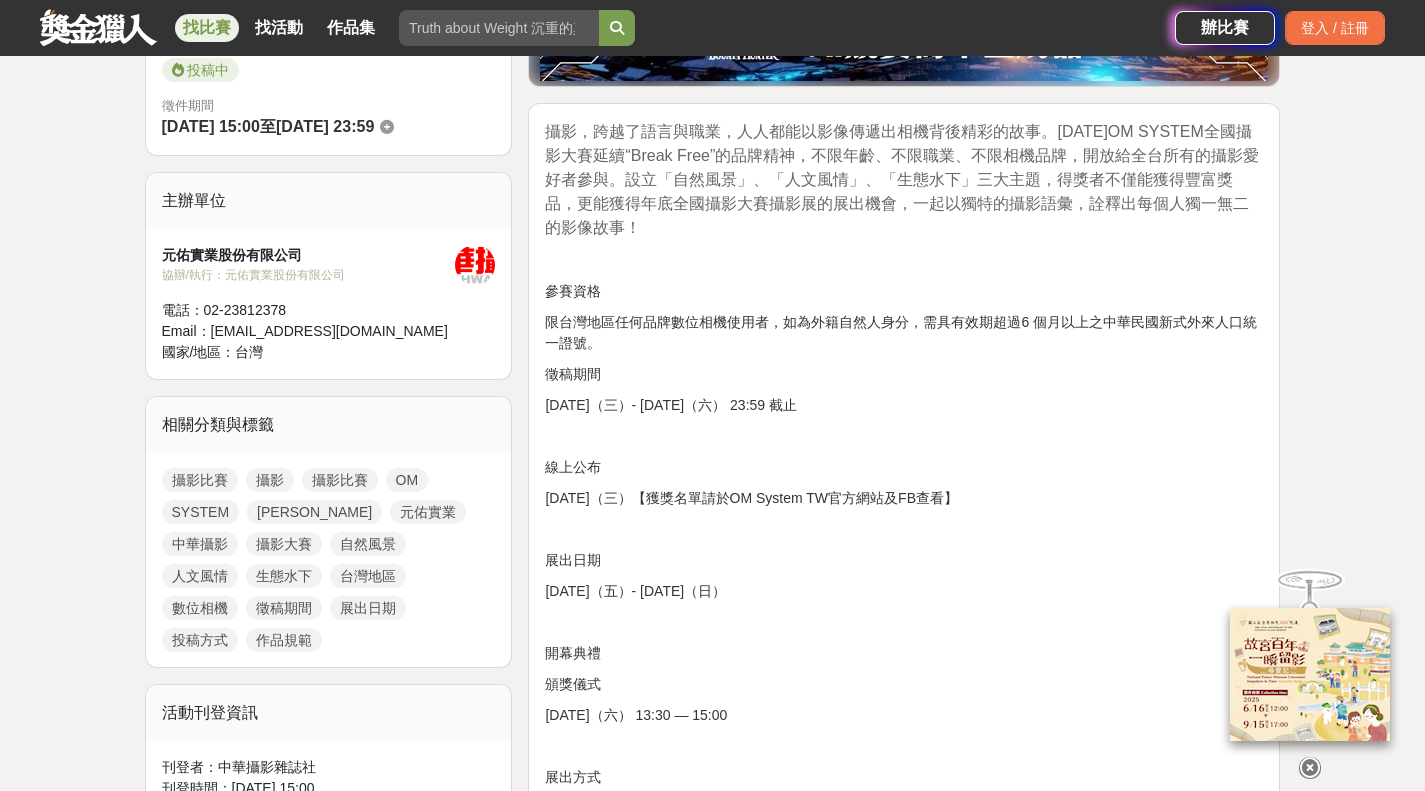 click on "攝影，跨越了語言與職業，人人都能以影像傳遞出相機背後精彩的故事。[DATE]OM SYSTEM全國攝影大賽延續“Break Free”的品牌精神，不限年齡、不限職業、不限相機品牌，開放給全台所有的攝影愛好者參與。設立「自然風景」、「人文風情」、「生態水下」三大主題，得獎者不僅能獲得豐富獎品，更能獲得年底全國攝影大賽攝影展的展出機會，一起以獨特的攝影語彙，詮釋出每個人獨一無二的影像故事！" at bounding box center (902, 179) 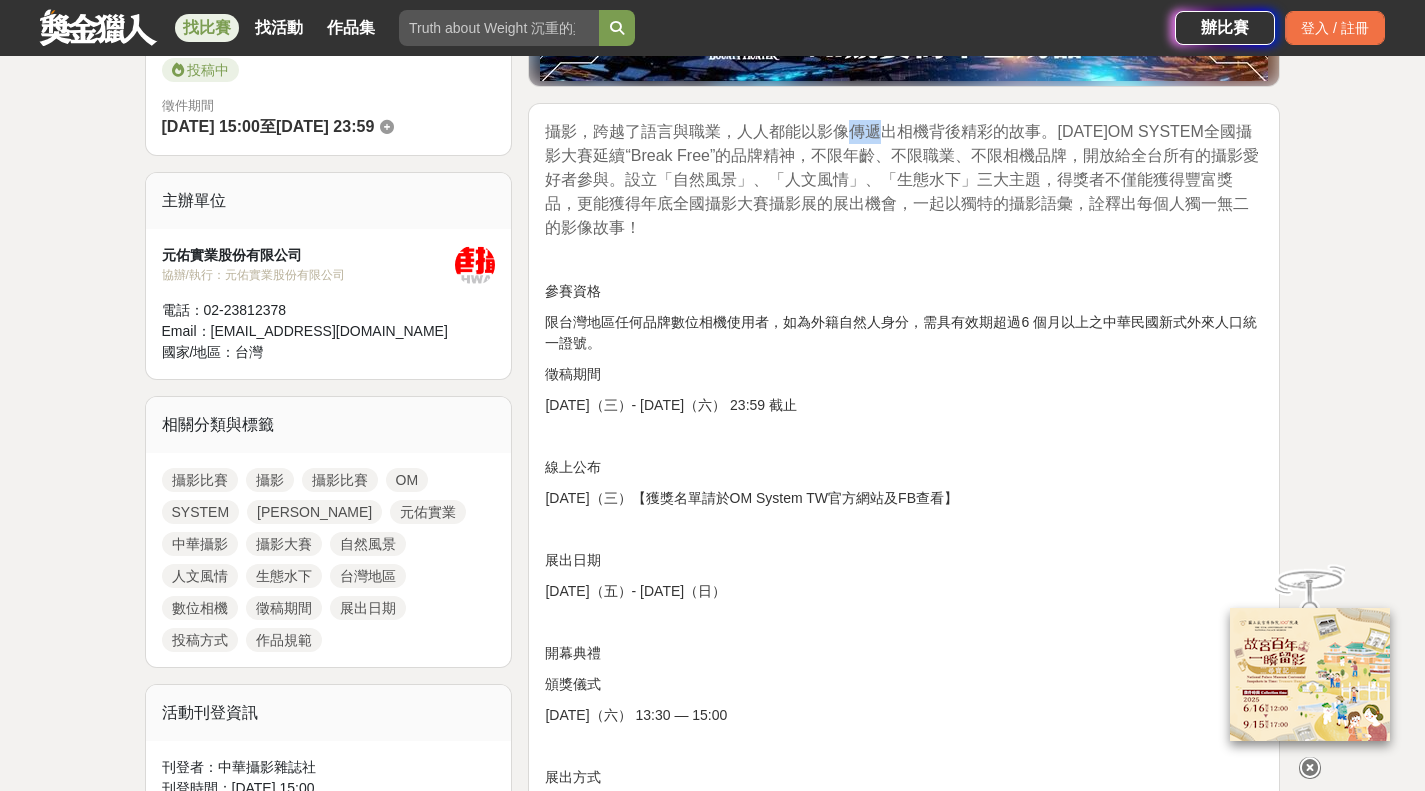 click on "攝影，跨越了語言與職業，人人都能以影像傳遞出相機背後精彩的故事。[DATE]OM SYSTEM全國攝影大賽延續“Break Free”的品牌精神，不限年齡、不限職業、不限相機品牌，開放給全台所有的攝影愛好者參與。設立「自然風景」、「人文風情」、「生態水下」三大主題，得獎者不僅能獲得豐富獎品，更能獲得年底全國攝影大賽攝影展的展出機會，一起以獨特的攝影語彙，詮釋出每個人獨一無二的影像故事！" at bounding box center (902, 179) 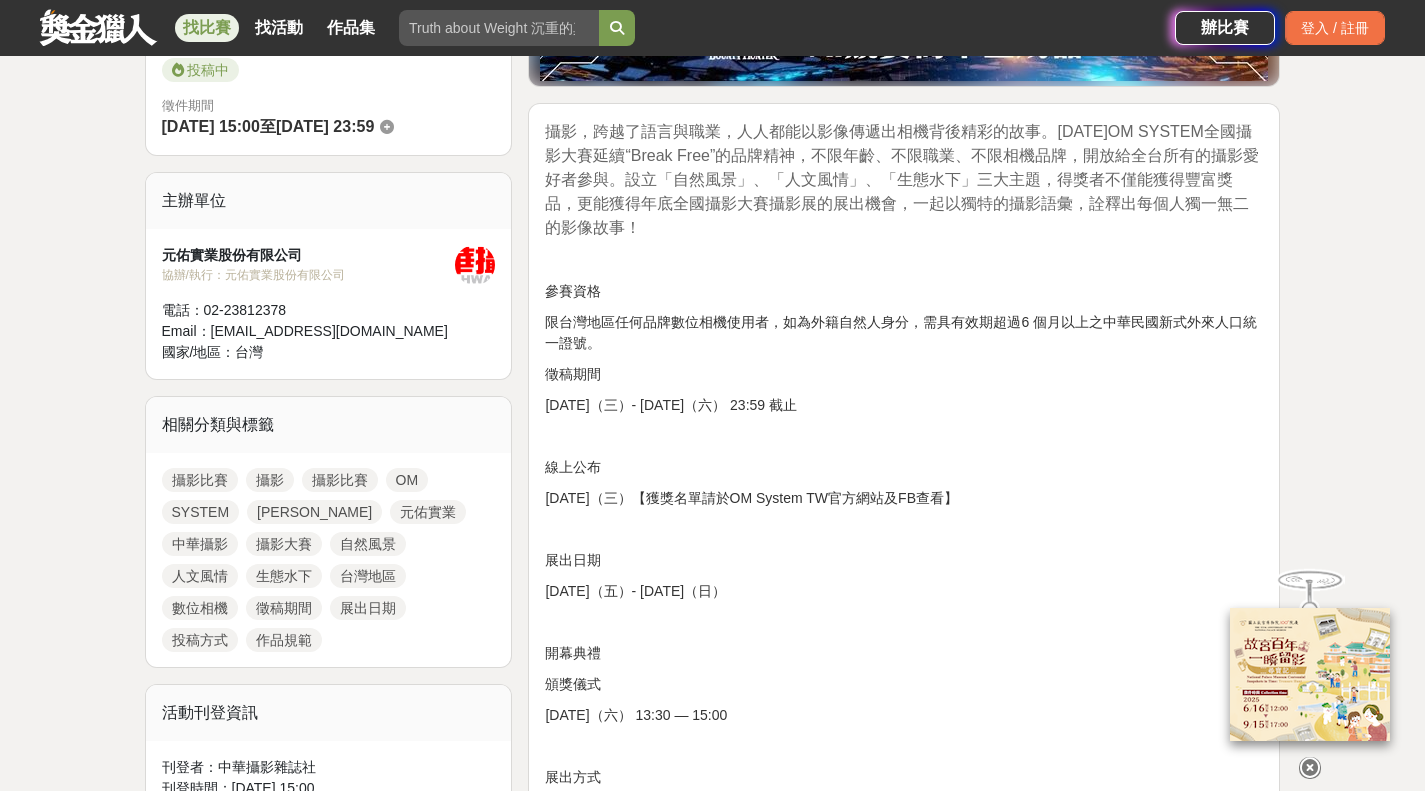 click on "攝影，跨越了語言與職業，人人都能以影像傳遞出相機背後精彩的故事。[DATE]OM SYSTEM全國攝影大賽延續“Break Free”的品牌精神，不限年齡、不限職業、不限相機品牌，開放給全台所有的攝影愛好者參與。設立「自然風景」、「人文風情」、「生態水下」三大主題，得獎者不僅能獲得豐富獎品，更能獲得年底全國攝影大賽攝影展的展出機會，一起以獨特的攝影語彙，詮釋出每個人獨一無二的影像故事！" at bounding box center [902, 179] 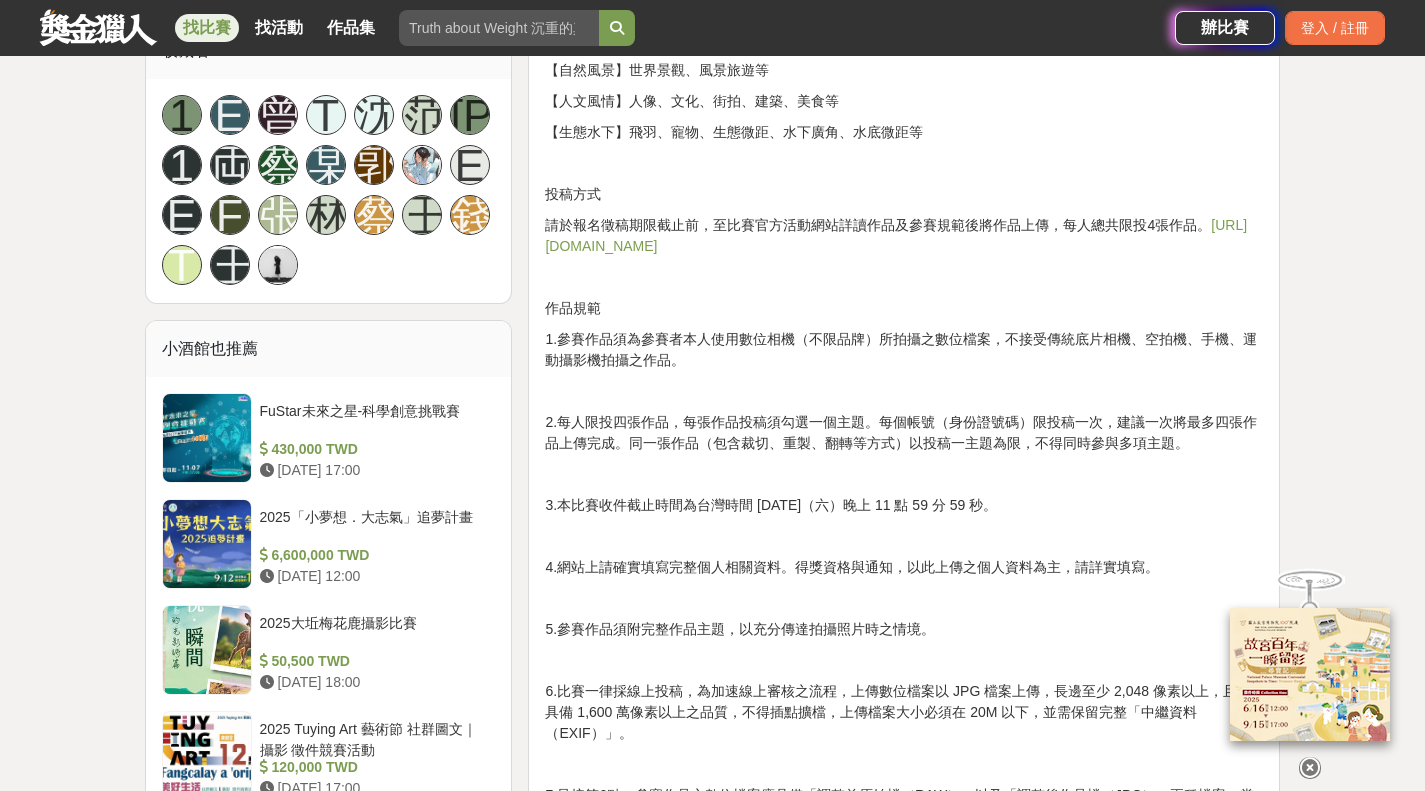 scroll, scrollTop: 1600, scrollLeft: 0, axis: vertical 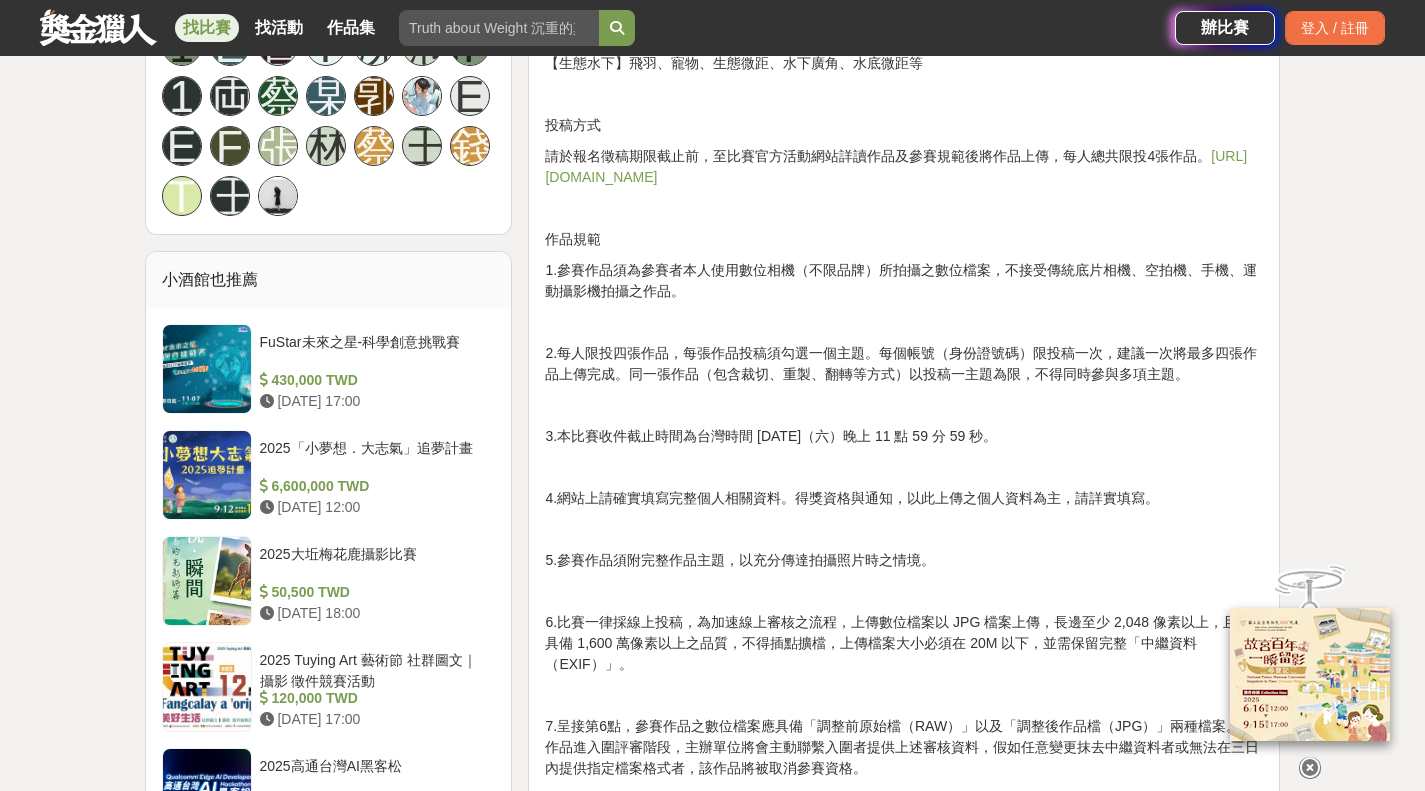 click on "1.參賽作品須為參賽者本人使用數位相機（不限品牌）所拍攝之數位檔案，不接受傳統底片相機、空拍機、手機、運動攝影機拍攝之作品。" at bounding box center [904, 281] 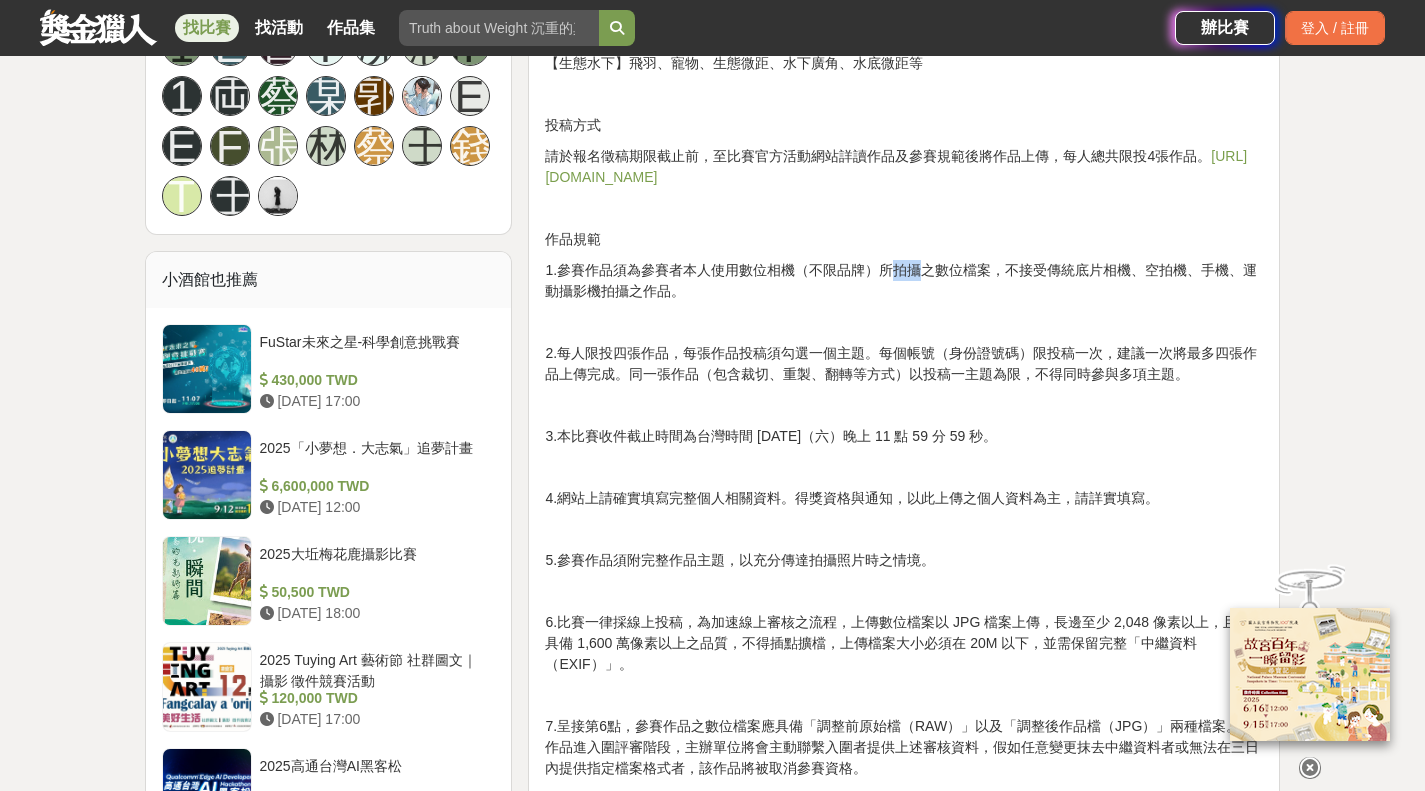 click on "1.參賽作品須為參賽者本人使用數位相機（不限品牌）所拍攝之數位檔案，不接受傳統底片相機、空拍機、手機、運動攝影機拍攝之作品。" at bounding box center [904, 281] 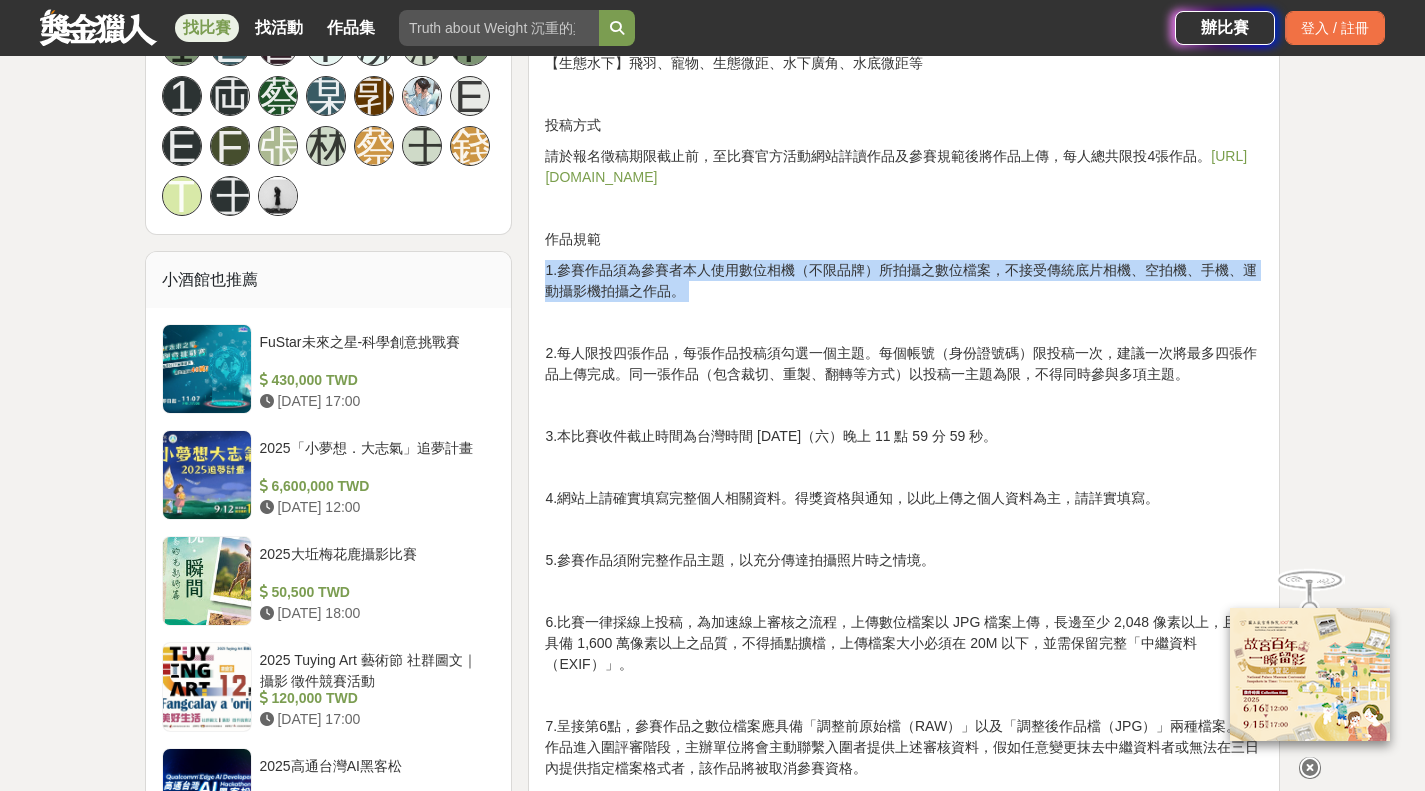 click on "1.參賽作品須為參賽者本人使用數位相機（不限品牌）所拍攝之數位檔案，不接受傳統底片相機、空拍機、手機、運動攝影機拍攝之作品。" at bounding box center (904, 281) 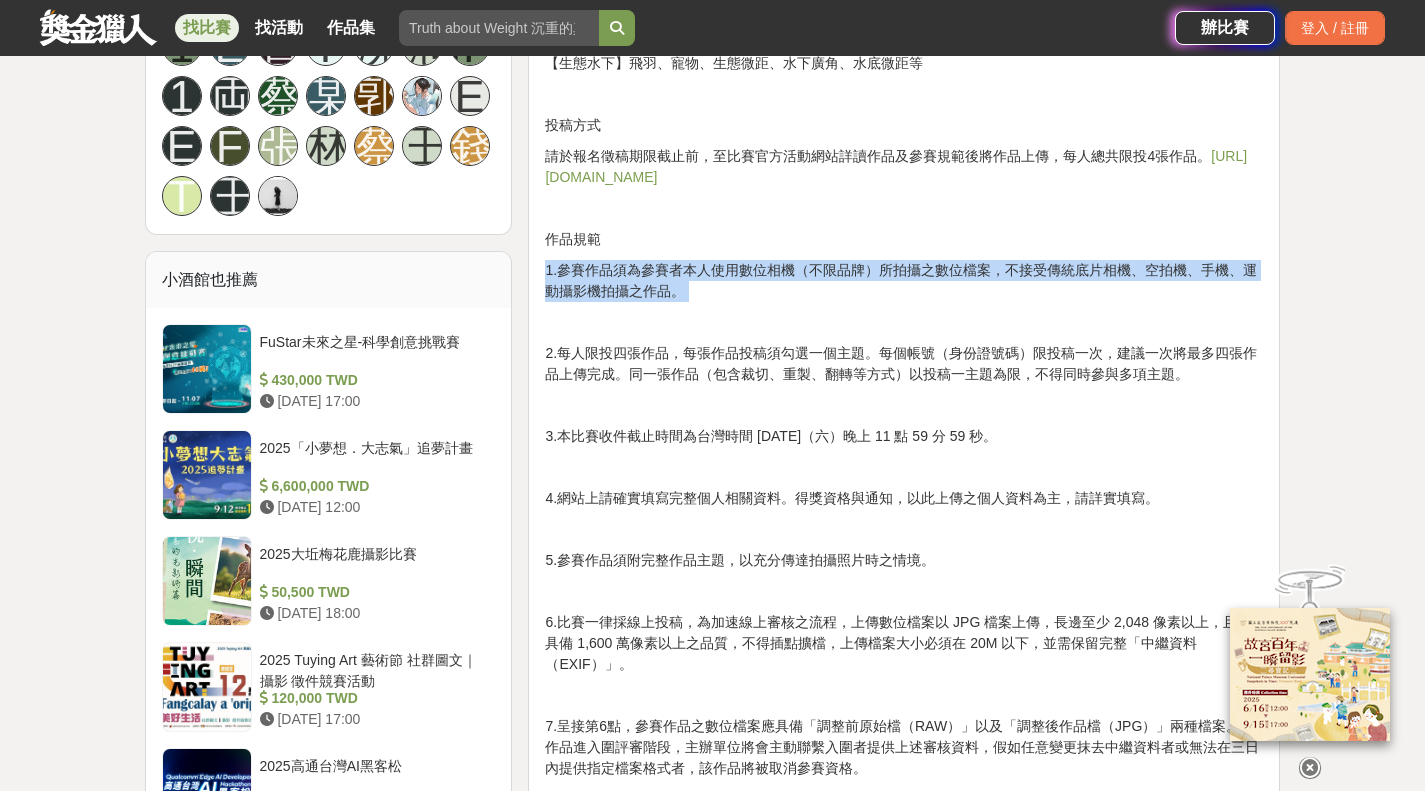 click on "1.參賽作品須為參賽者本人使用數位相機（不限品牌）所拍攝之數位檔案，不接受傳統底片相機、空拍機、手機、運動攝影機拍攝之作品。" at bounding box center [904, 281] 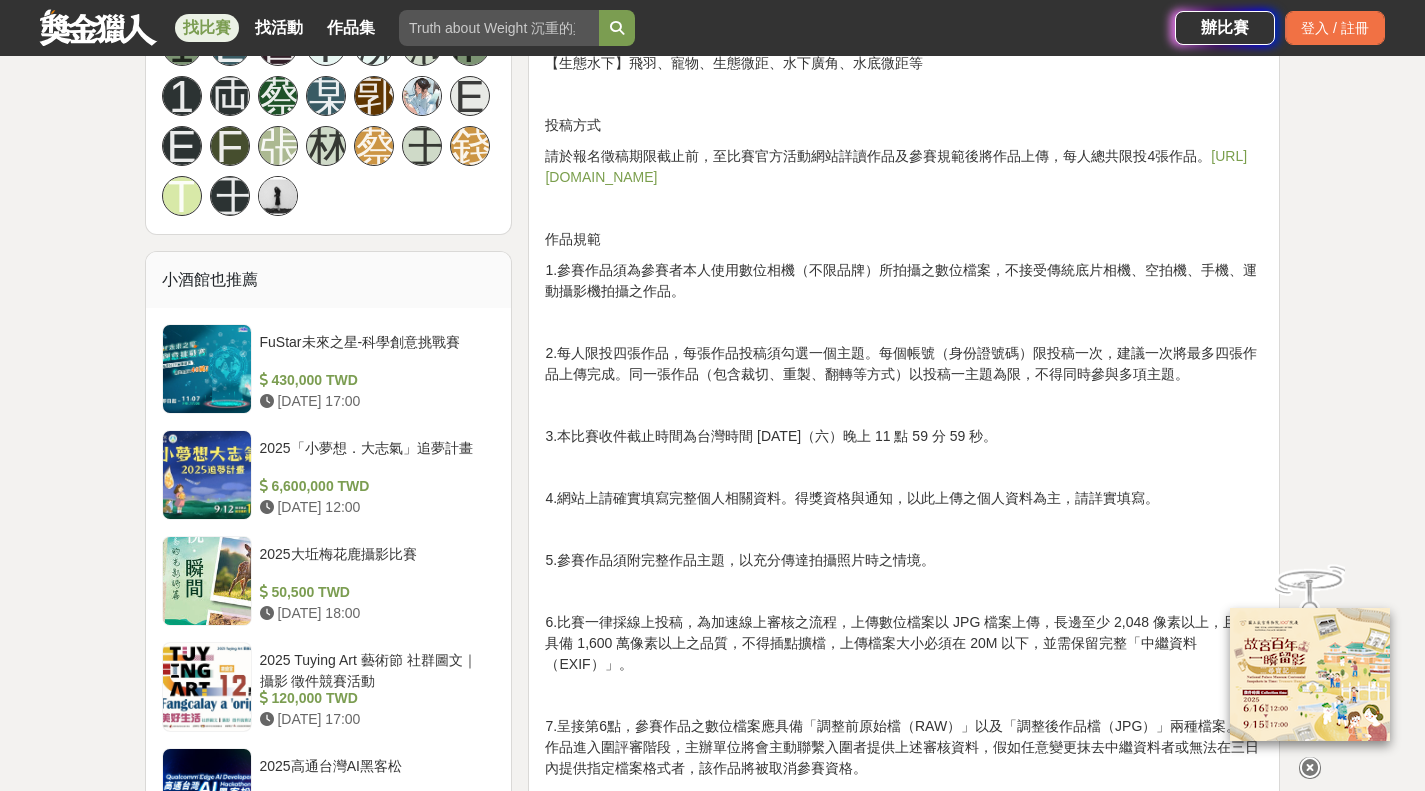 click on "1.參賽作品須為參賽者本人使用數位相機（不限品牌）所拍攝之數位檔案，不接受傳統底片相機、空拍機、手機、運動攝影機拍攝之作品。" at bounding box center (904, 281) 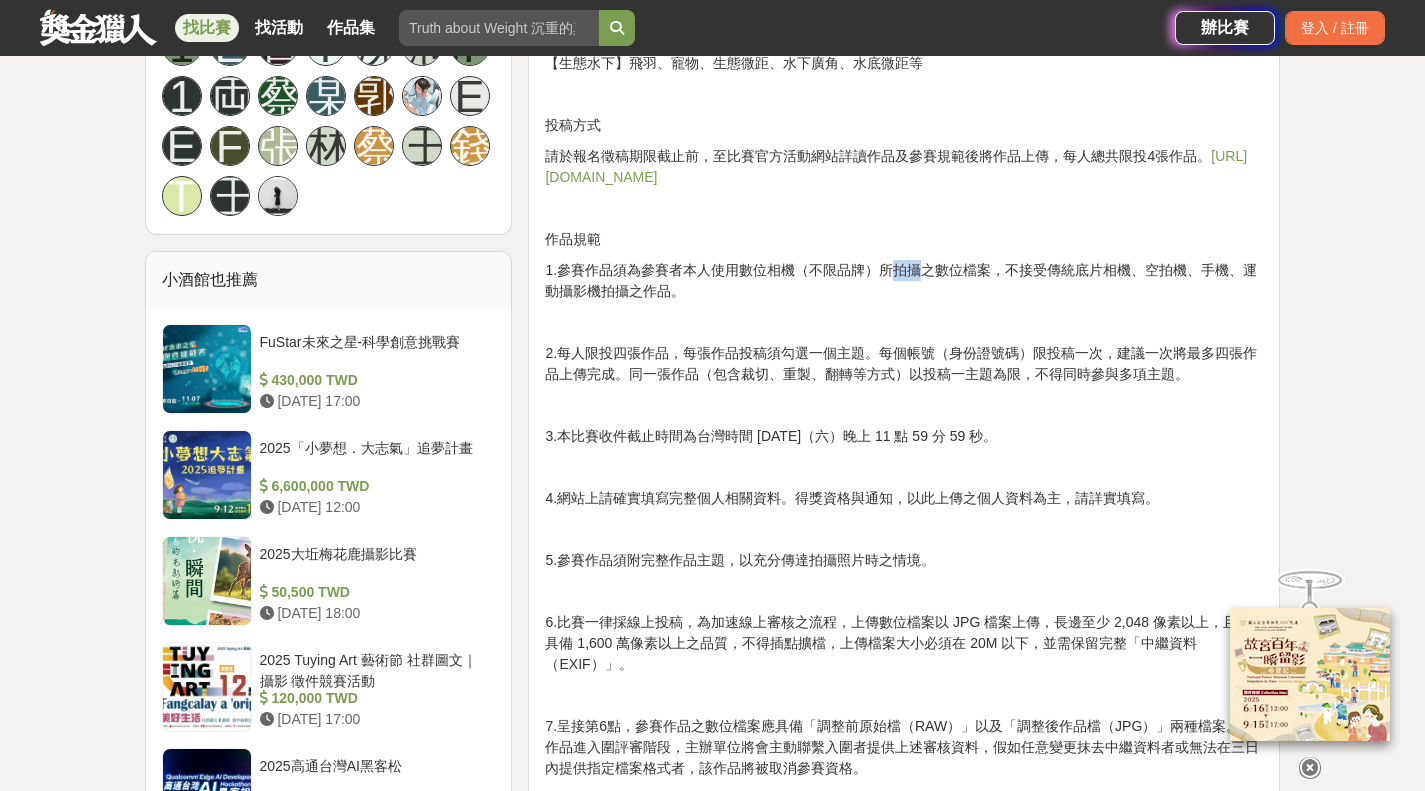click on "1.參賽作品須為參賽者本人使用數位相機（不限品牌）所拍攝之數位檔案，不接受傳統底片相機、空拍機、手機、運動攝影機拍攝之作品。" at bounding box center (904, 281) 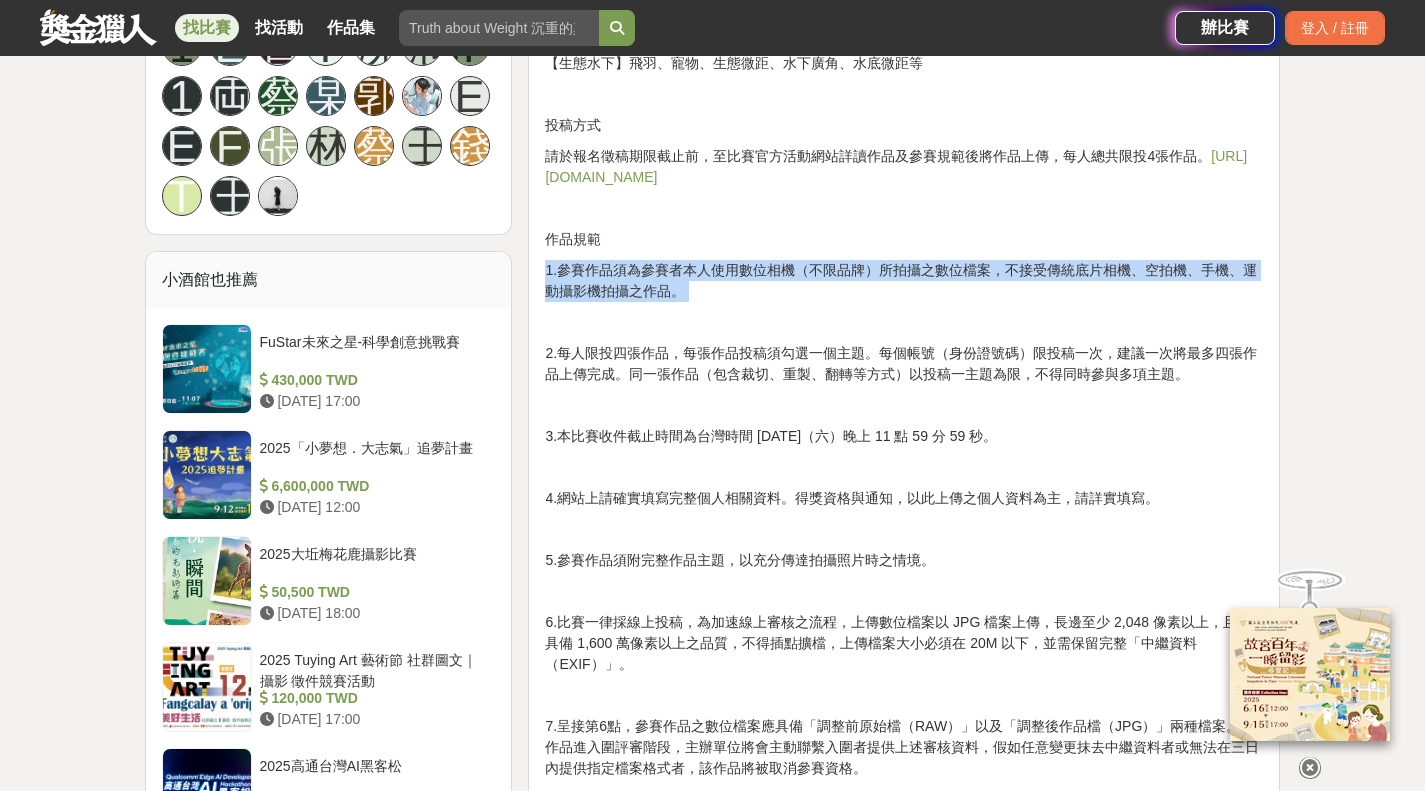 click on "1.參賽作品須為參賽者本人使用數位相機（不限品牌）所拍攝之數位檔案，不接受傳統底片相機、空拍機、手機、運動攝影機拍攝之作品。" at bounding box center (904, 281) 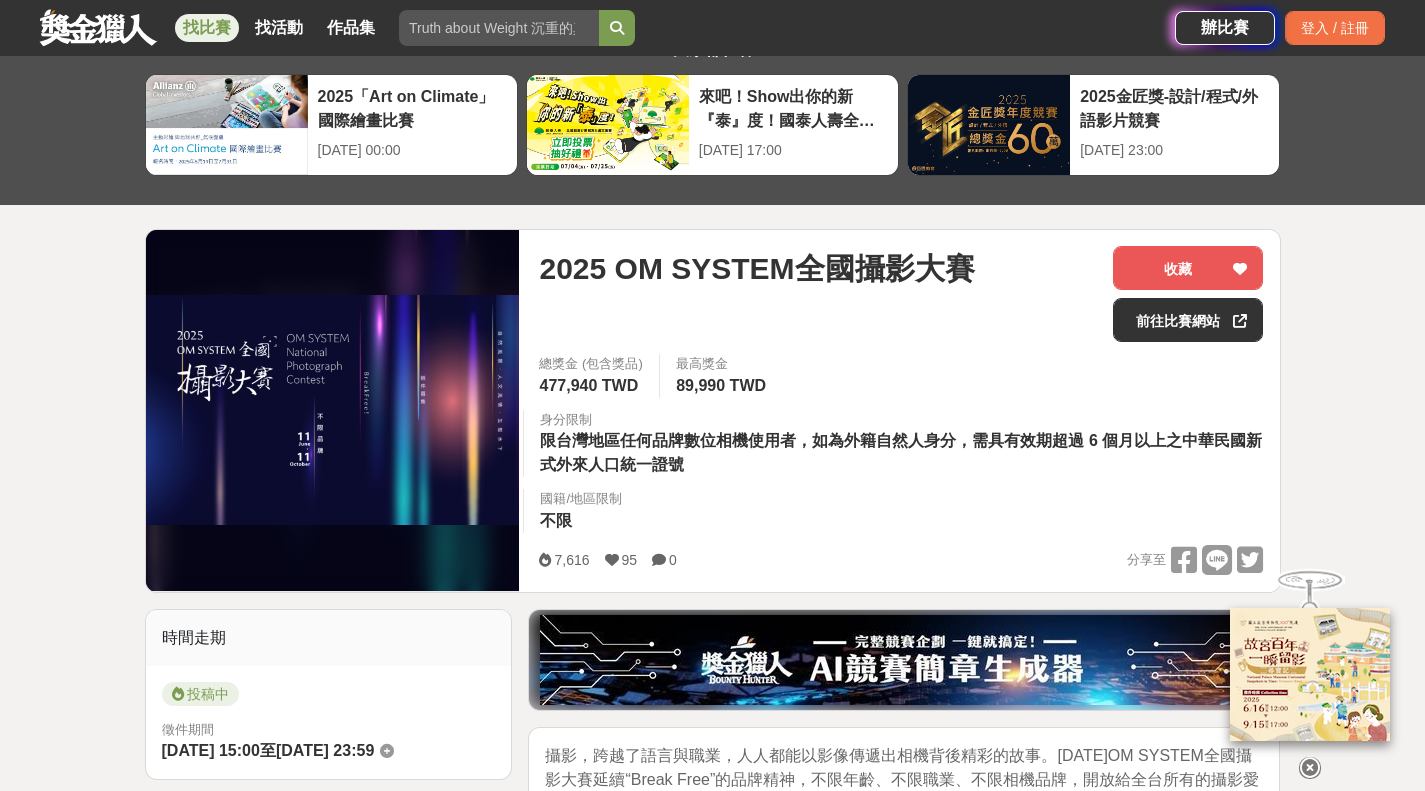 scroll, scrollTop: 100, scrollLeft: 0, axis: vertical 